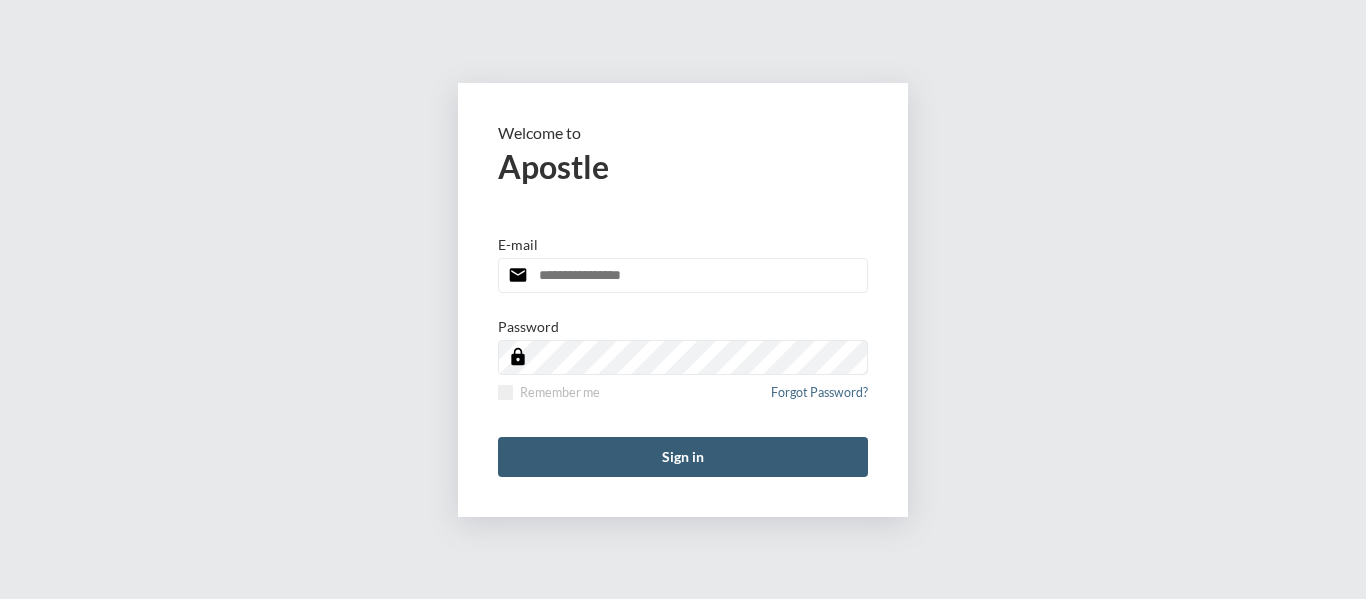 scroll, scrollTop: 0, scrollLeft: 0, axis: both 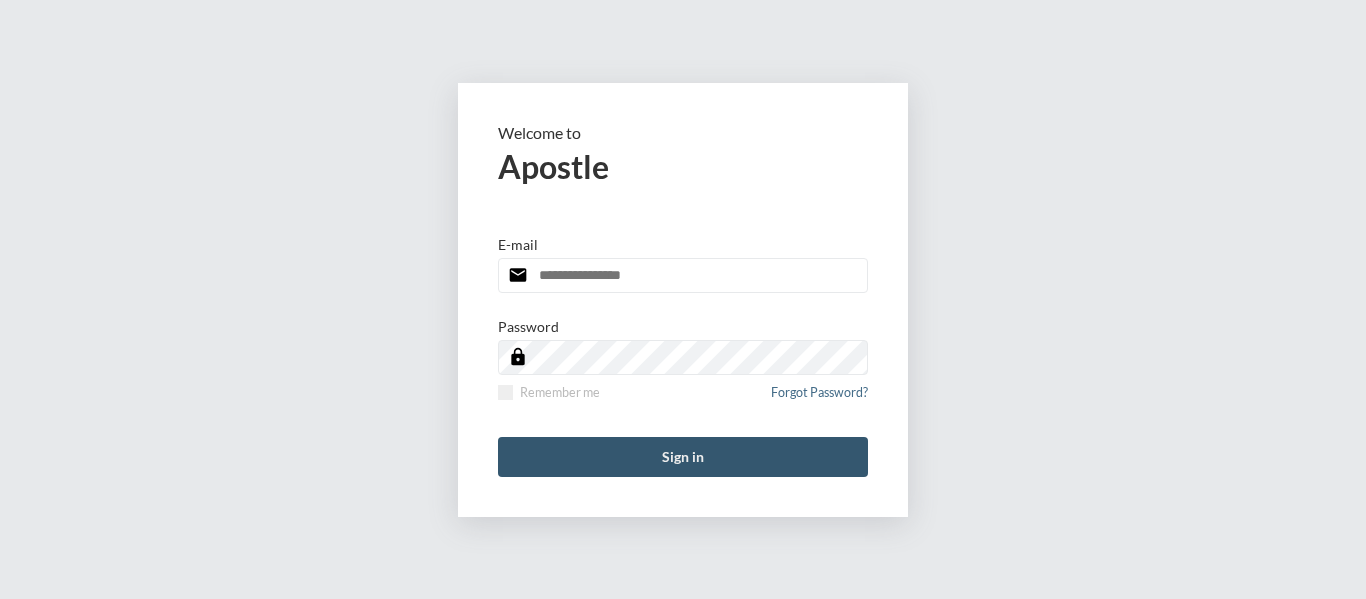 type on "**********" 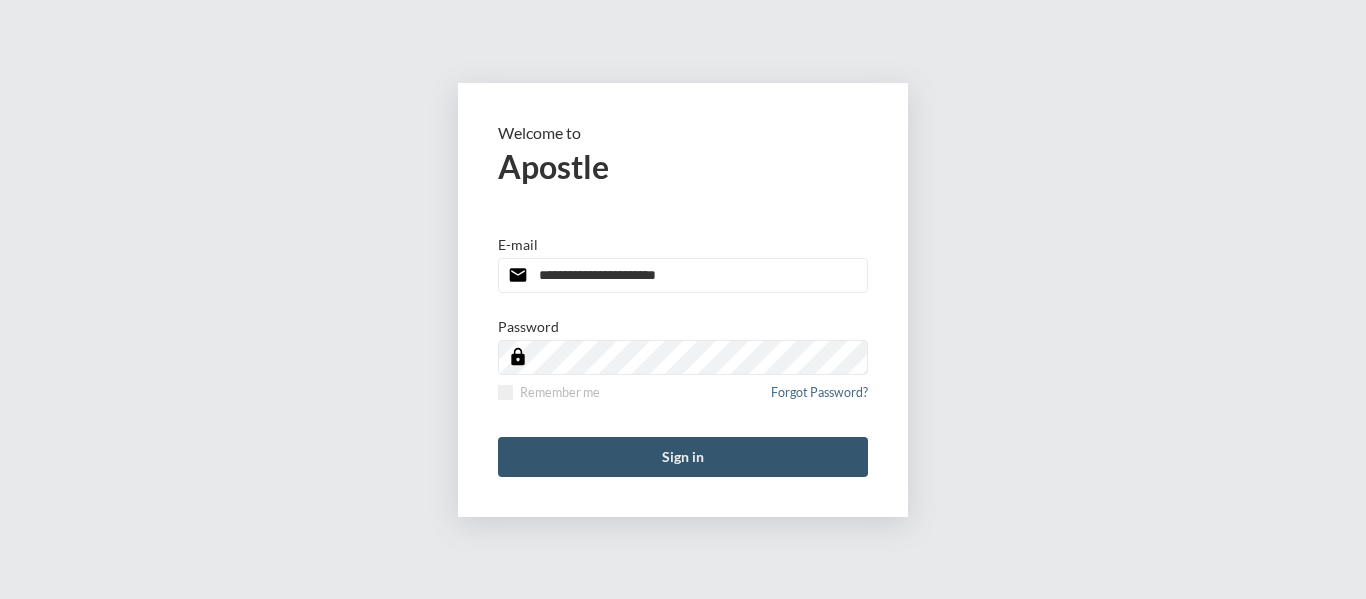 click on "Sign in" at bounding box center (683, 457) 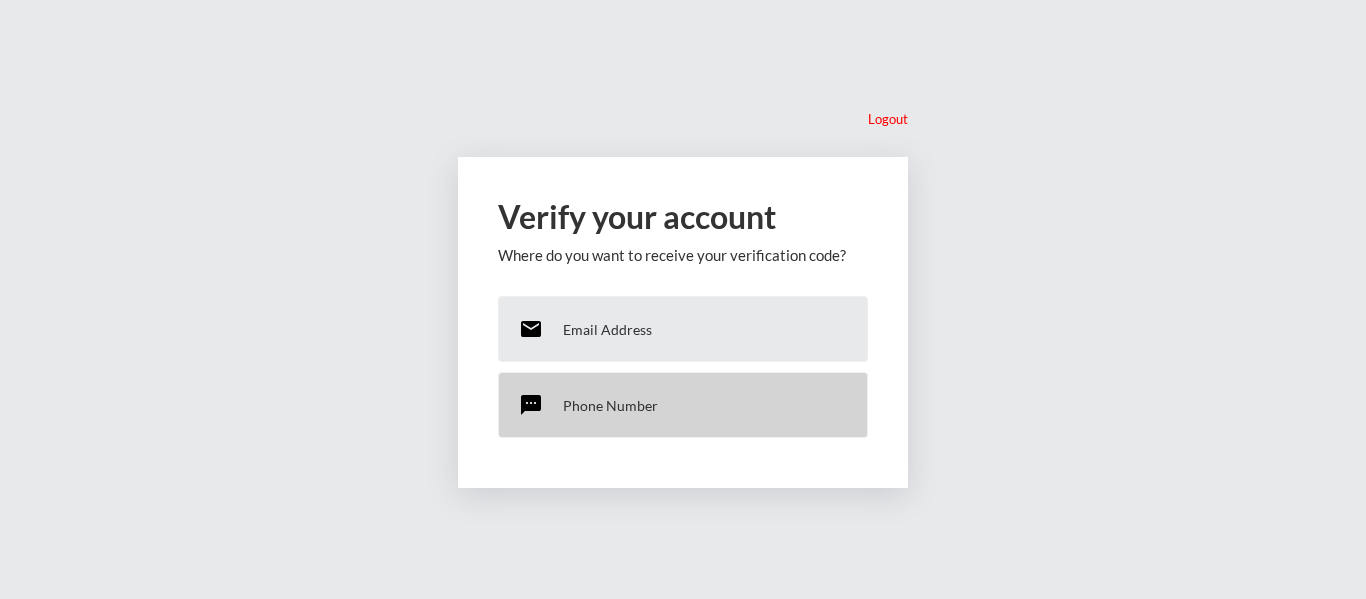 click on "Phone Number" at bounding box center (607, 329) 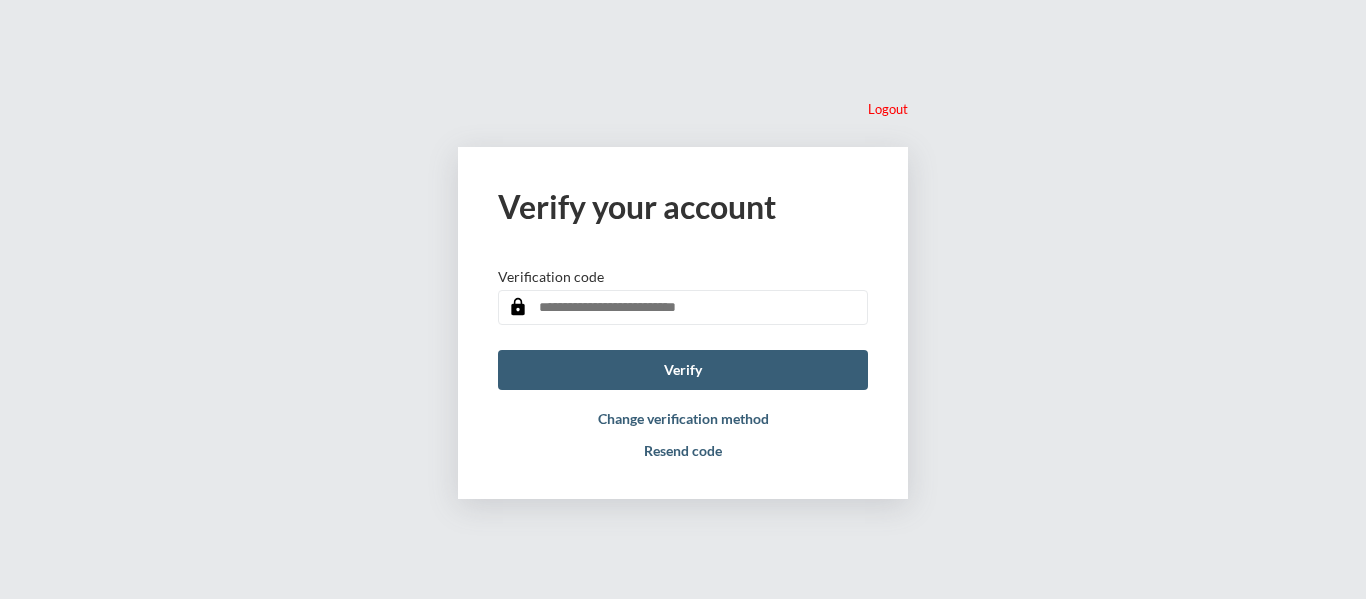 click at bounding box center [683, 307] 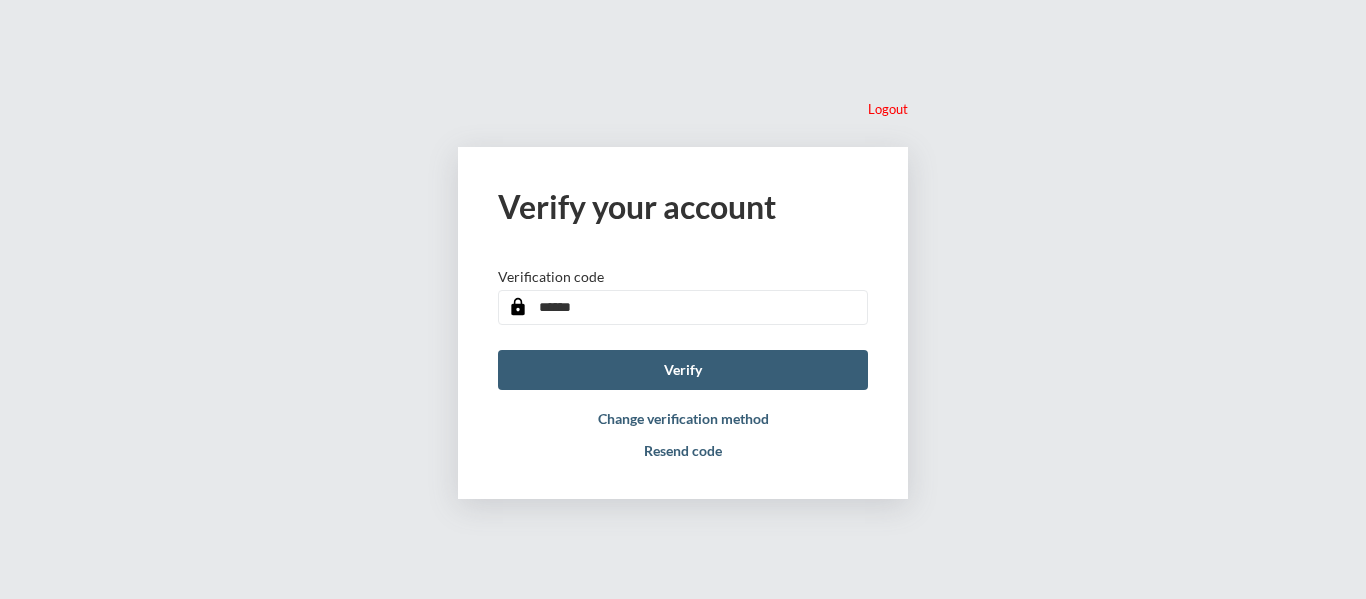 type on "******" 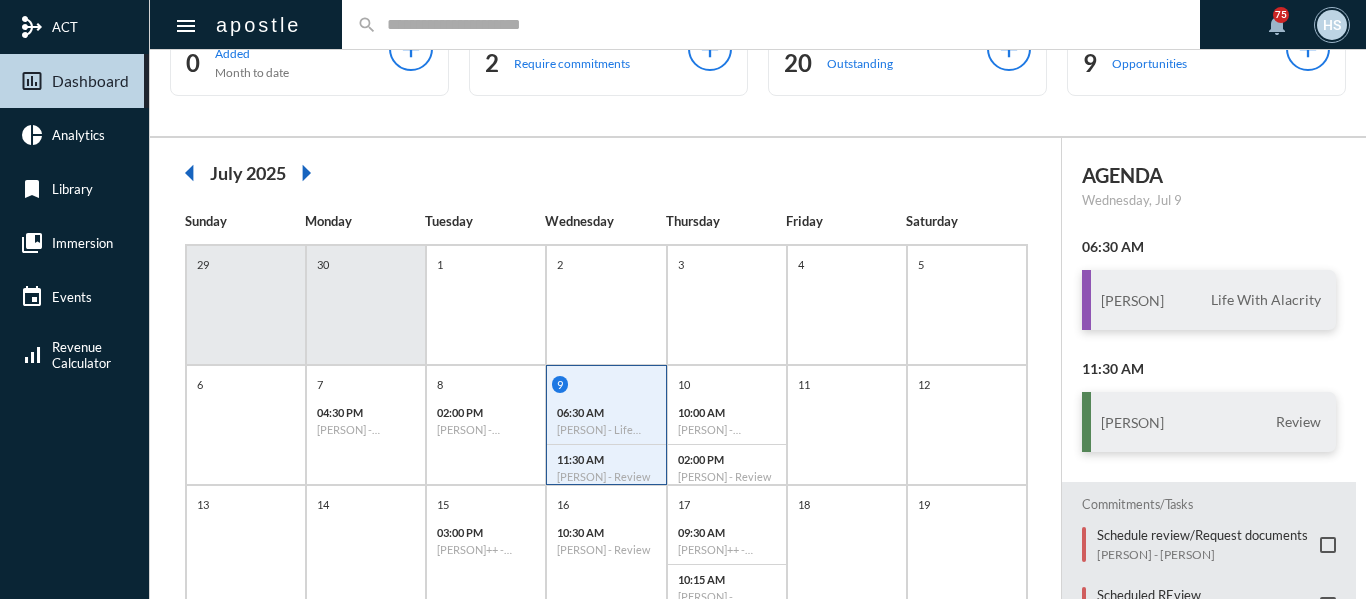 scroll, scrollTop: 0, scrollLeft: 0, axis: both 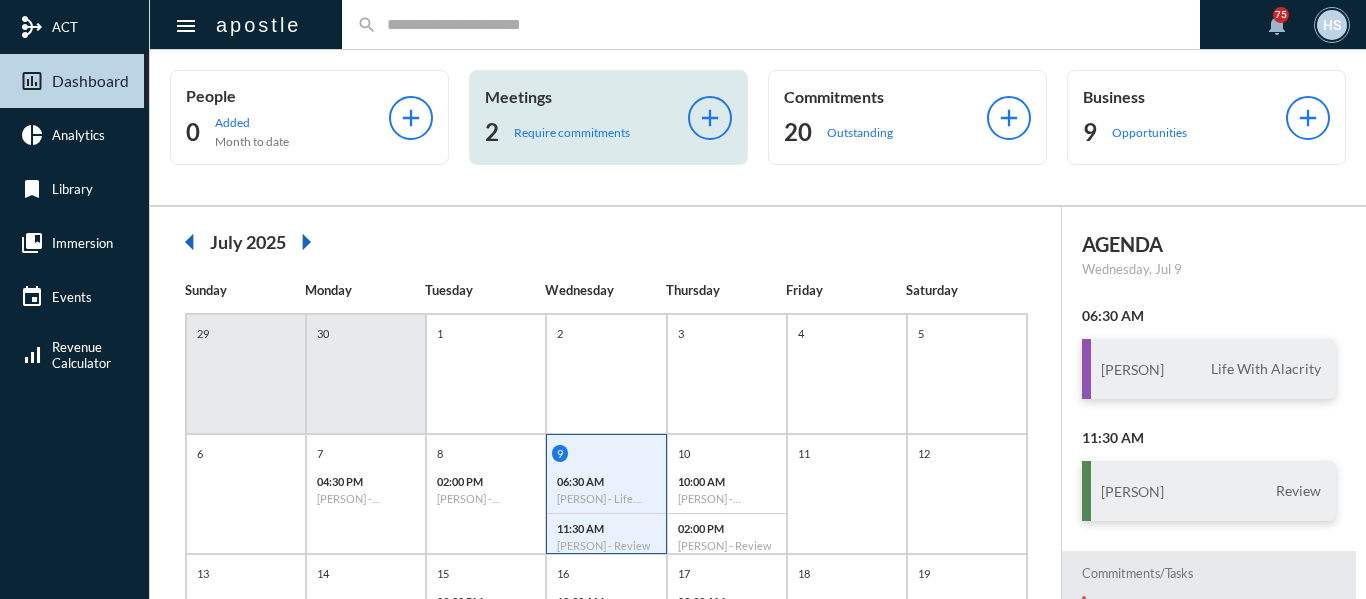 click on "Require commitments" at bounding box center [572, 132] 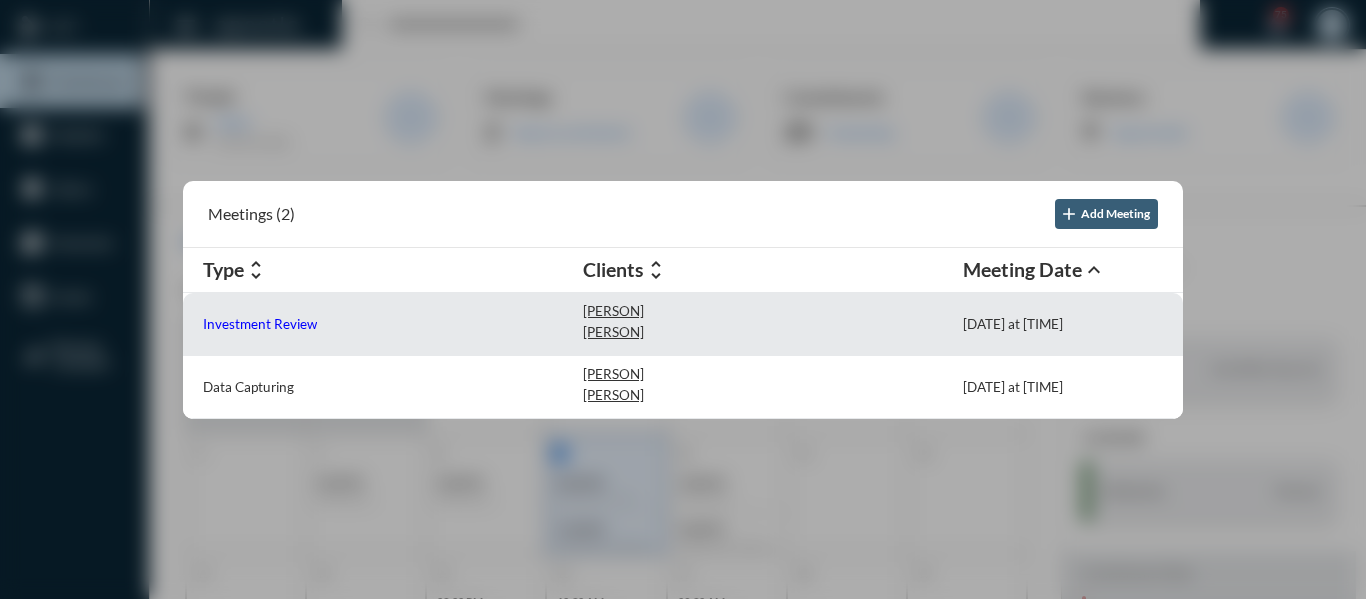 click on "Investment Review" at bounding box center (260, 324) 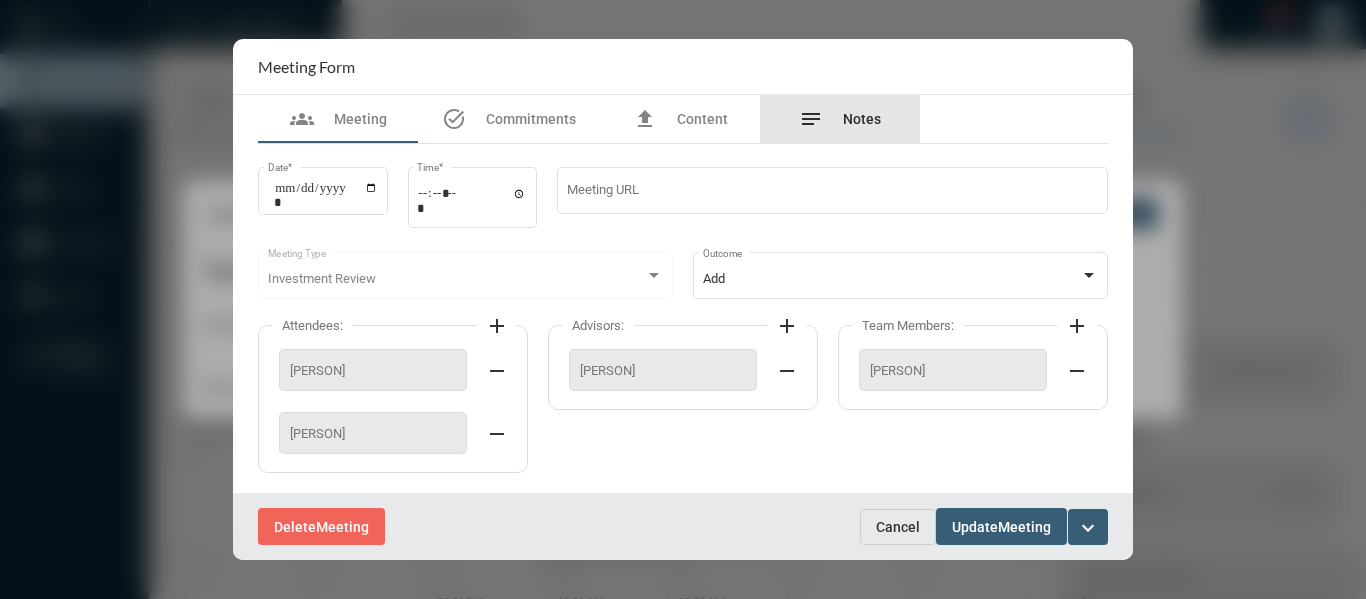click on "Notes" at bounding box center [862, 119] 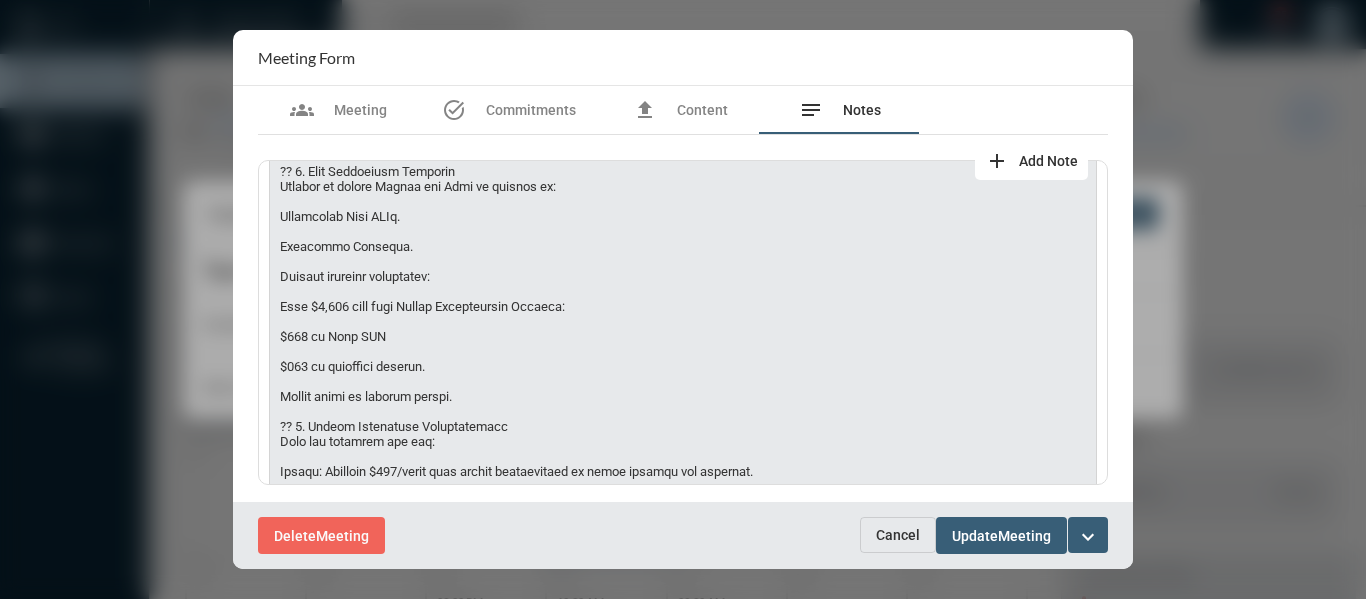 scroll, scrollTop: 900, scrollLeft: 0, axis: vertical 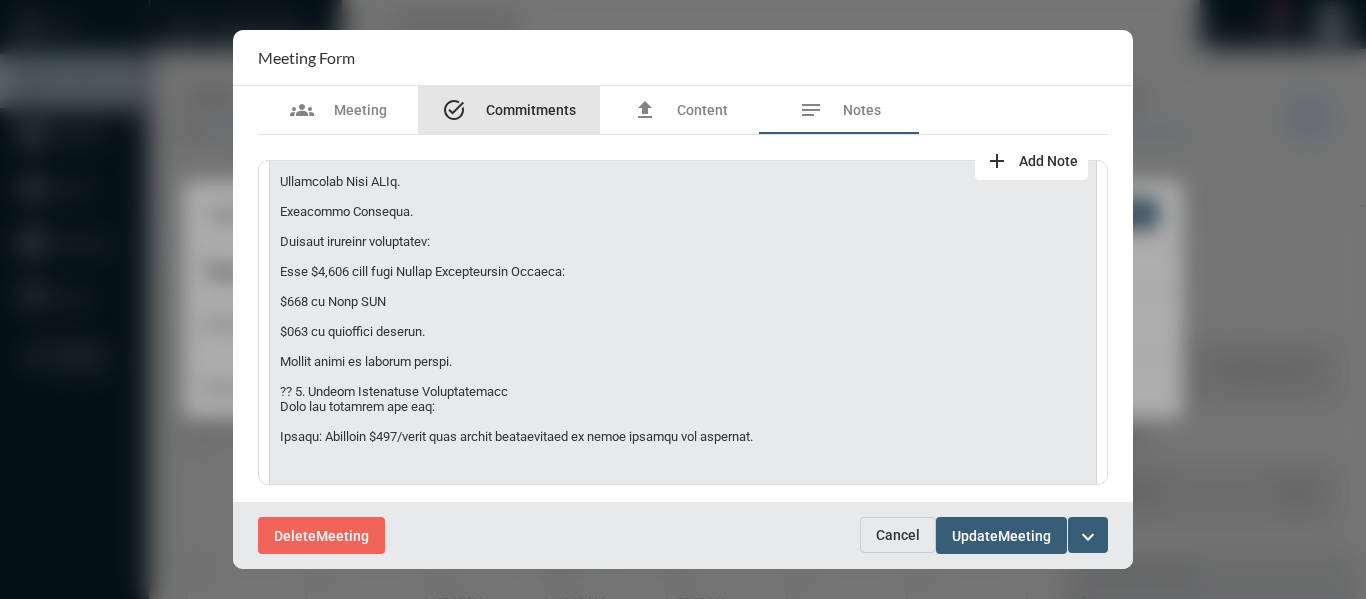 click on "Commitments" at bounding box center (531, 110) 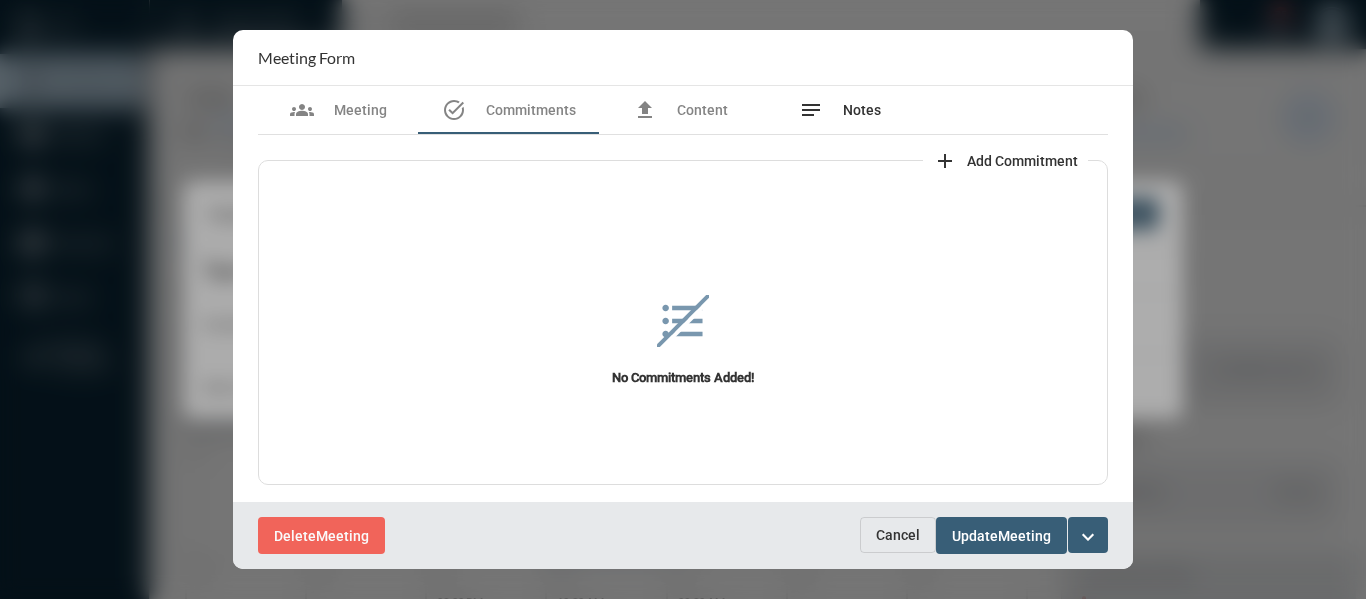 click on "Notes" at bounding box center (862, 110) 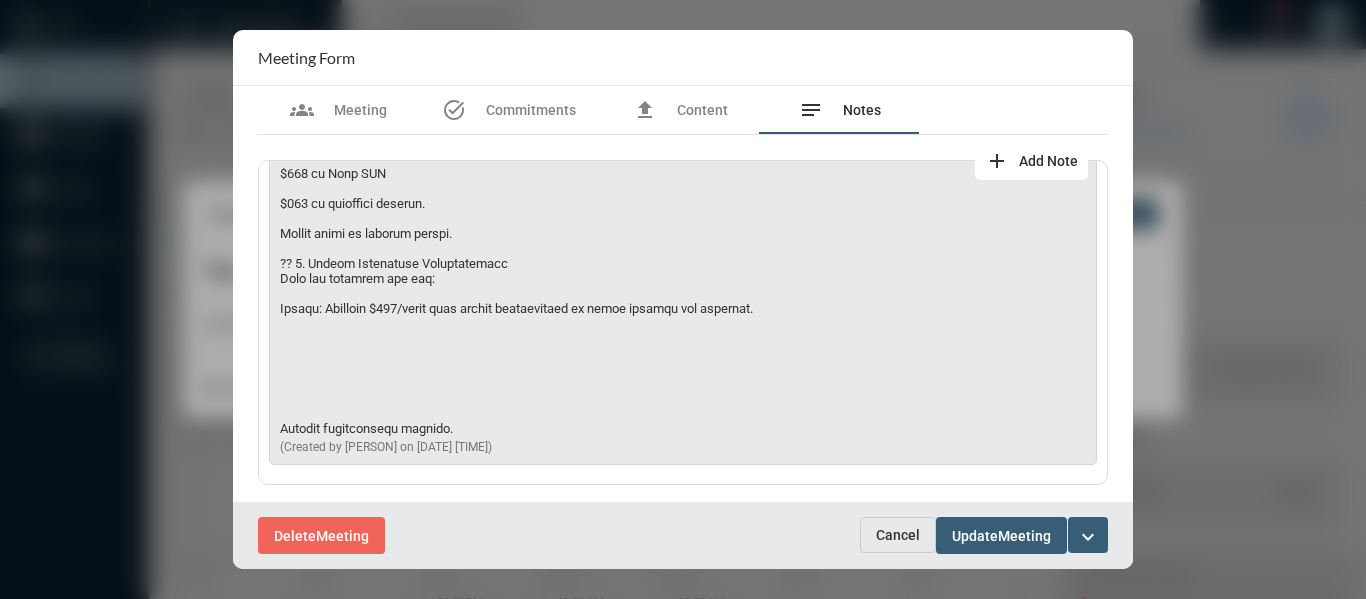 scroll, scrollTop: 988, scrollLeft: 0, axis: vertical 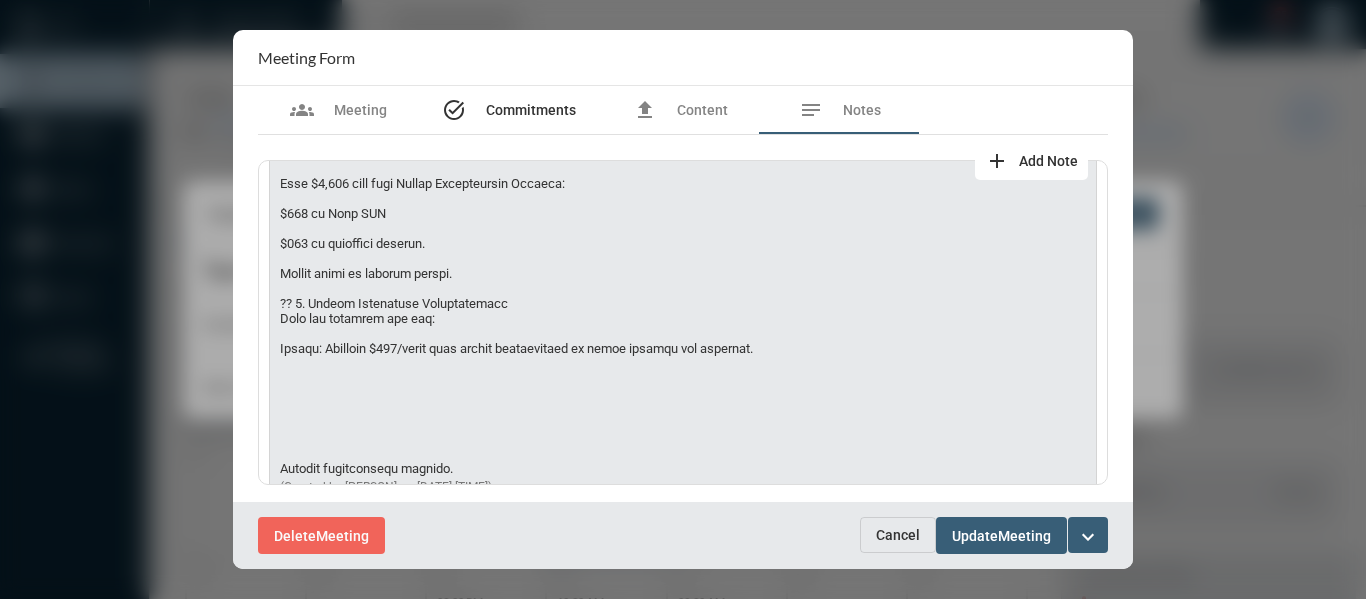 click on "Commitments" at bounding box center [531, 110] 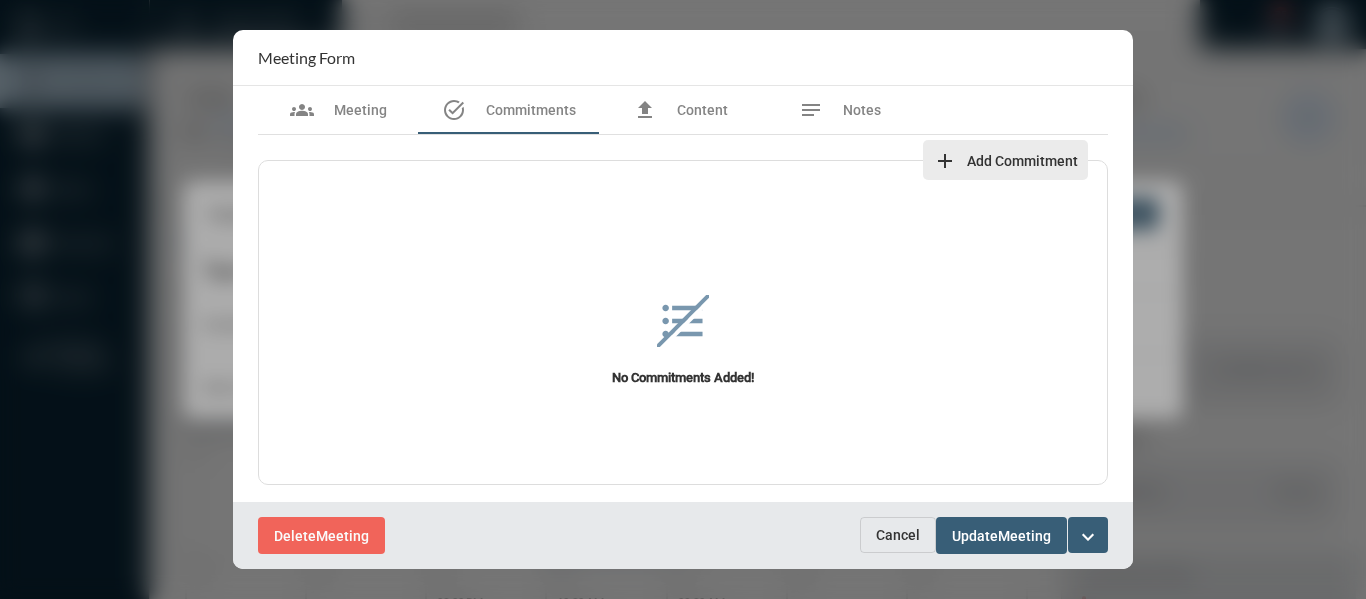 click on "add" at bounding box center [945, 161] 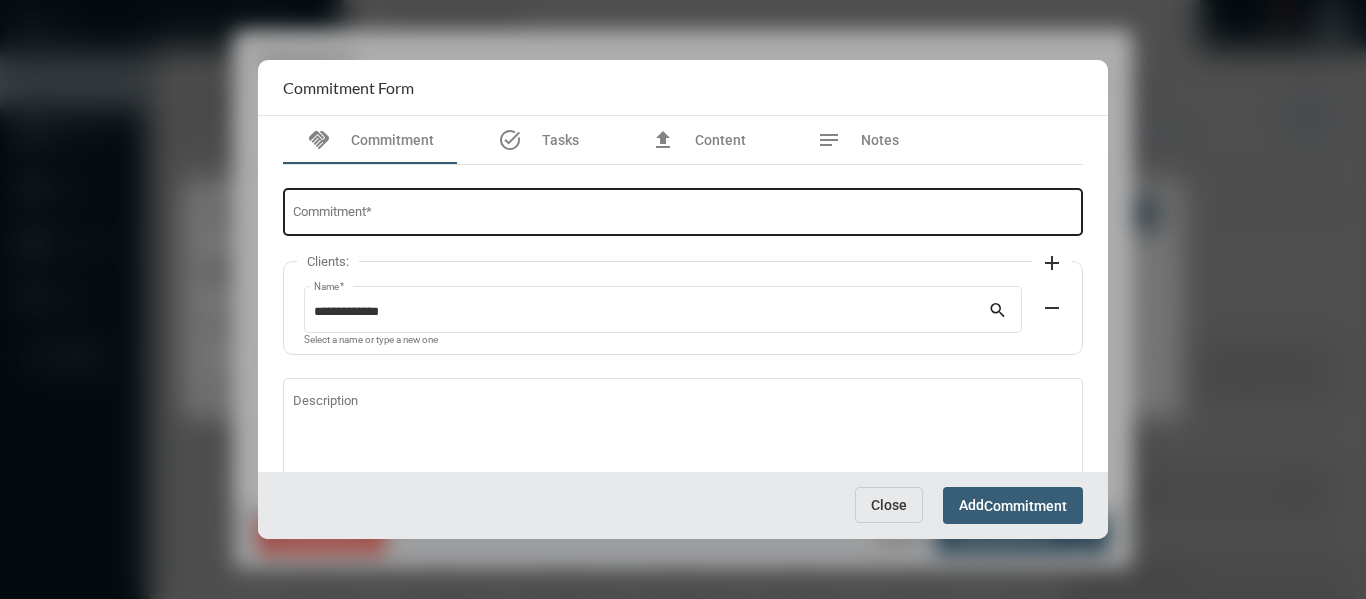 click on "Commitment  *" at bounding box center (683, 210) 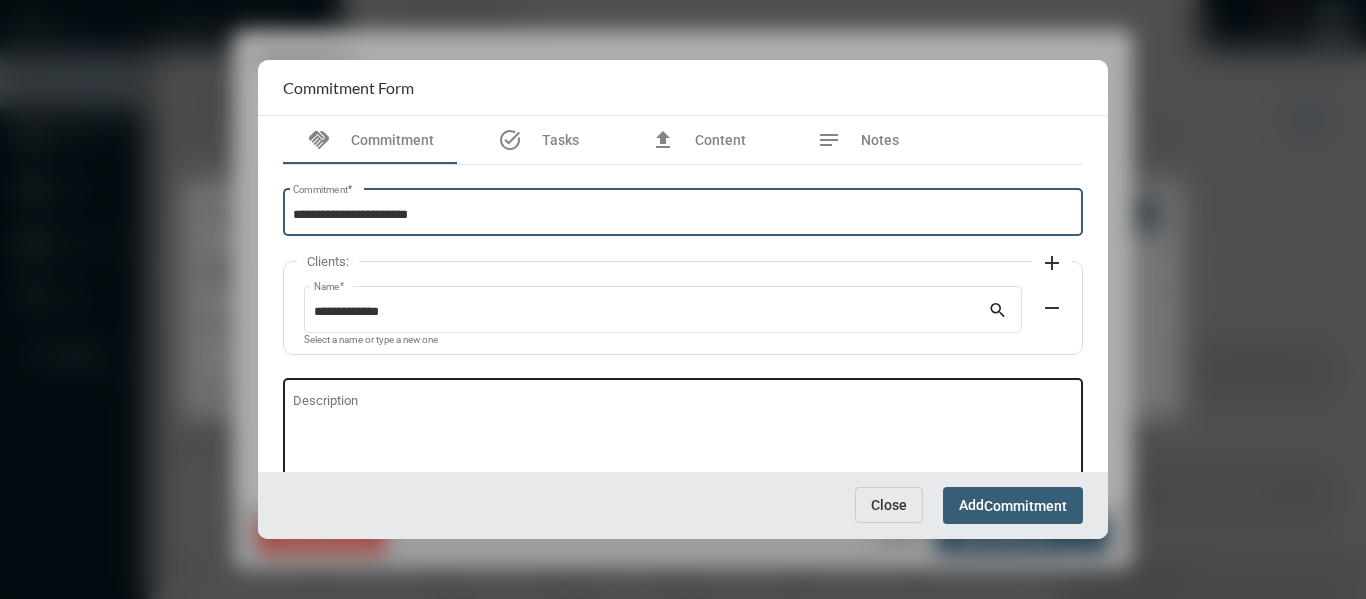 type on "**********" 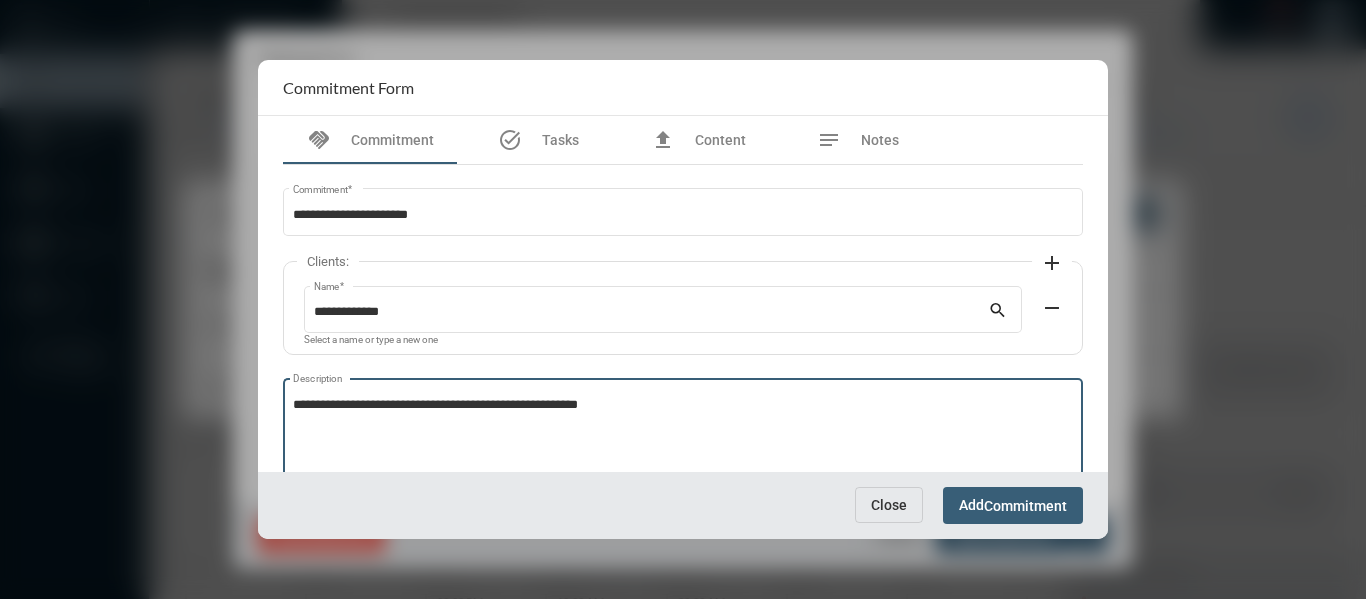 drag, startPoint x: 640, startPoint y: 405, endPoint x: 219, endPoint y: 414, distance: 421.0962 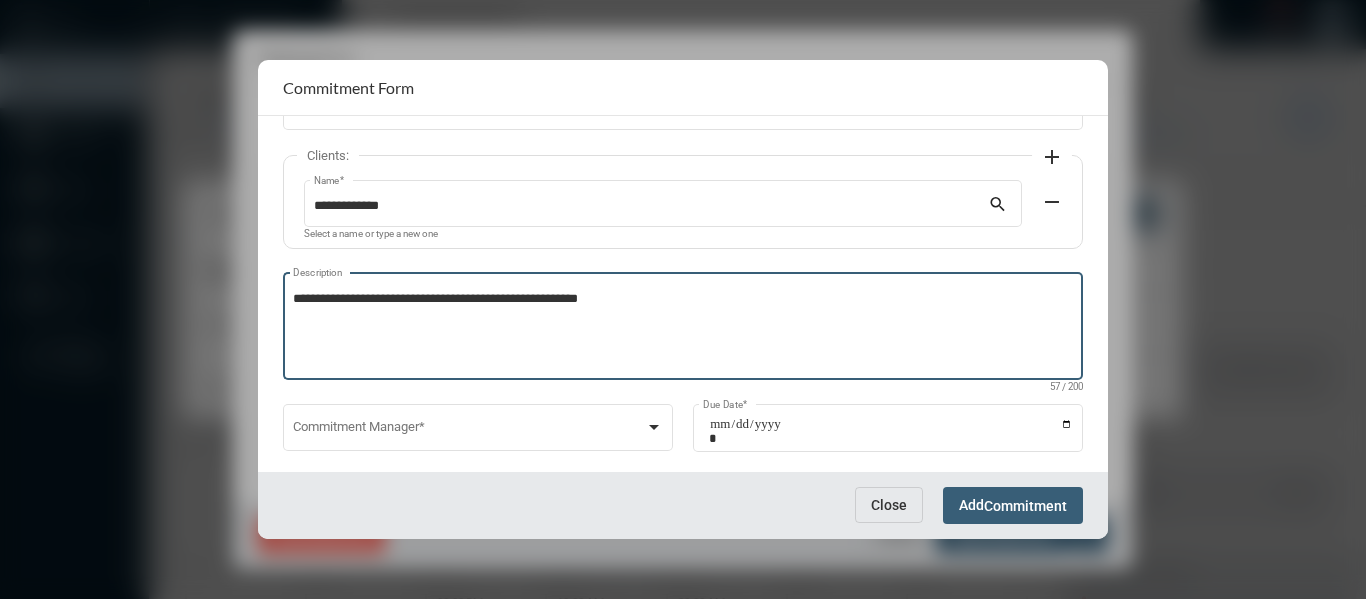 scroll, scrollTop: 136, scrollLeft: 0, axis: vertical 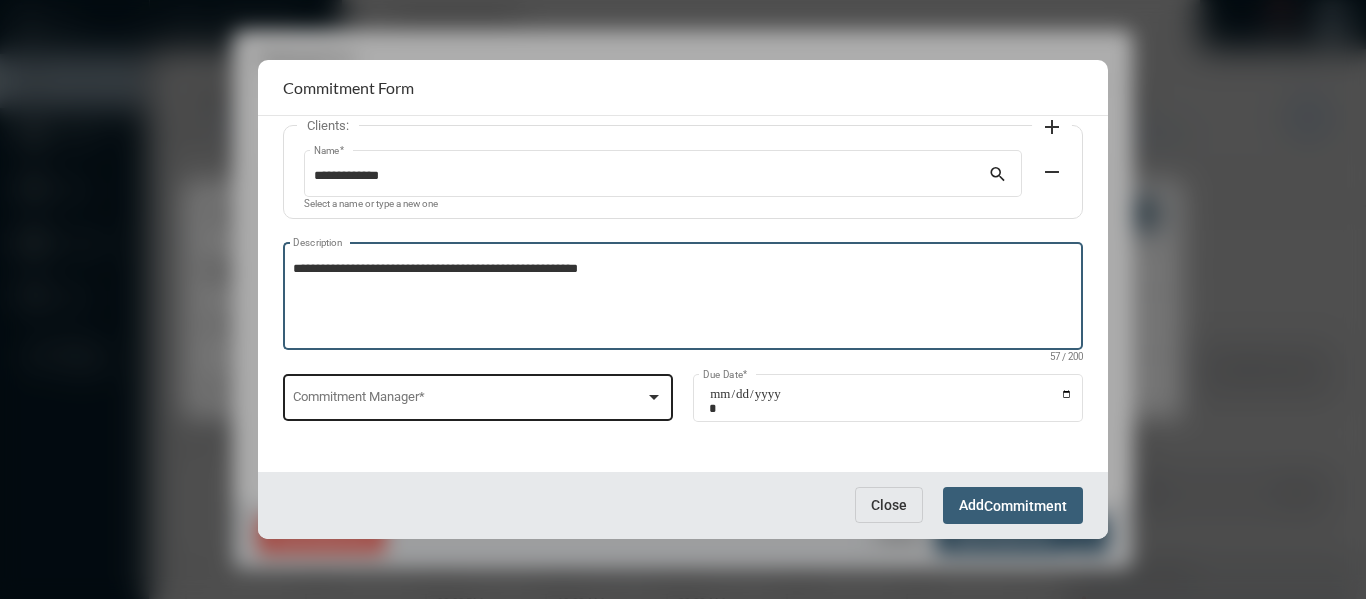 type on "**********" 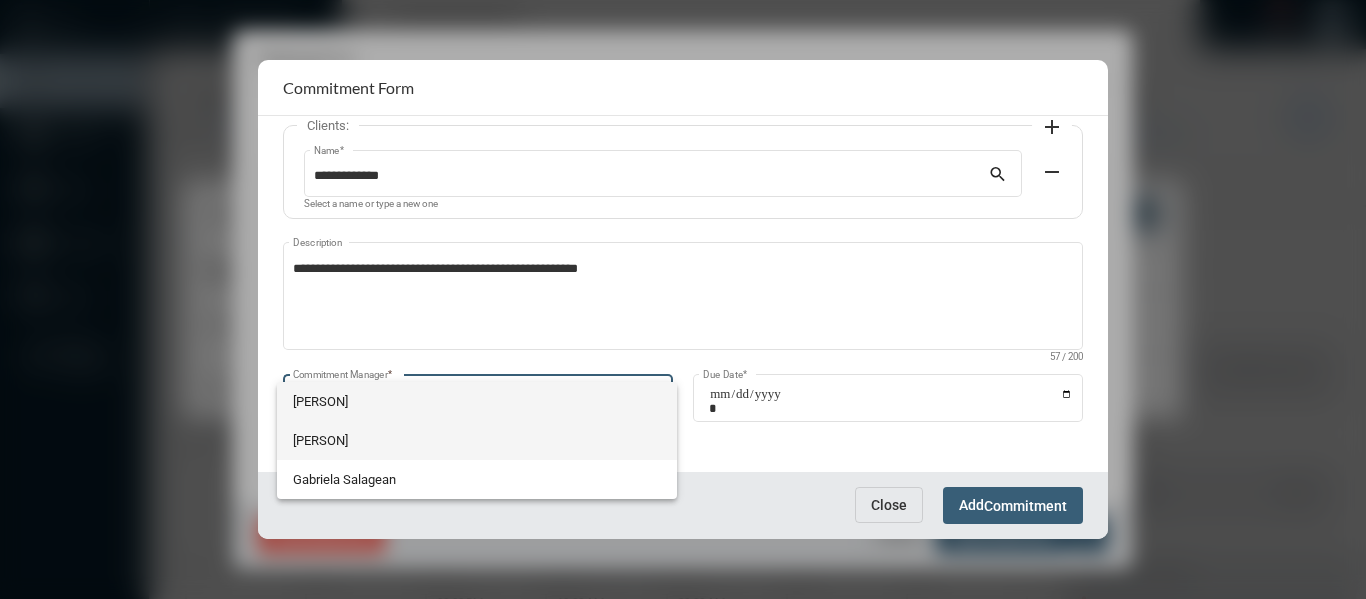 click on "[PERSON]" at bounding box center (477, 440) 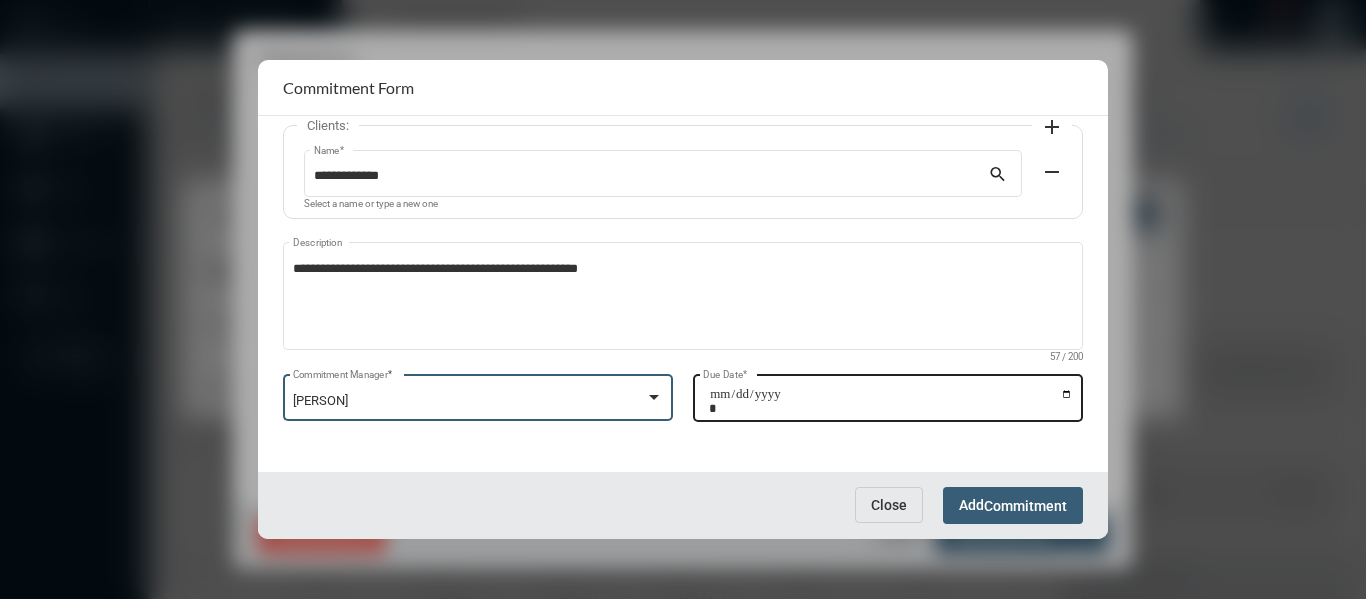 click on "Due Date  *" at bounding box center [891, 401] 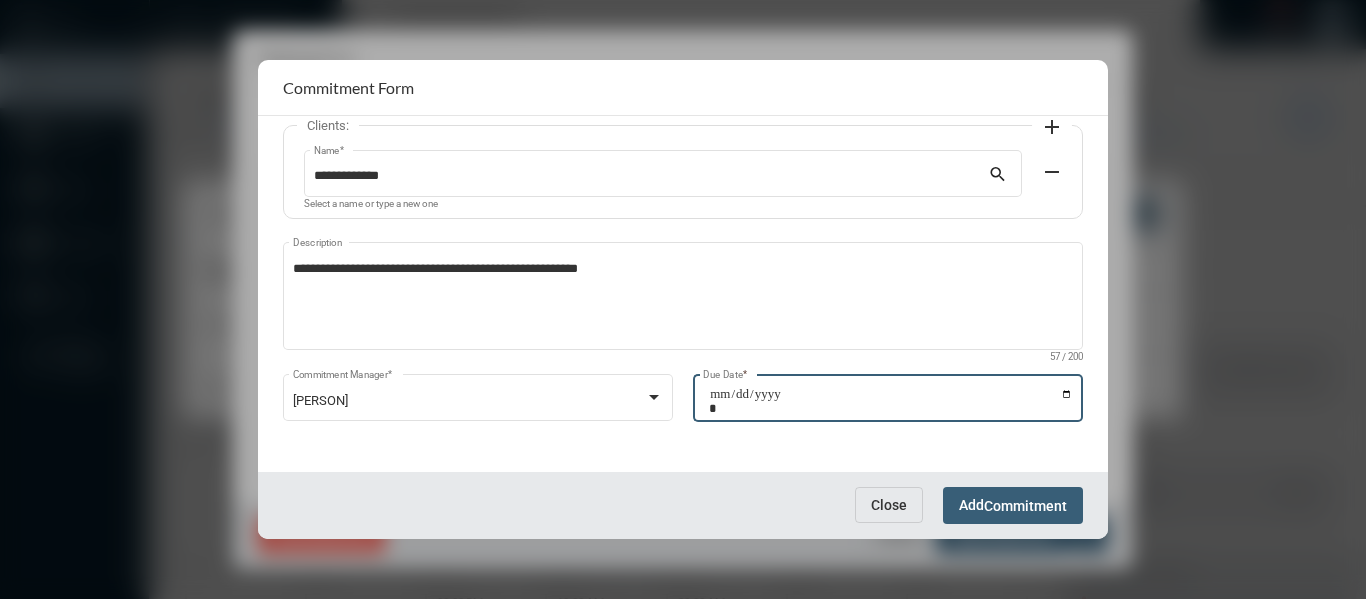 type on "**********" 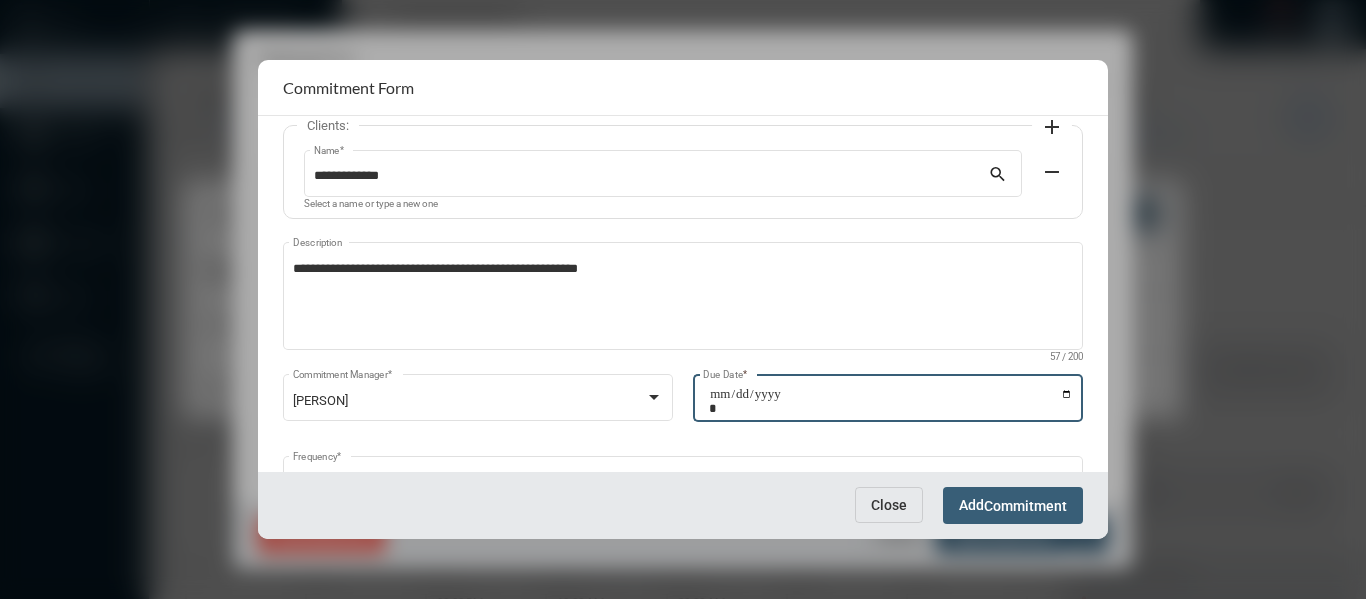 click on "Add   Commitment" at bounding box center (1013, 505) 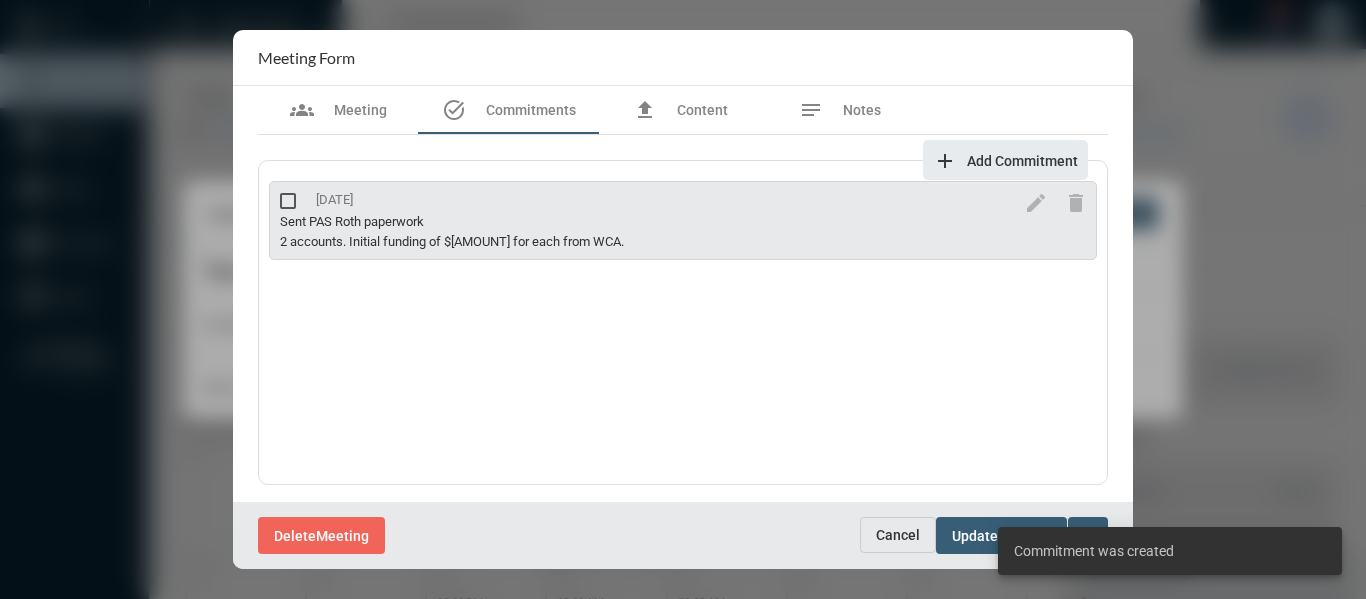 click on "add" at bounding box center [945, 161] 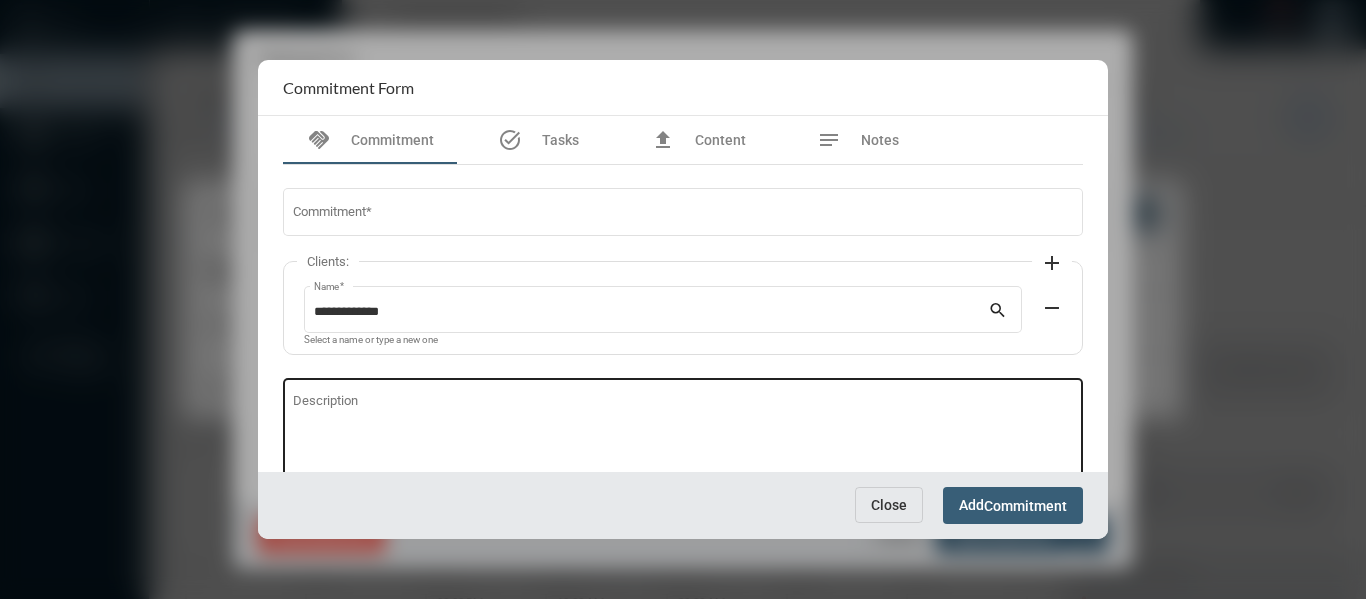 click on "Description" at bounding box center [683, 435] 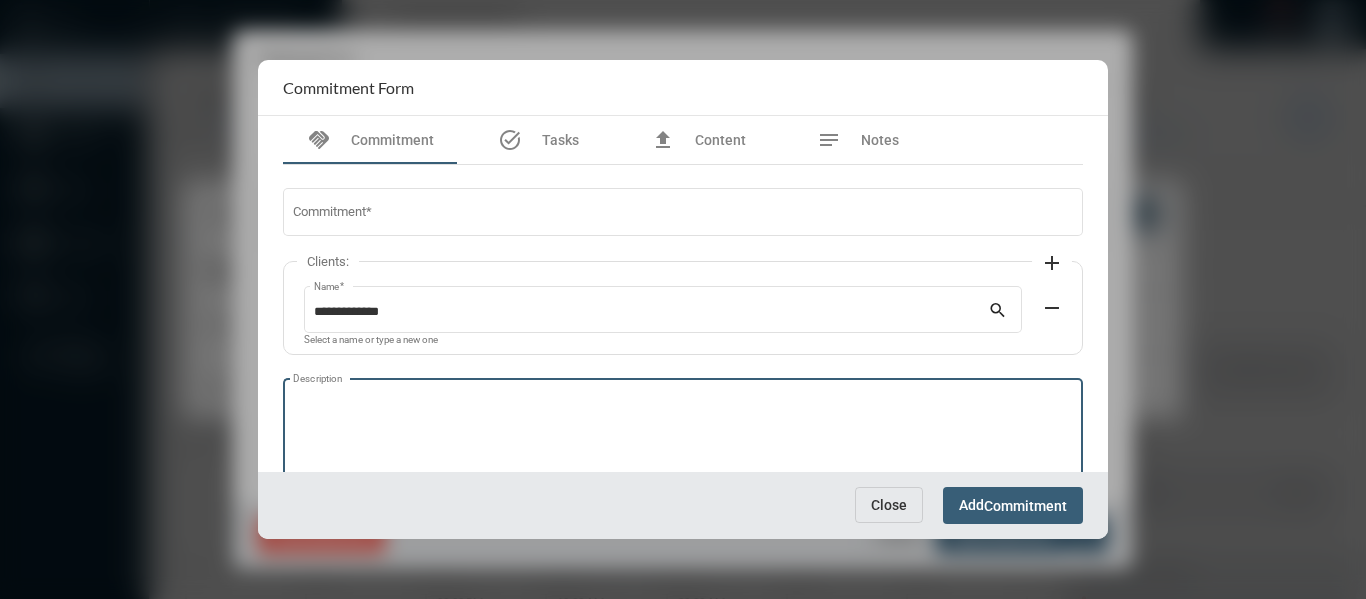 paste on "**********" 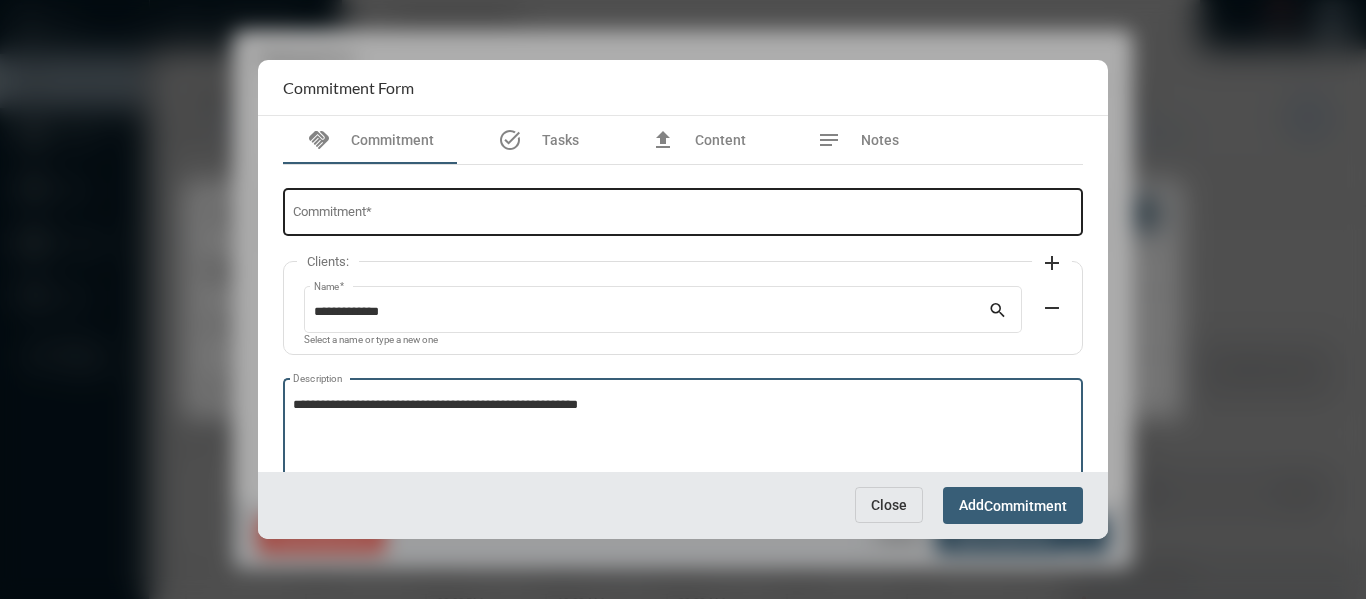 type on "**********" 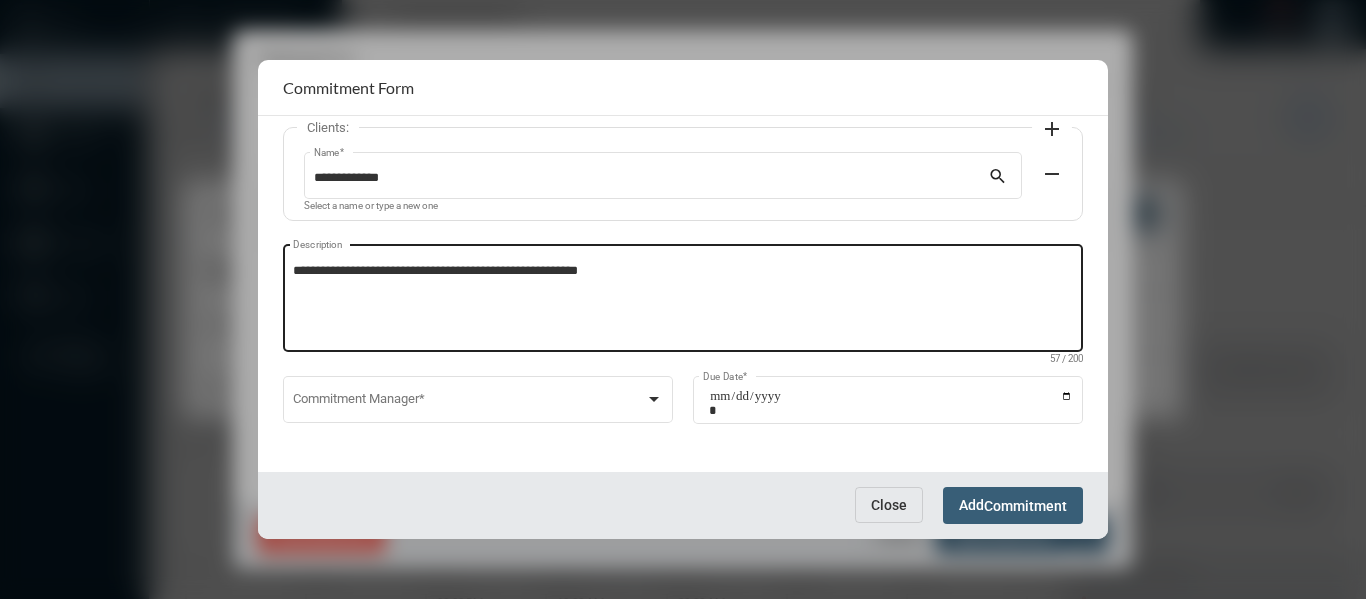 scroll, scrollTop: 136, scrollLeft: 0, axis: vertical 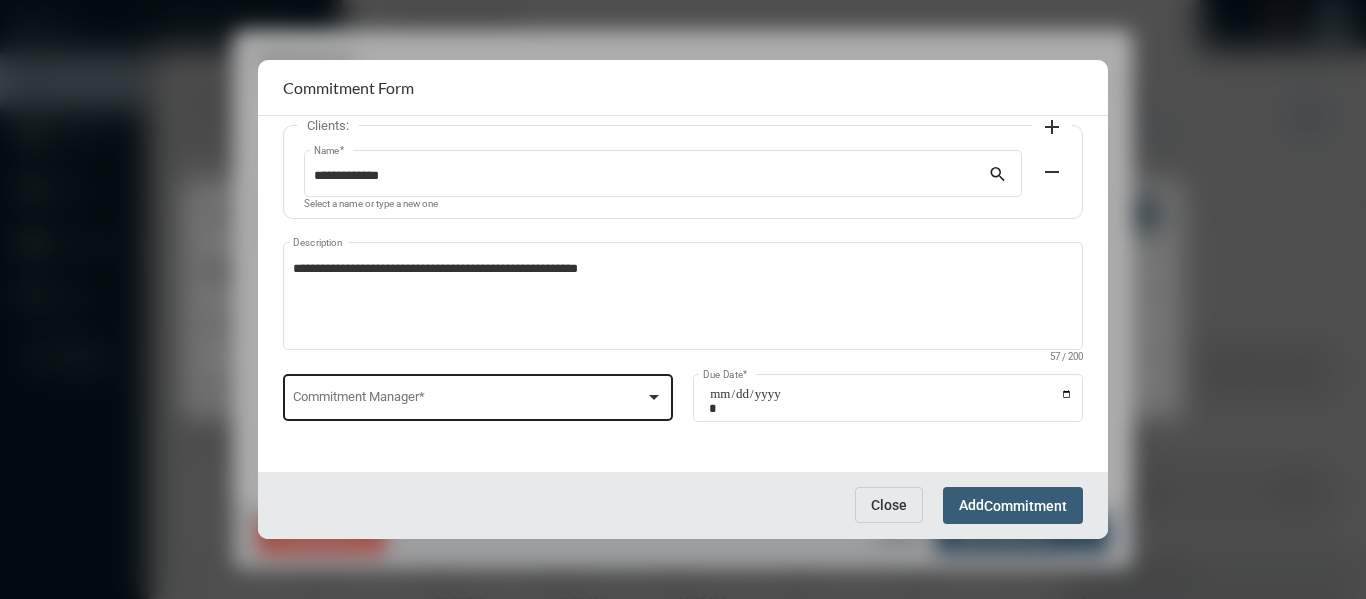 type on "**********" 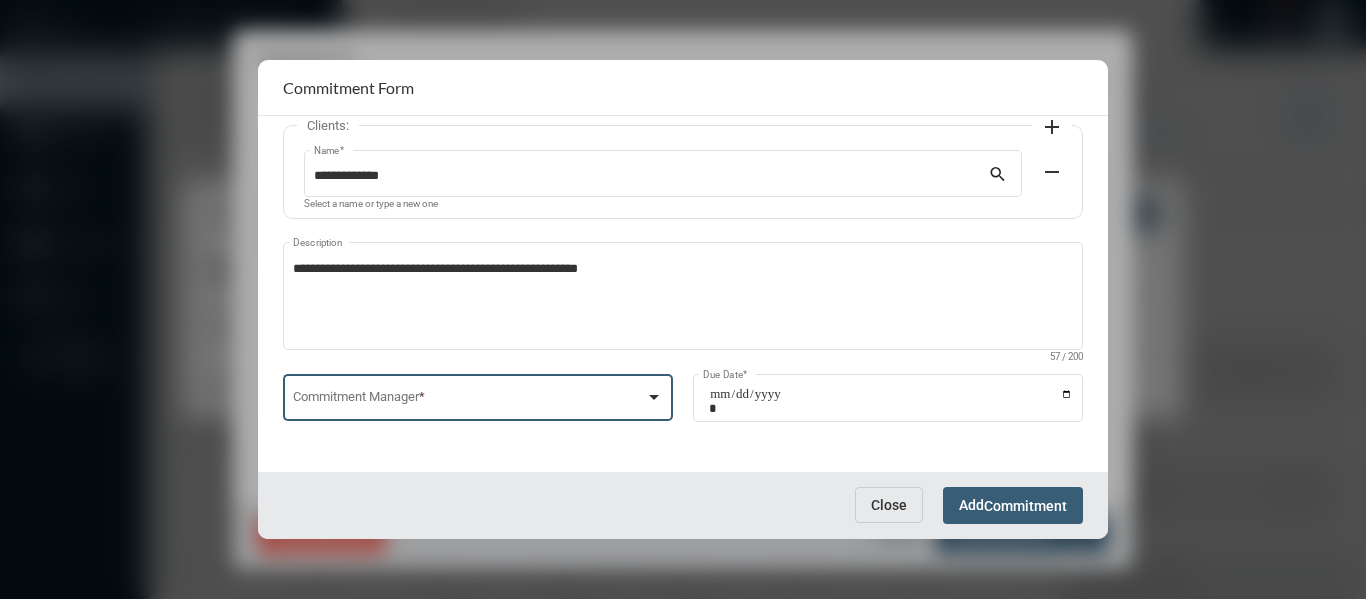 click at bounding box center (654, 397) 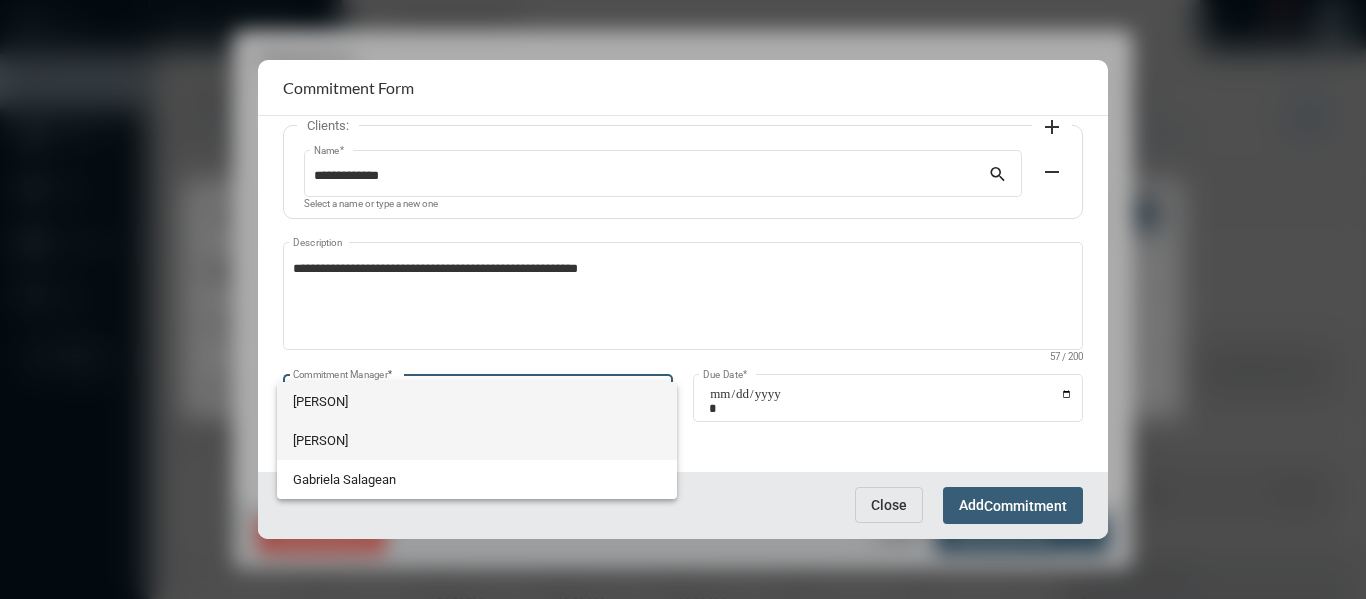 click on "[PERSON]" at bounding box center [477, 440] 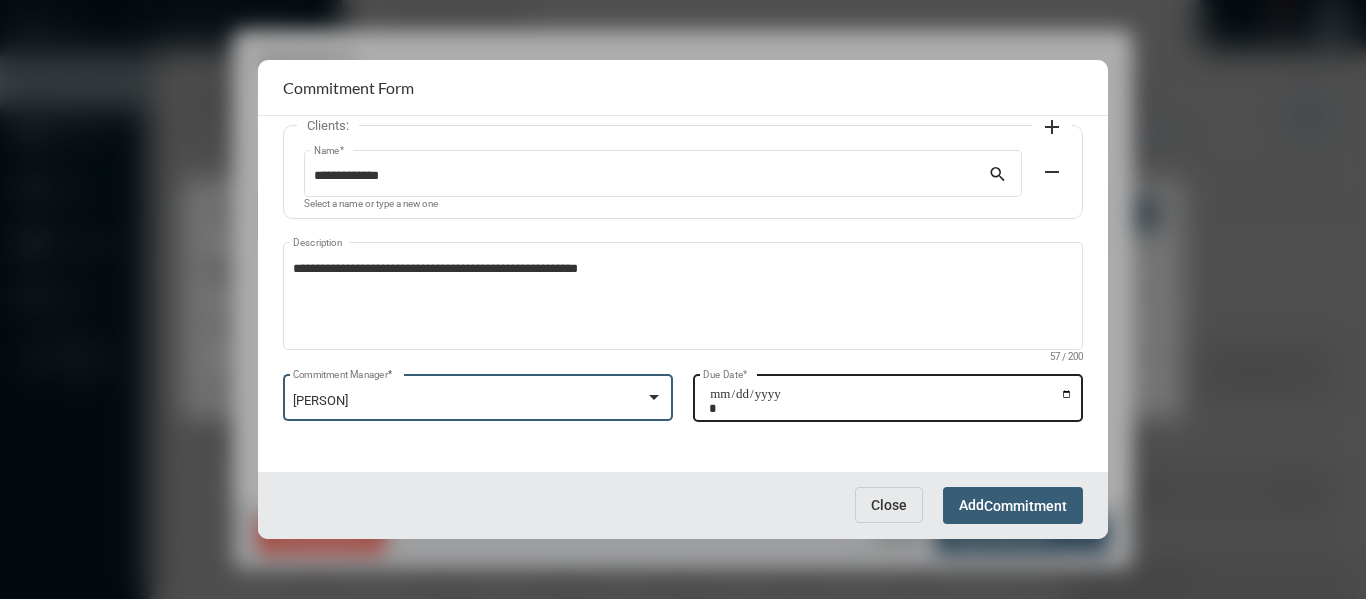 click on "Due Date  *" at bounding box center [891, 401] 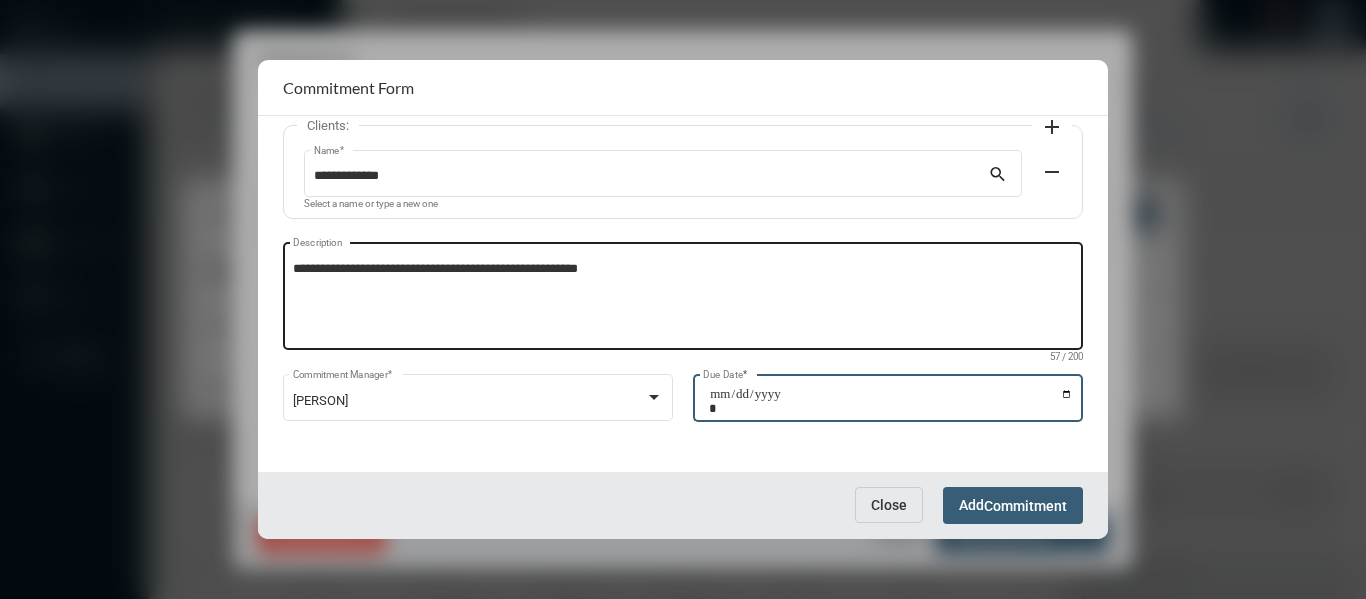 type on "**********" 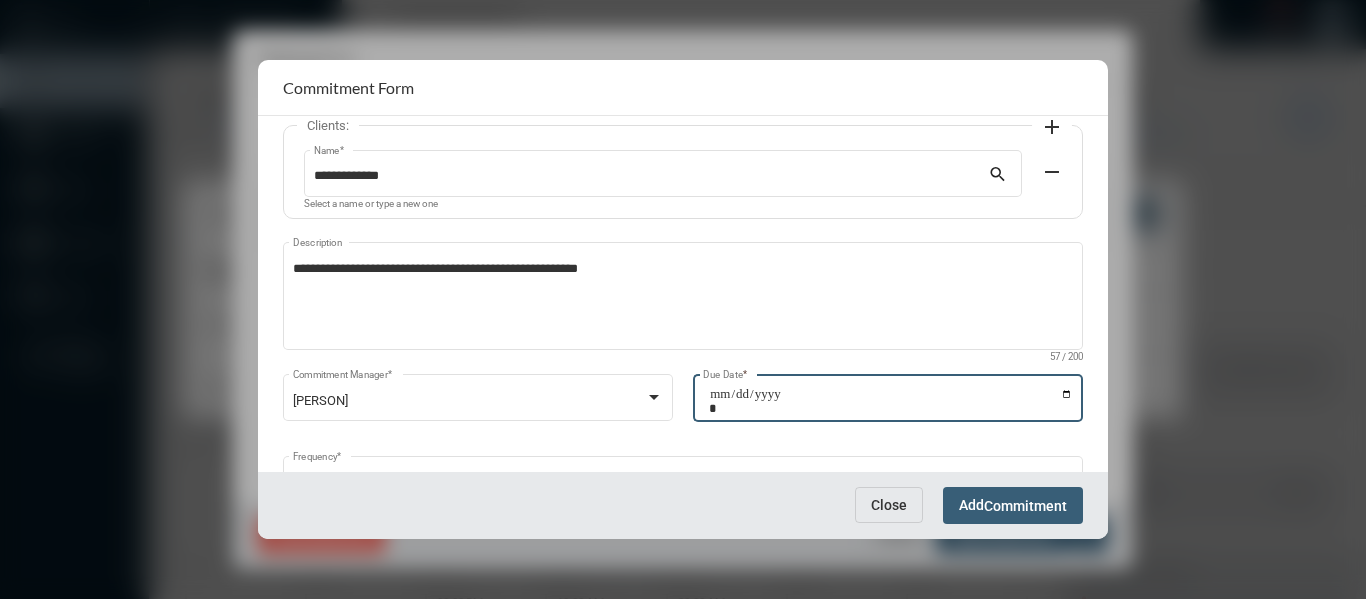 click on "Commitment" at bounding box center (1025, 506) 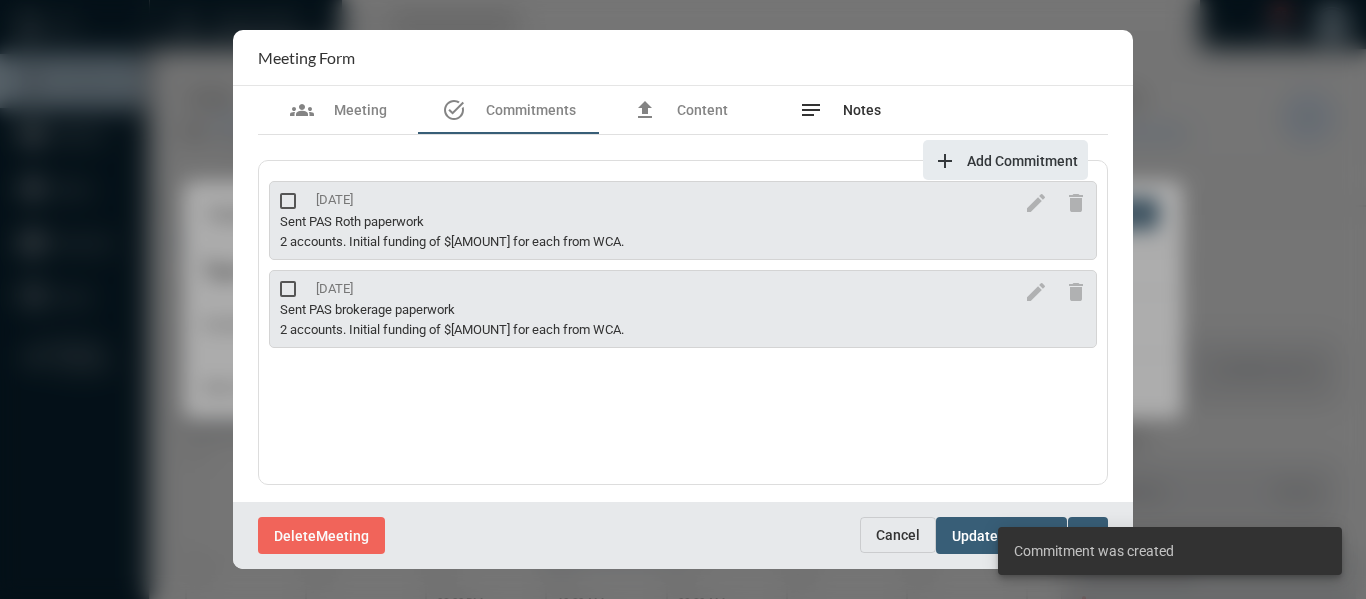 click on "Notes" at bounding box center [862, 110] 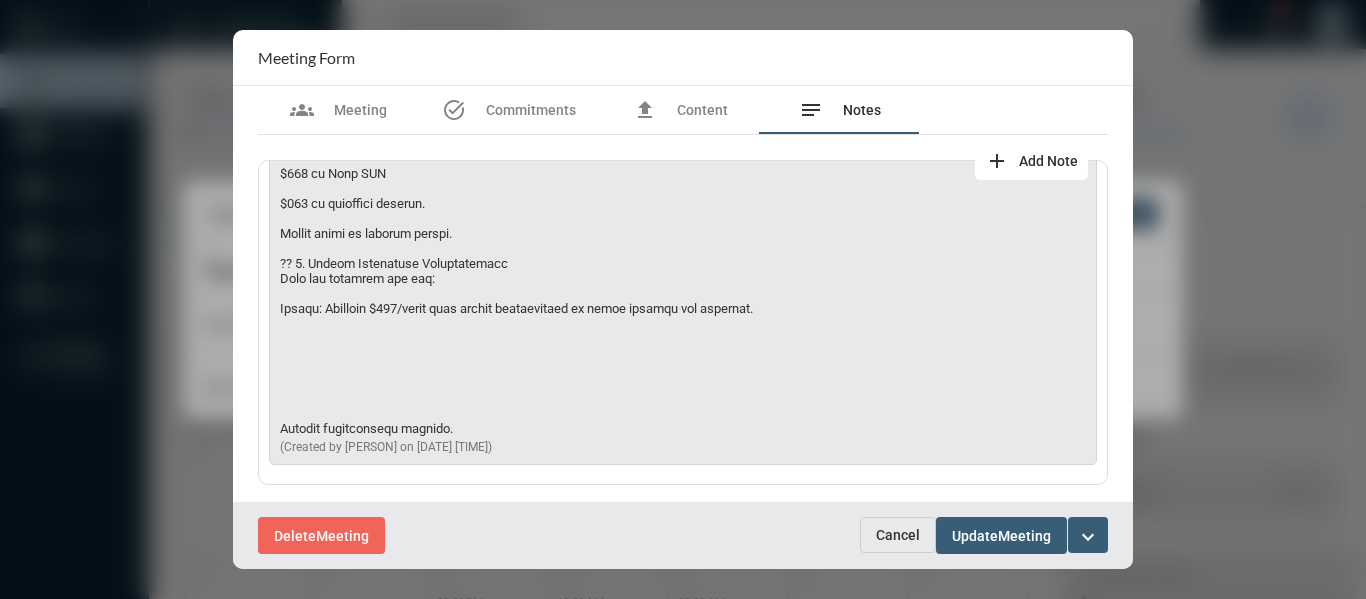 scroll, scrollTop: 1088, scrollLeft: 0, axis: vertical 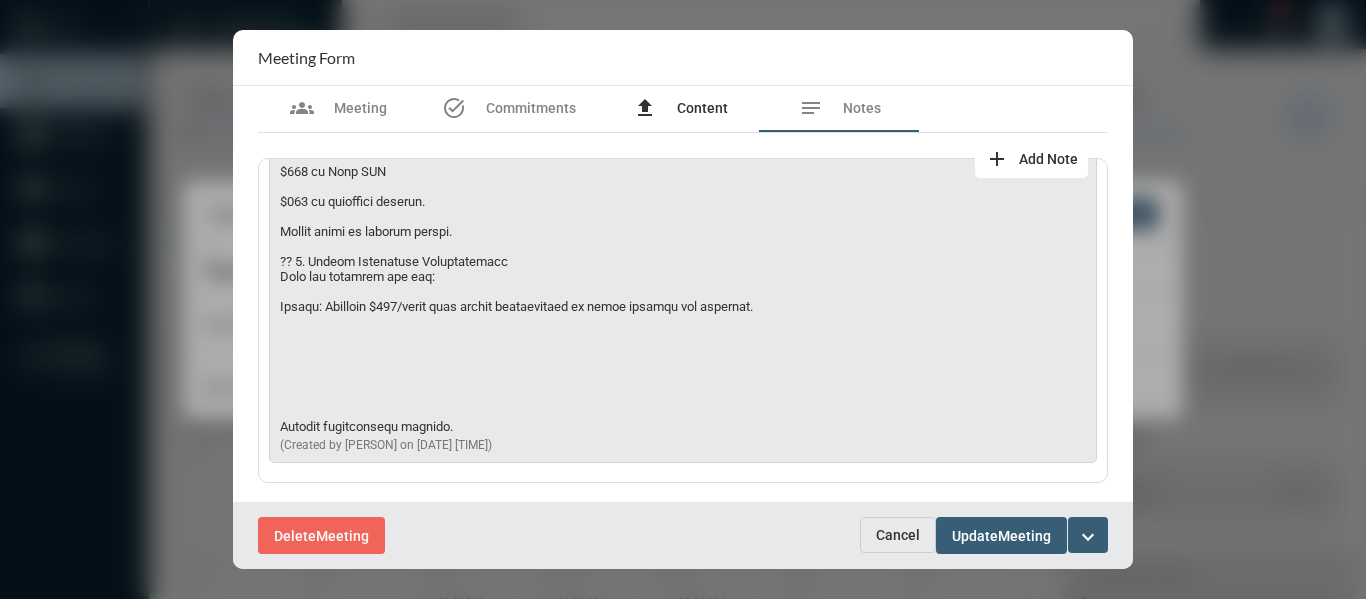 click on "file_upload Content" at bounding box center (680, 108) 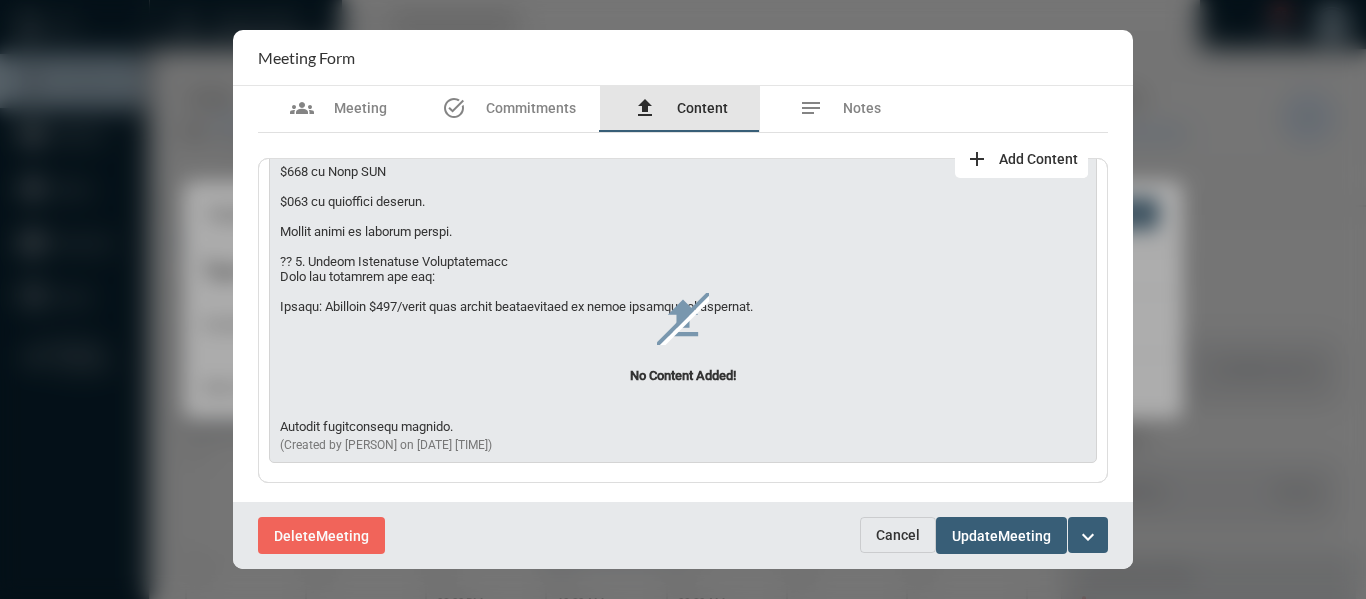 scroll, scrollTop: 0, scrollLeft: 0, axis: both 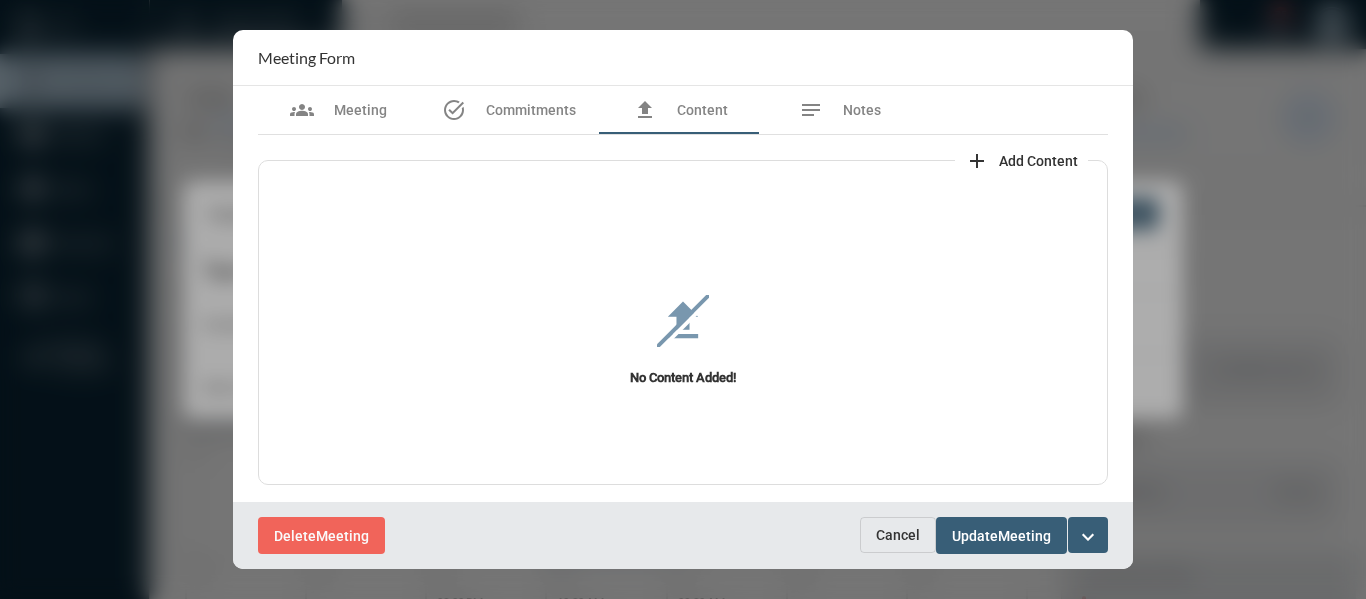 click on "Add Content" at bounding box center [1038, 161] 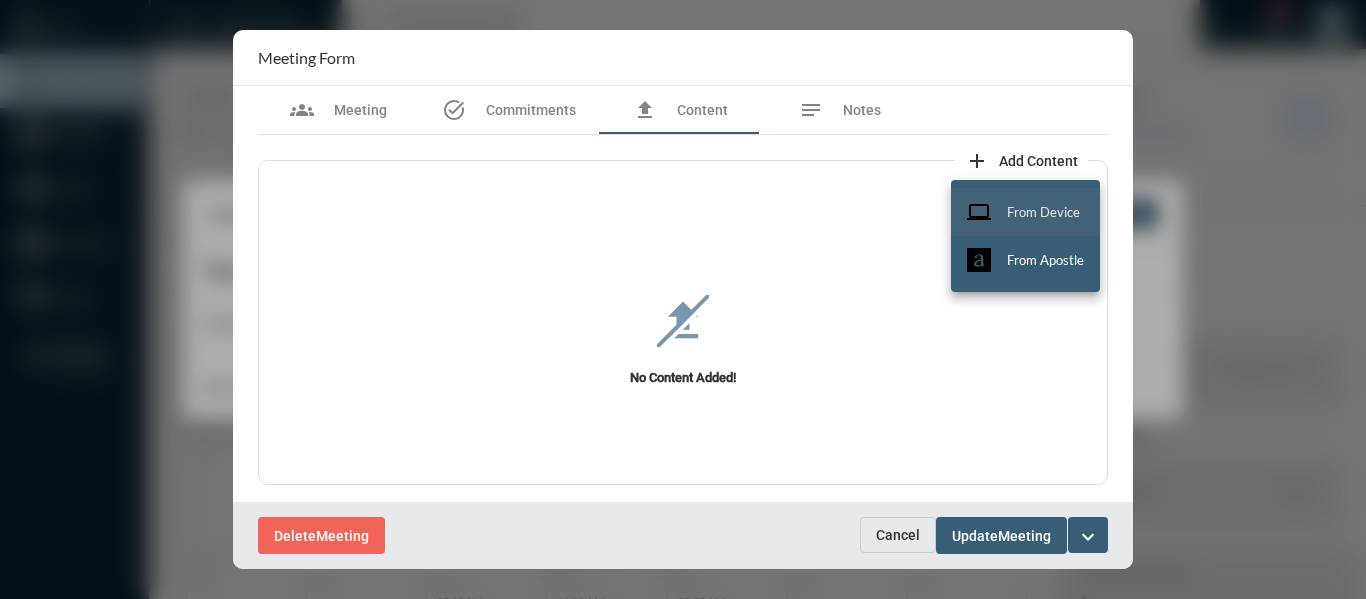 click on "From Device" at bounding box center (1043, 212) 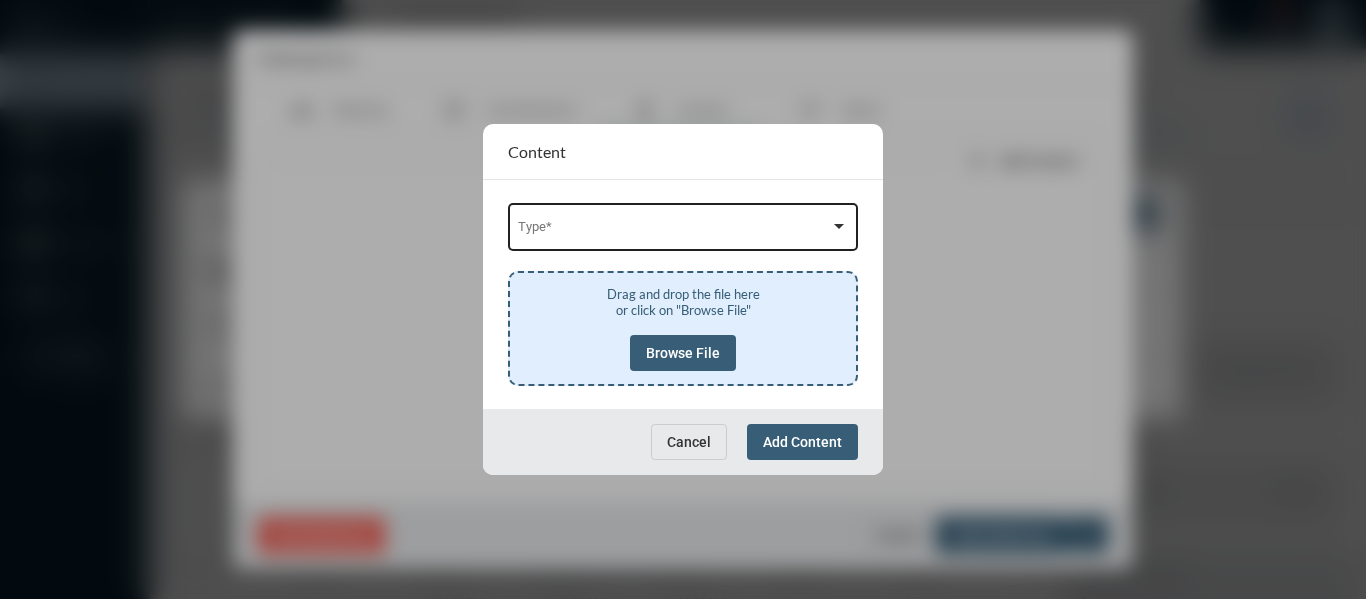 click at bounding box center (674, 230) 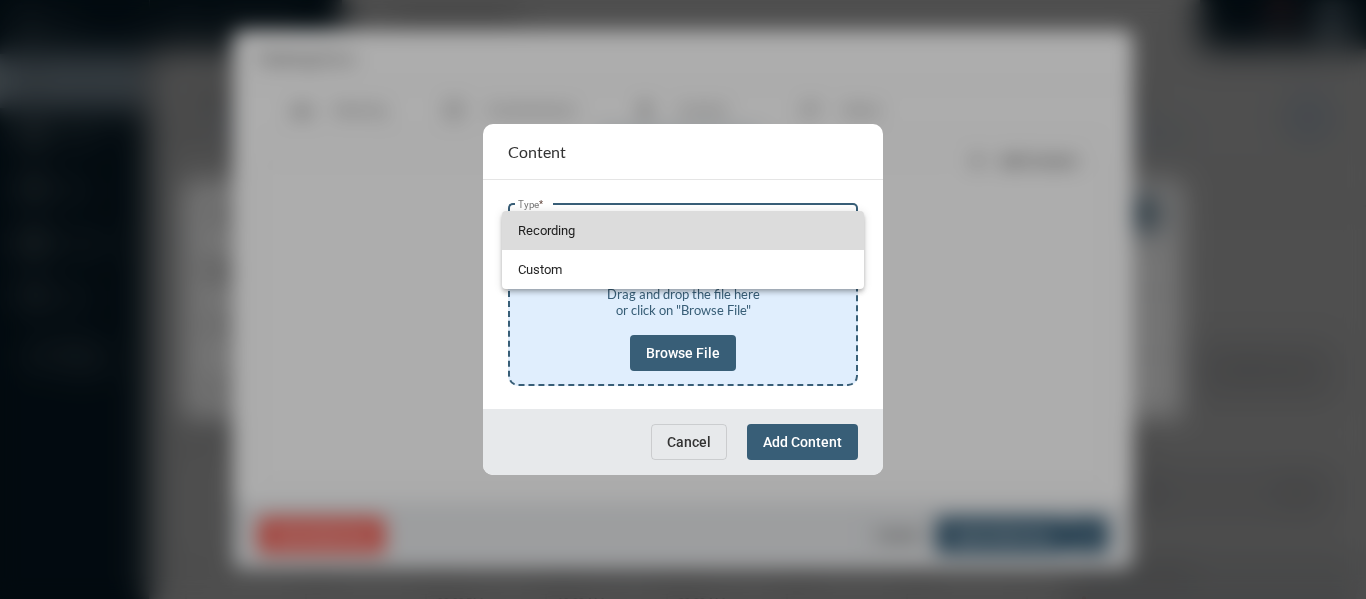 click on "Recording" at bounding box center [683, 230] 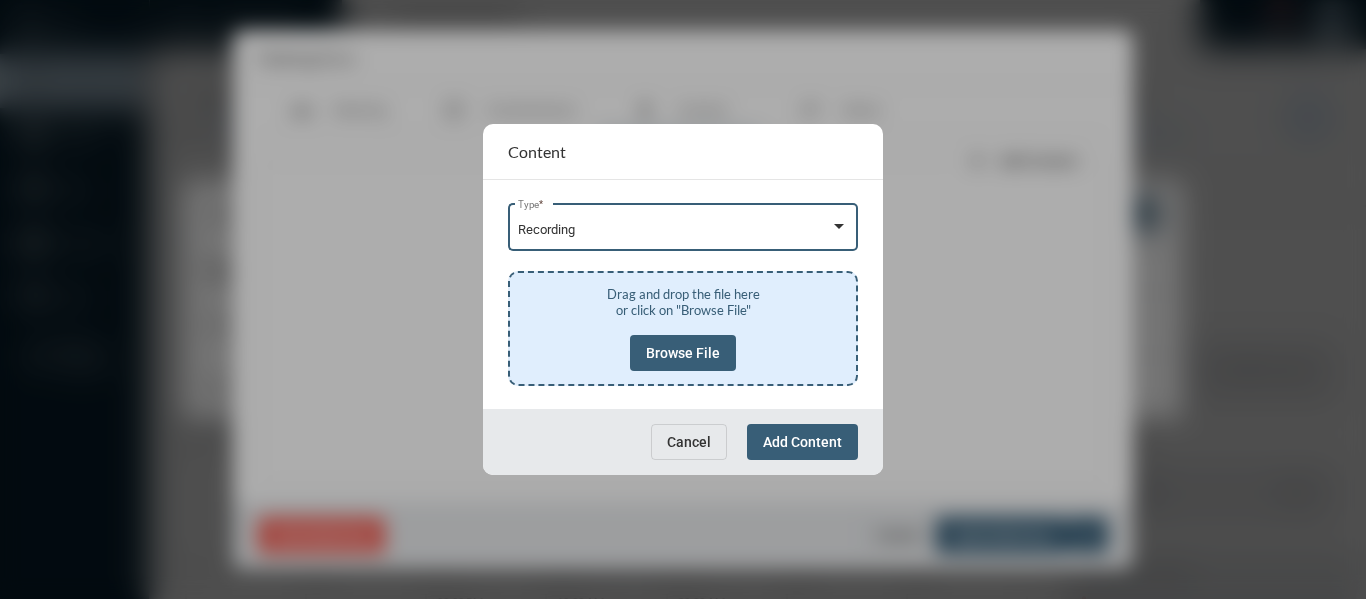 click on "Browse File" at bounding box center [683, 353] 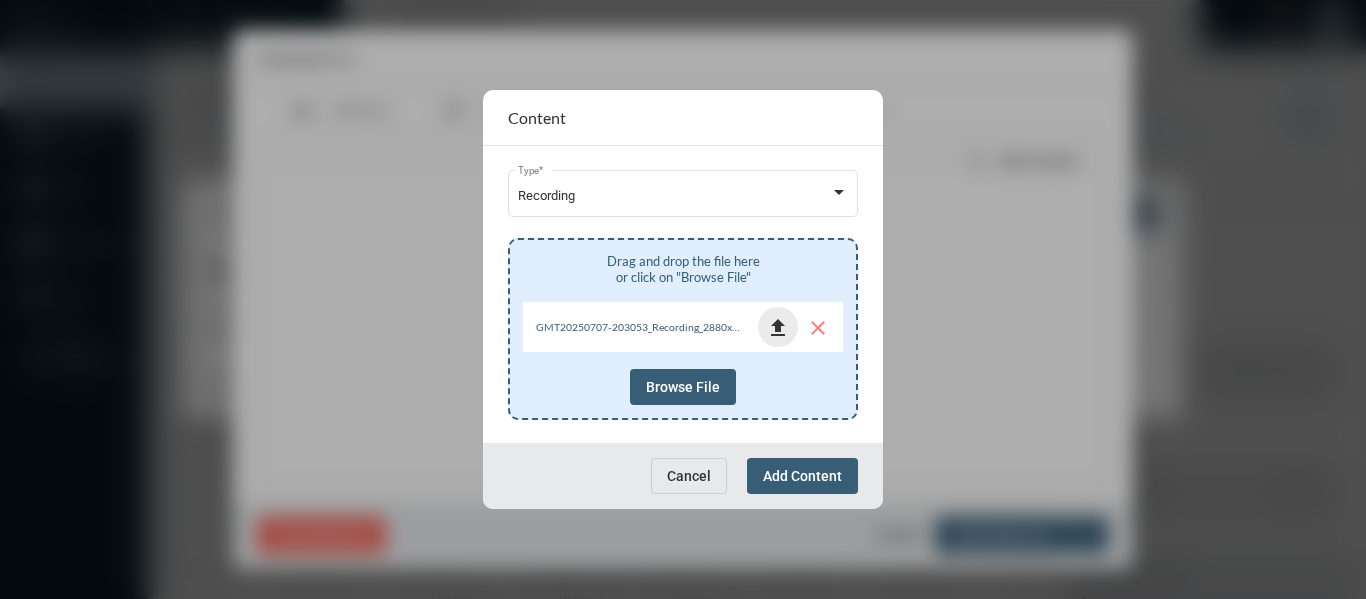 click on "file_upload" at bounding box center [778, 328] 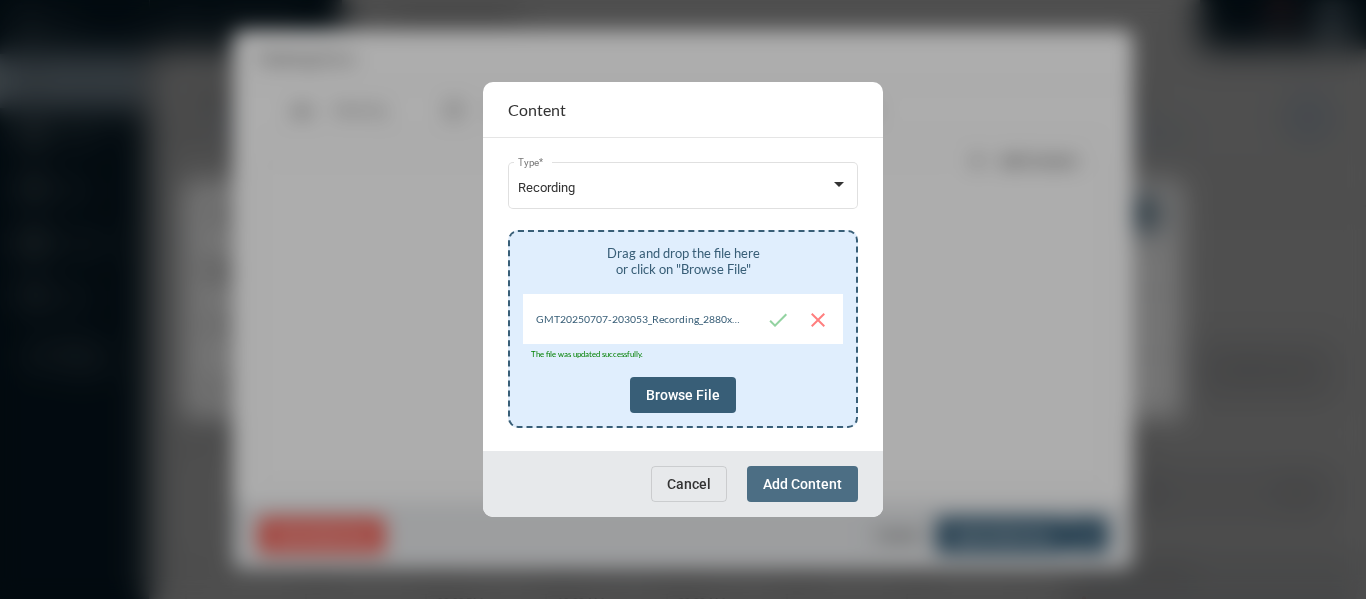 click on "Add Content" at bounding box center (802, 484) 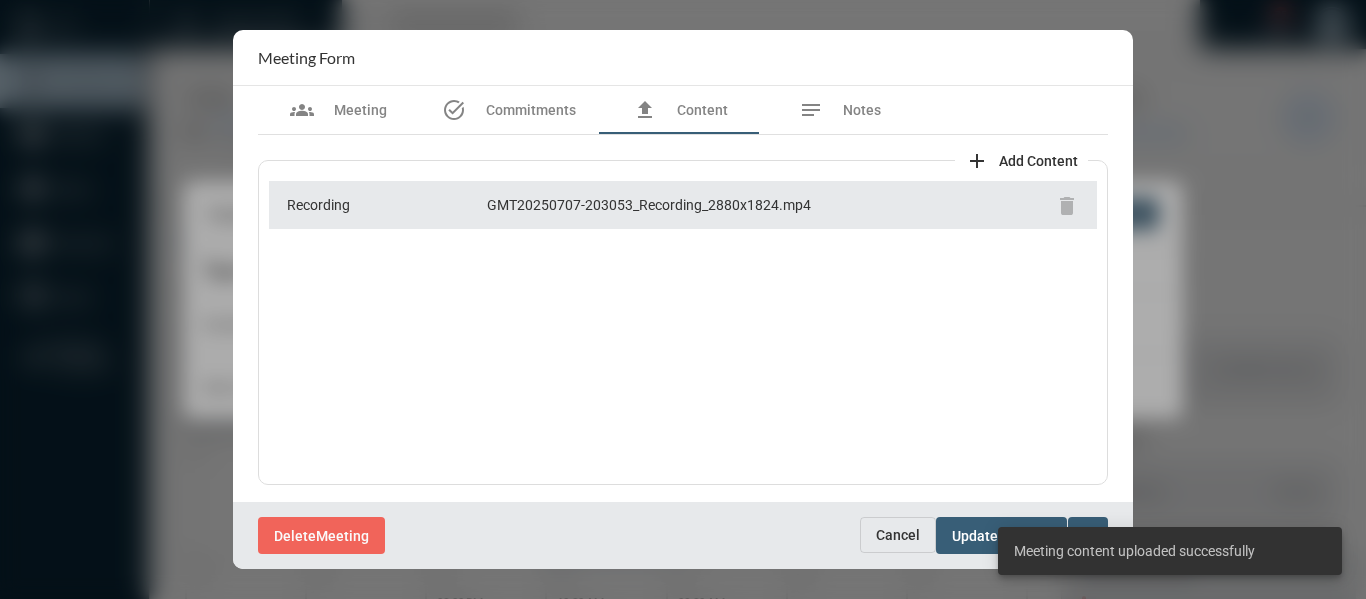 scroll, scrollTop: 2, scrollLeft: 0, axis: vertical 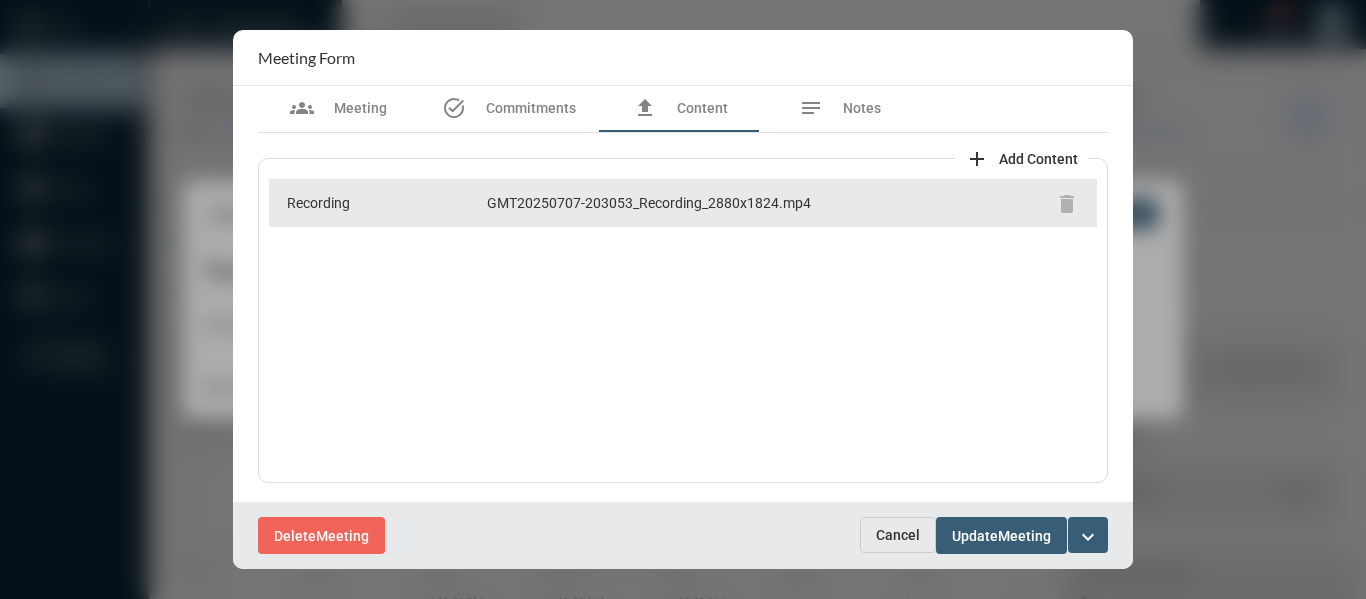 click on "expand_more" at bounding box center (1088, 537) 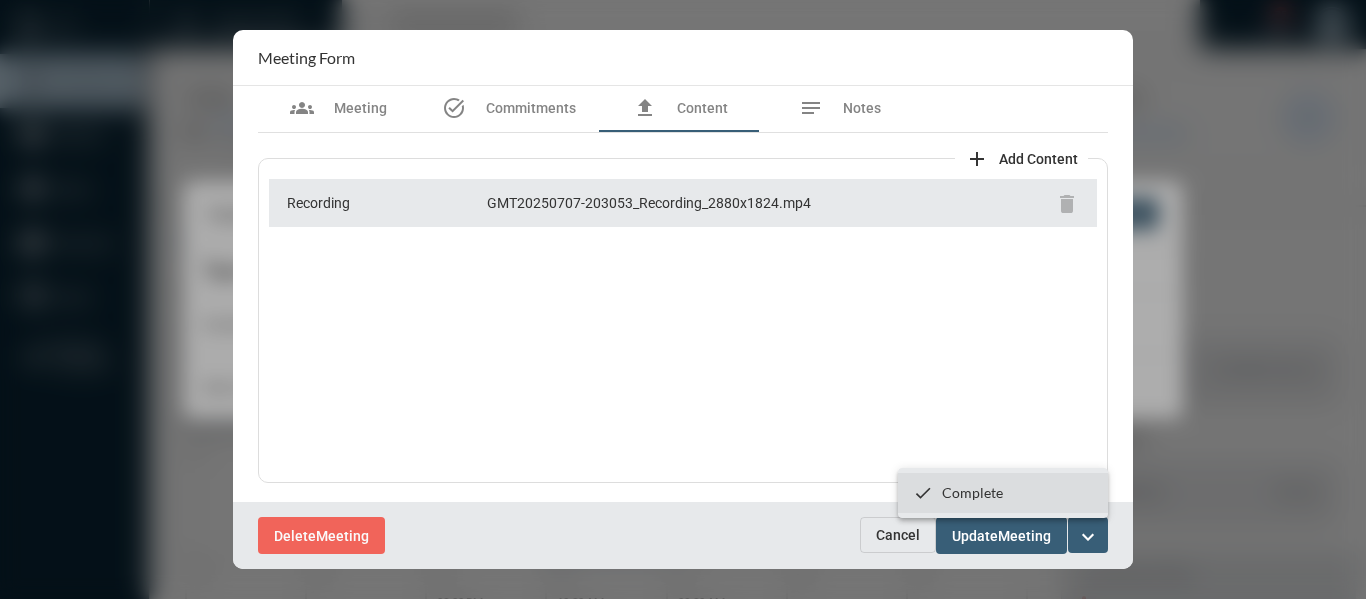 click on "Complete" at bounding box center (972, 492) 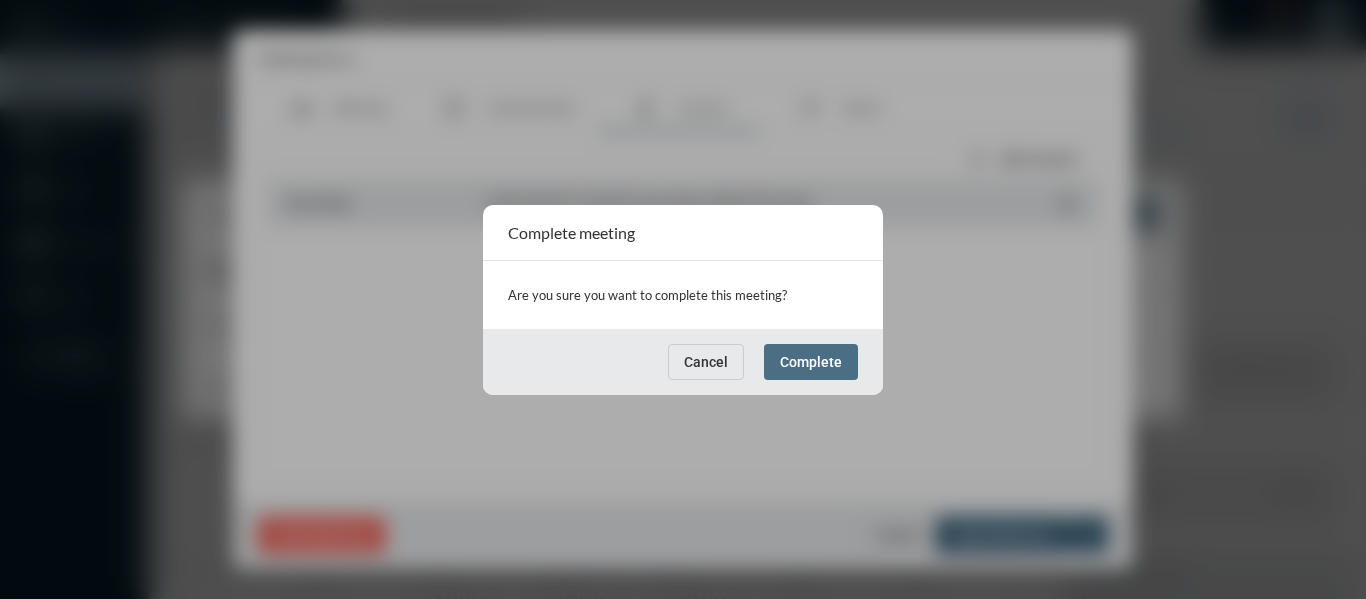 click on "Complete" at bounding box center [811, 362] 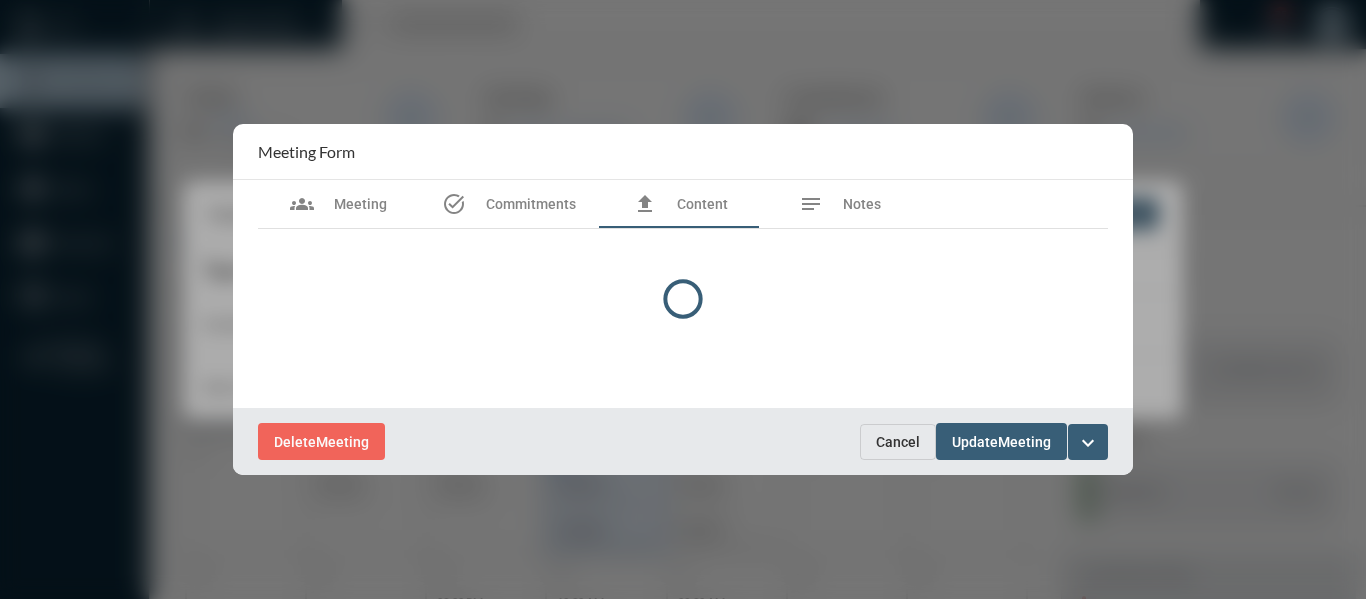 scroll, scrollTop: 0, scrollLeft: 0, axis: both 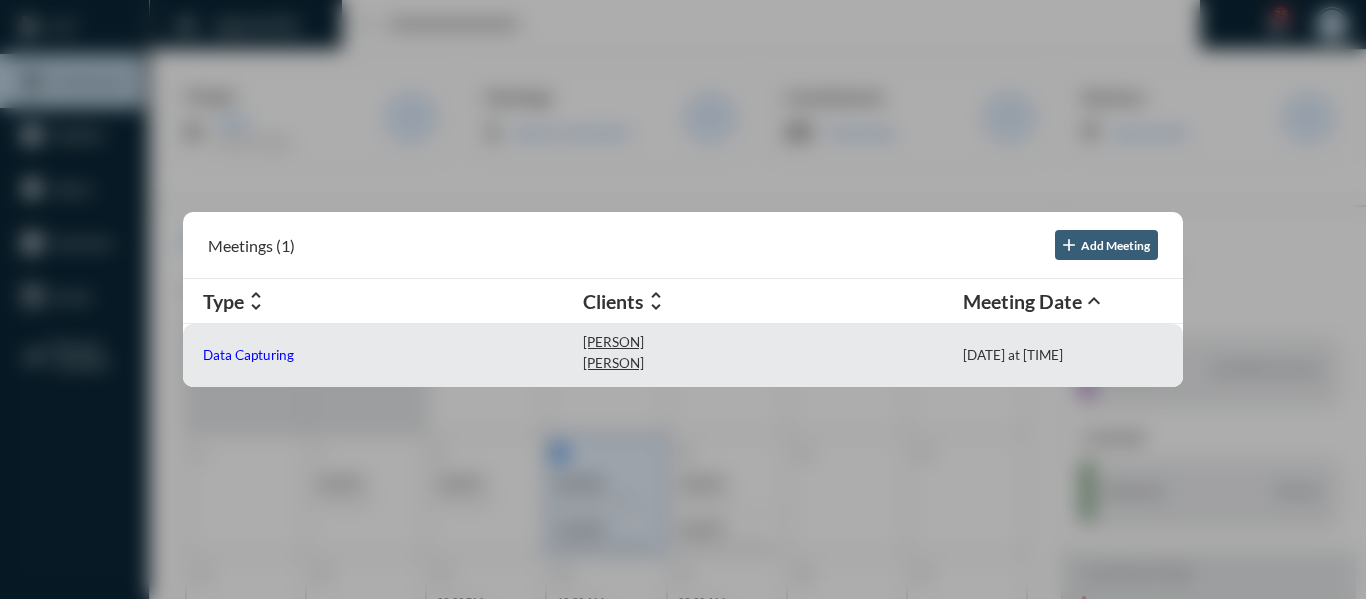 click on "Data Capturing" at bounding box center [248, 355] 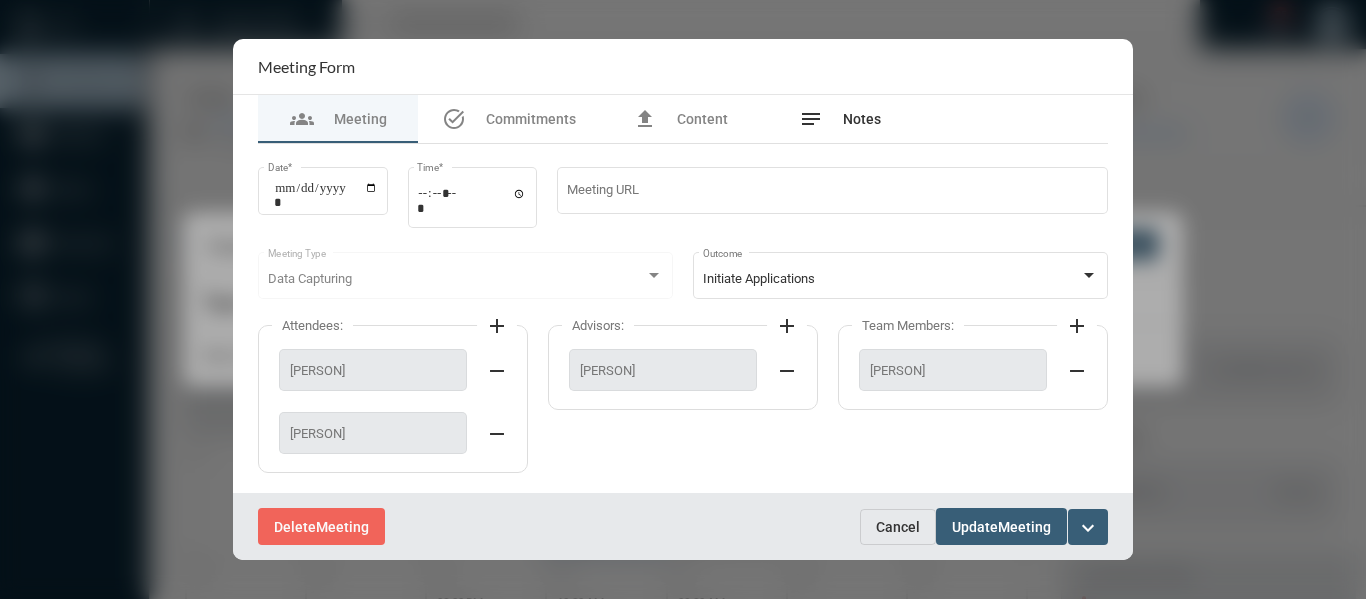 click on "Notes" at bounding box center [862, 119] 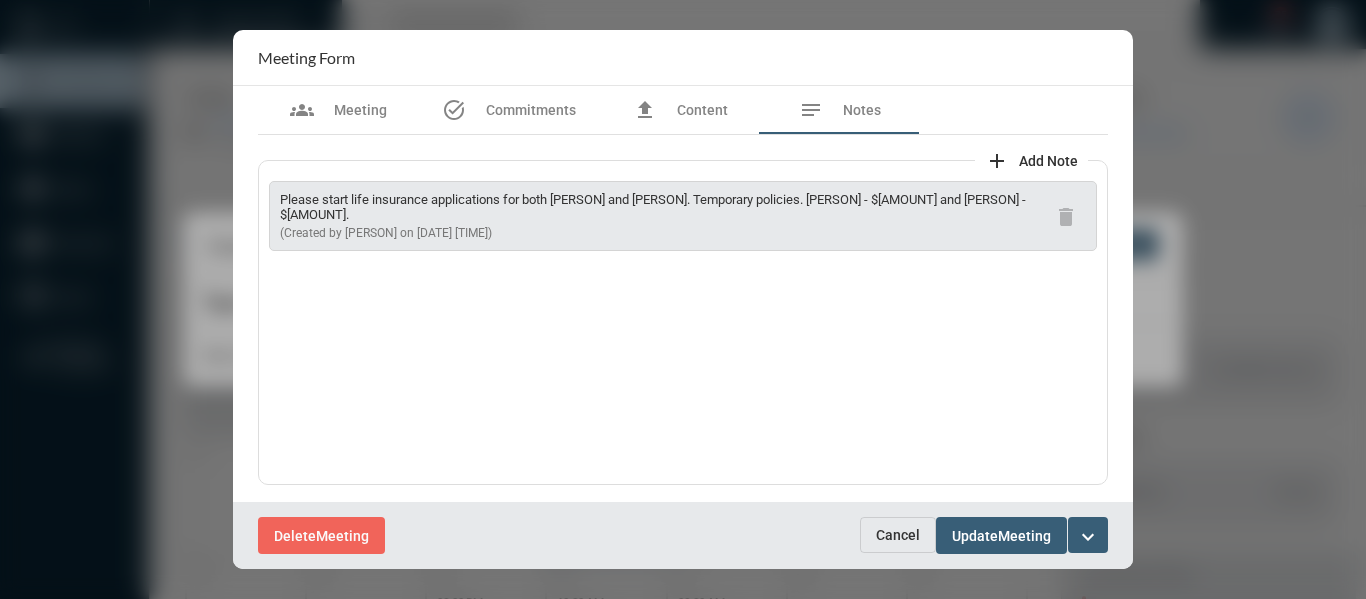 drag, startPoint x: 999, startPoint y: 198, endPoint x: 677, endPoint y: 200, distance: 322.00623 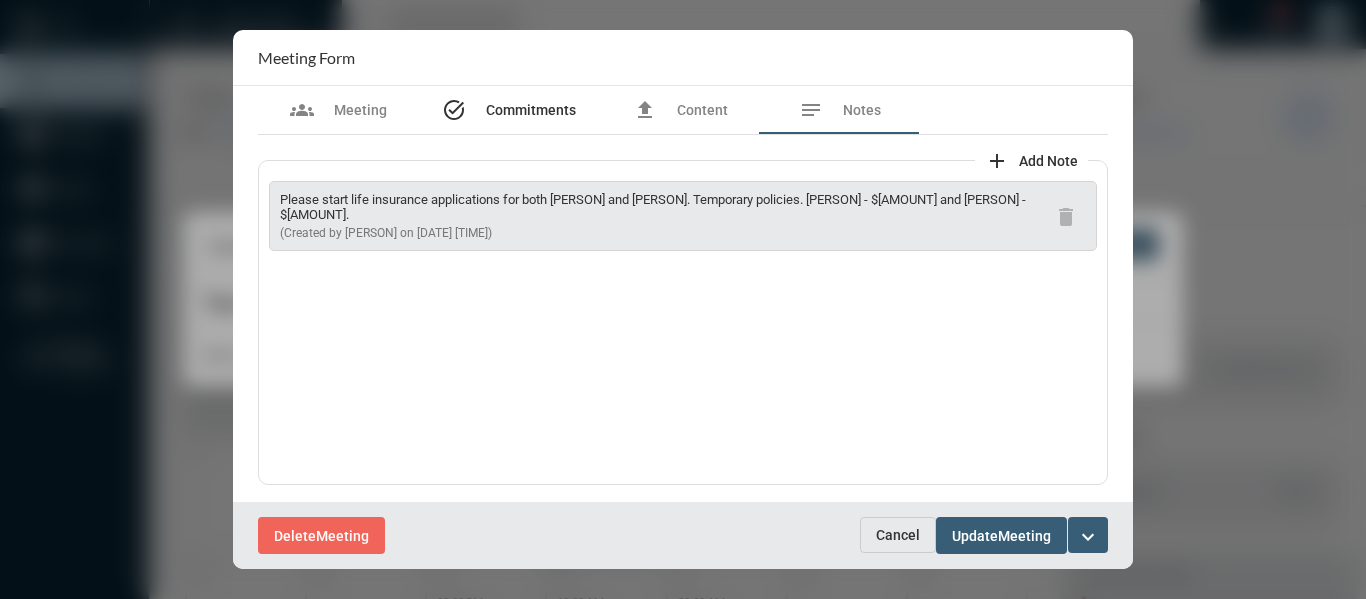 click on "Commitments" at bounding box center [531, 110] 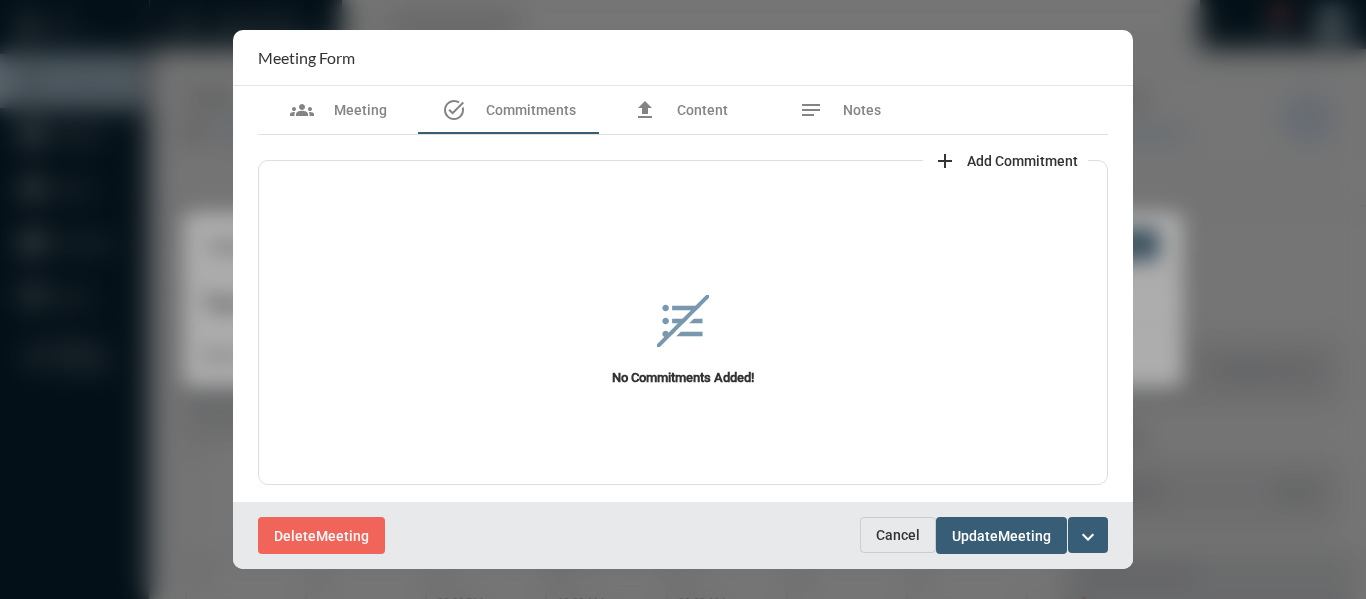 click on "add" at bounding box center (945, 161) 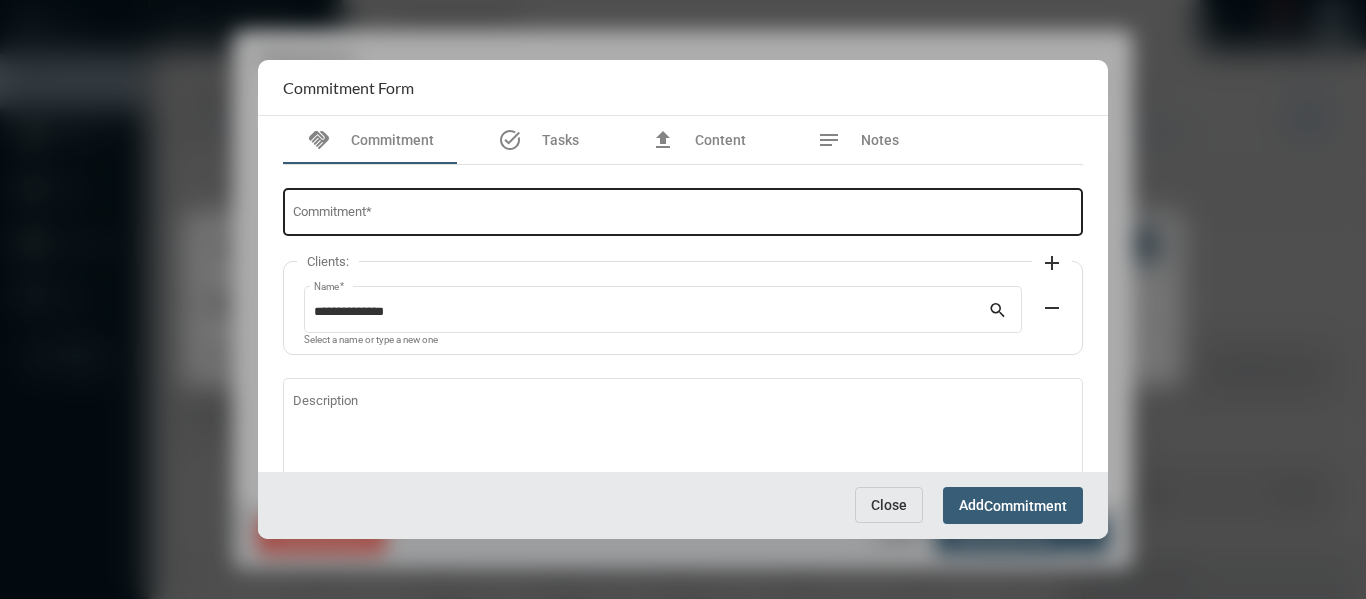 click on "Commitment  *" at bounding box center [683, 215] 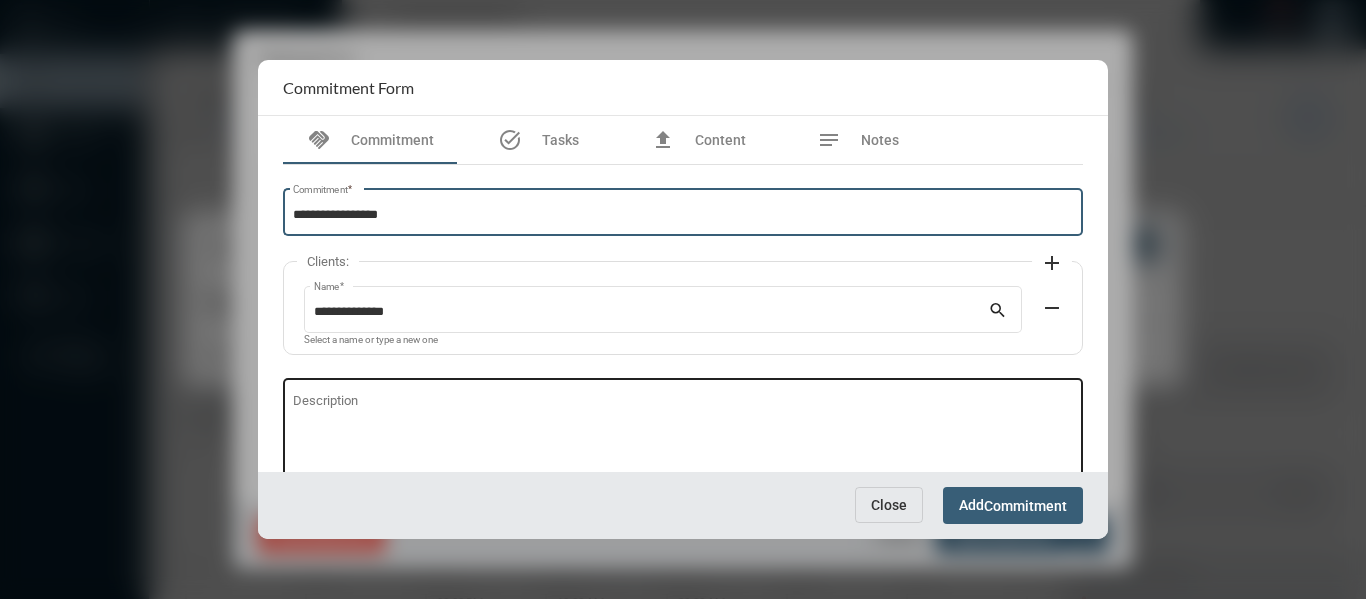 type on "**********" 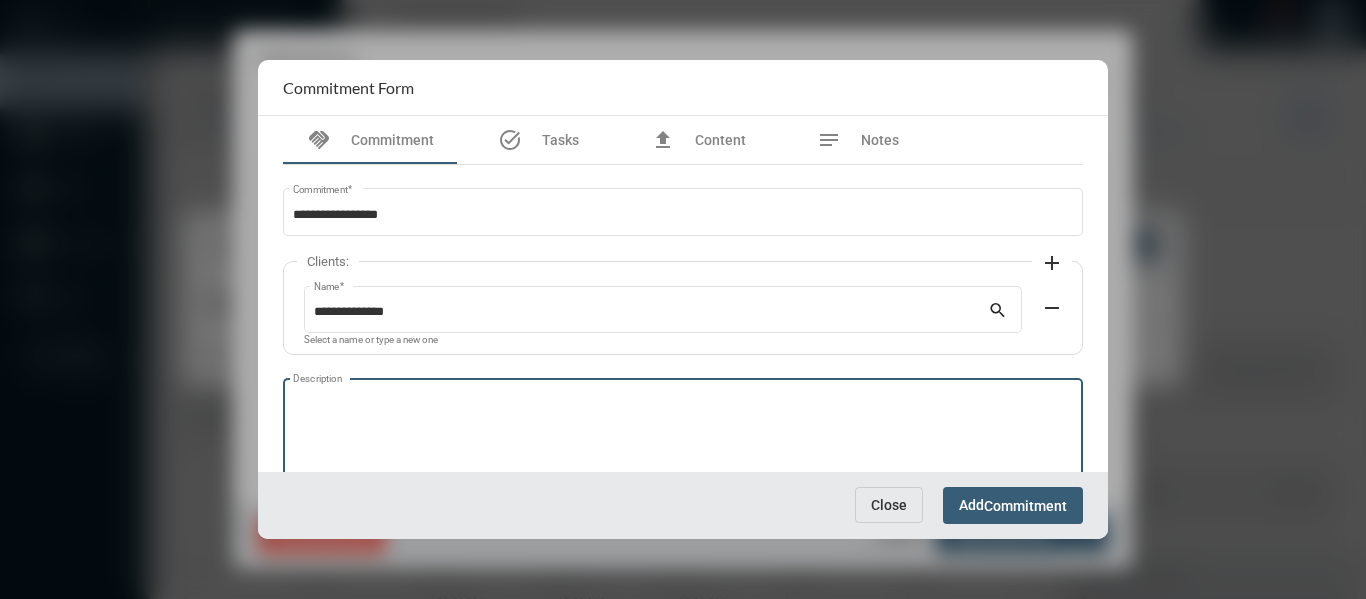 click on "Description" at bounding box center (683, 435) 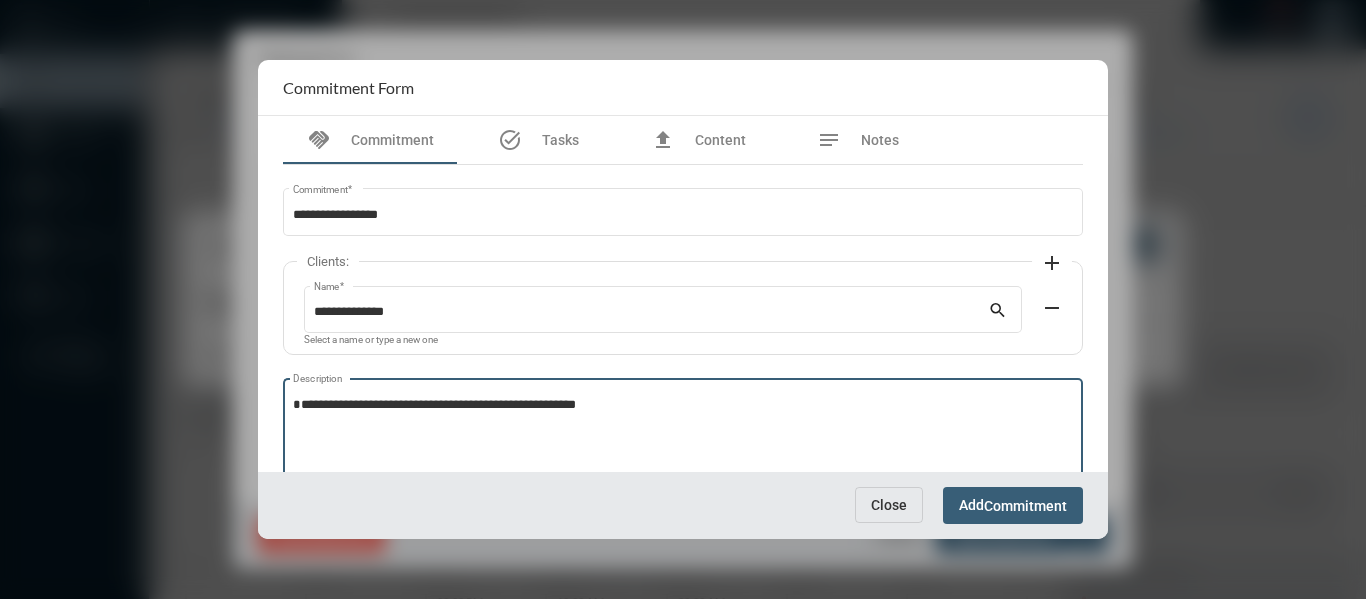 type on "**********" 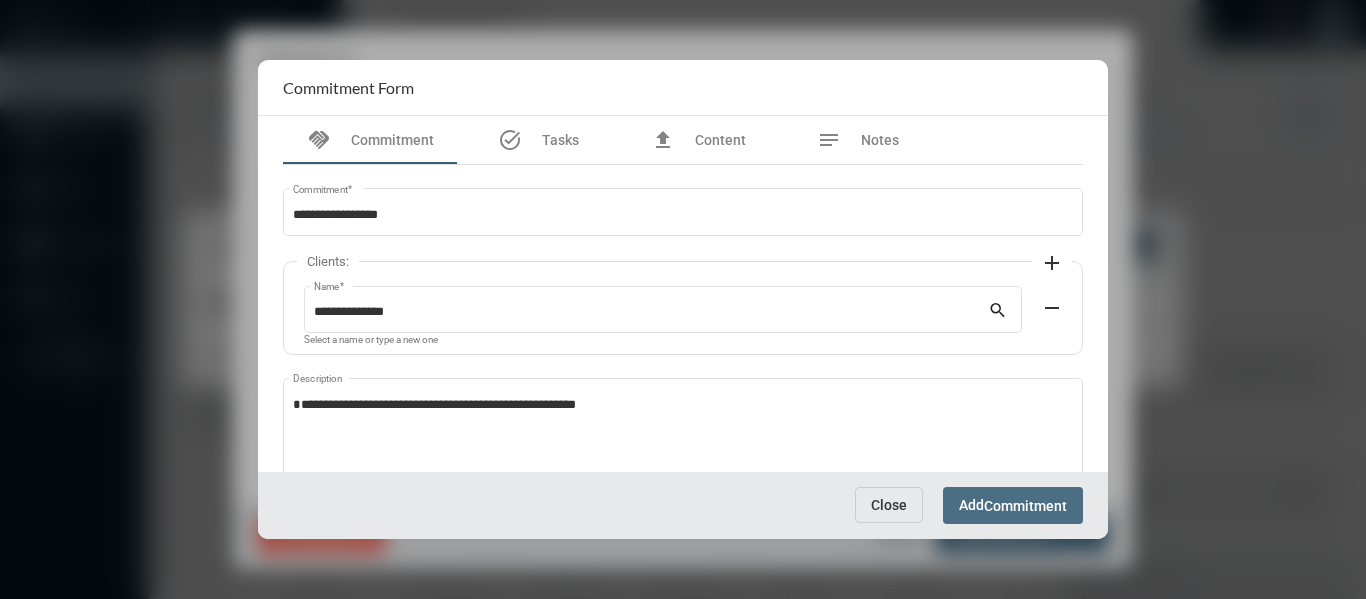 click on "Commitment" at bounding box center (1025, 506) 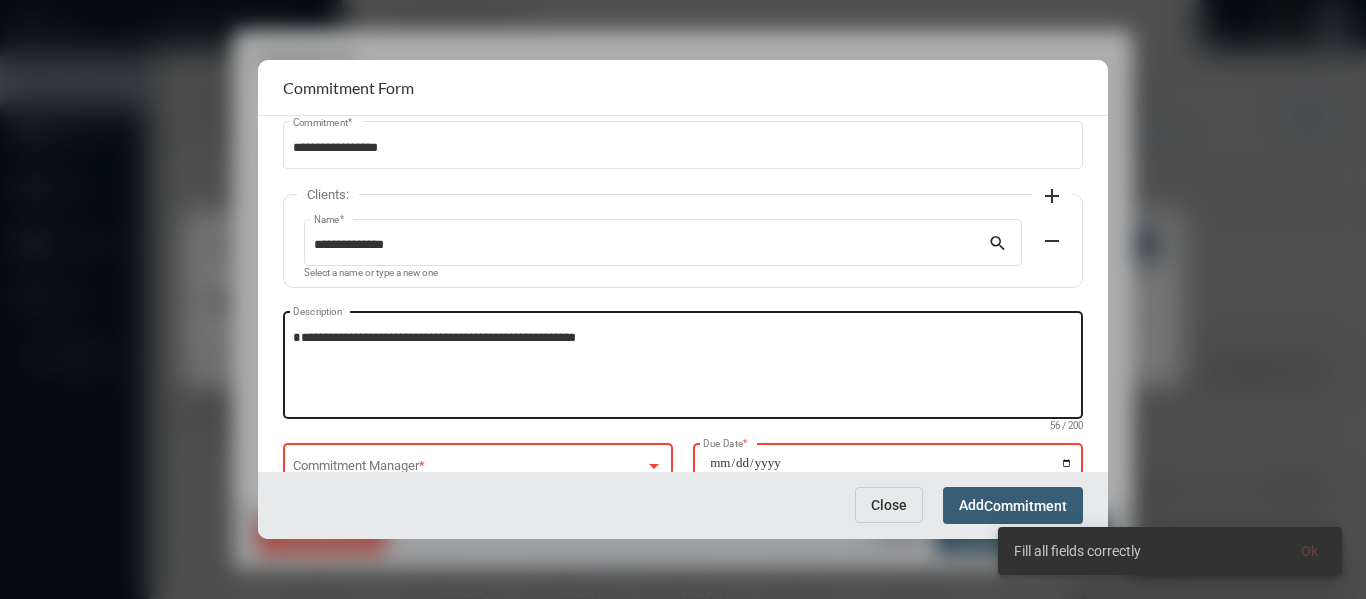 scroll, scrollTop: 136, scrollLeft: 0, axis: vertical 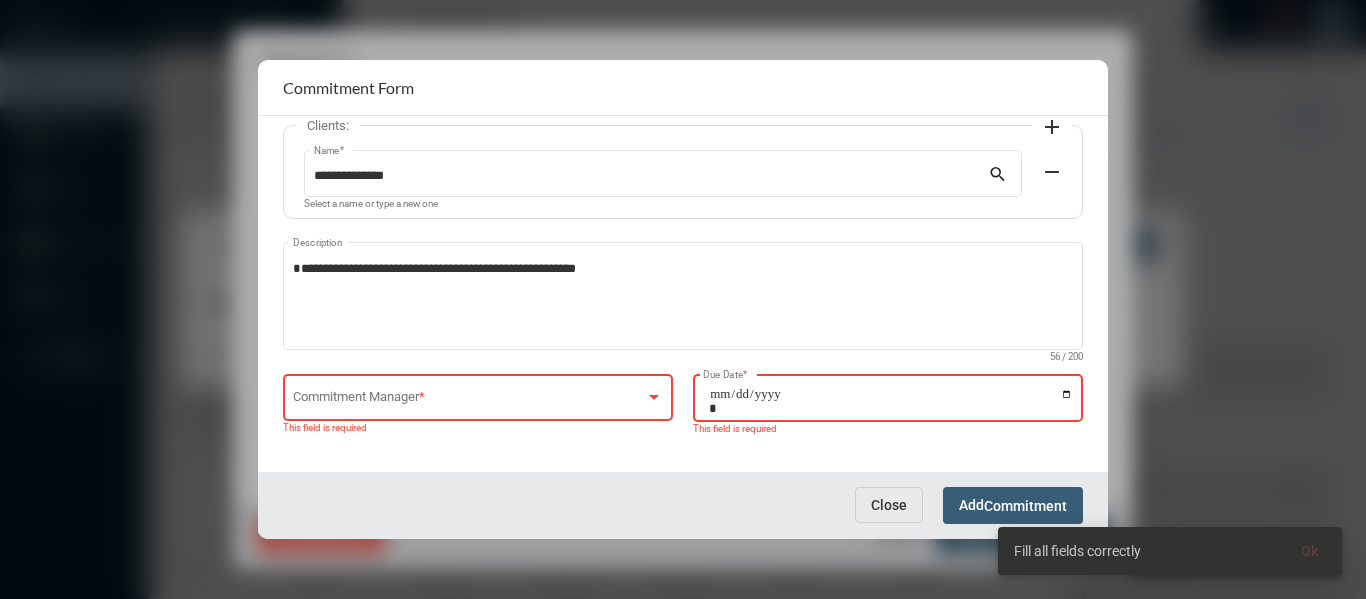 click at bounding box center (654, 397) 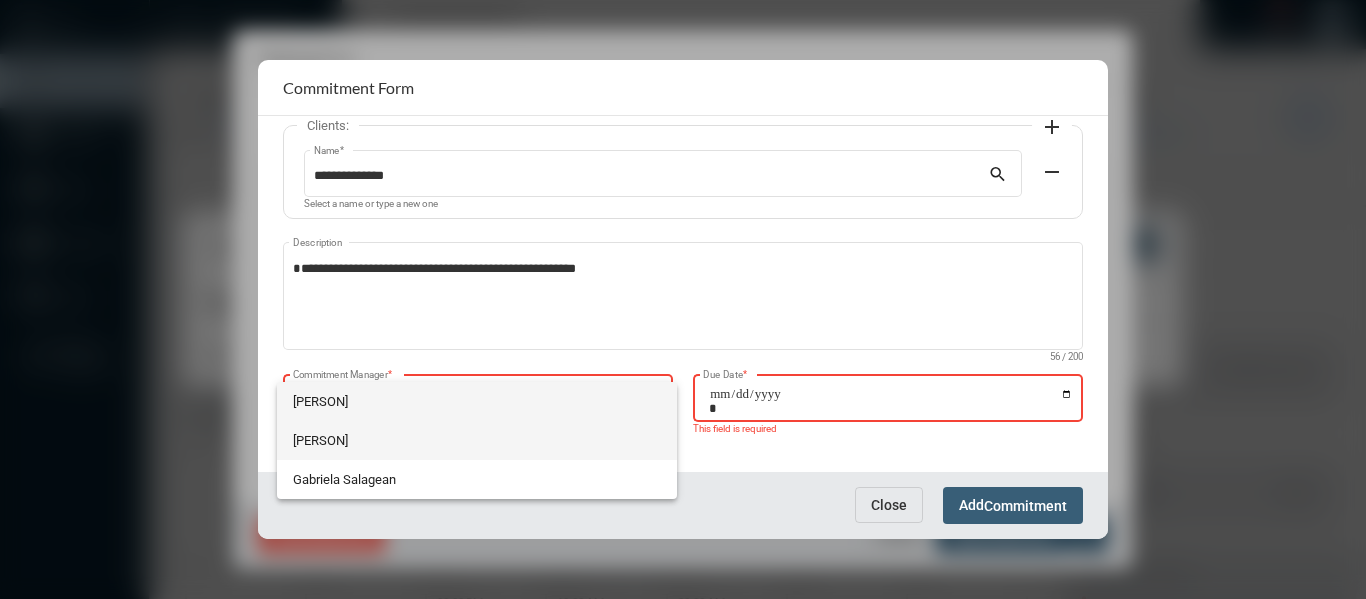 click on "[PERSON]" at bounding box center [477, 440] 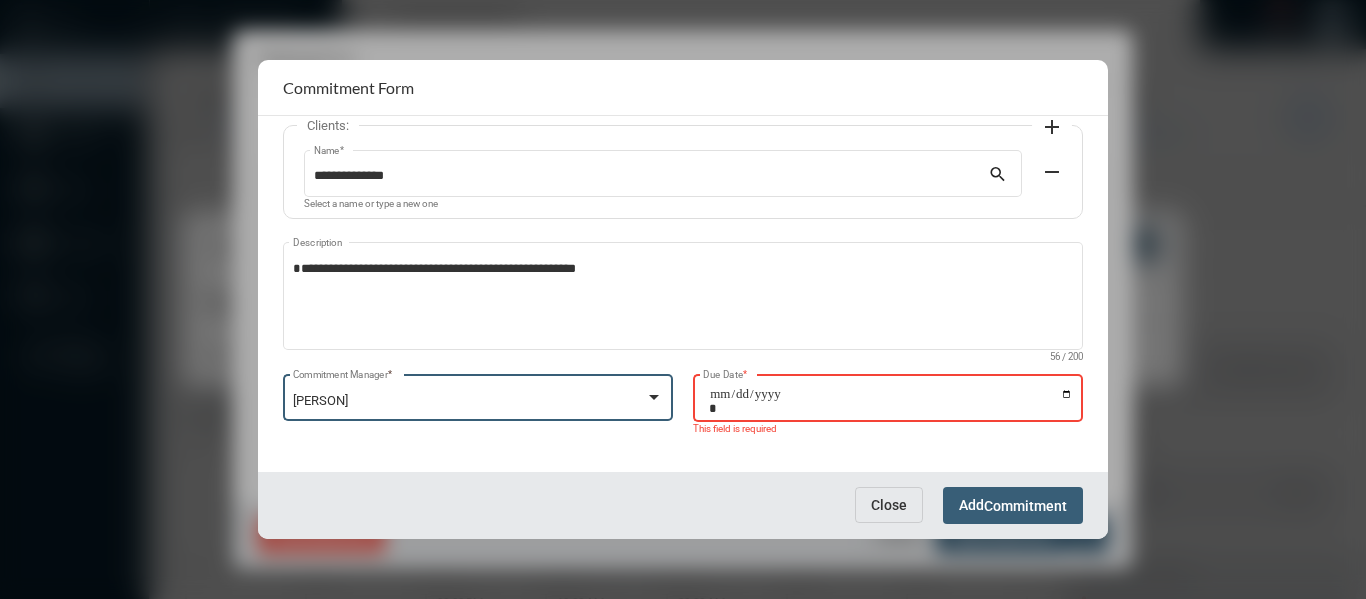 click on "Due Date  *" at bounding box center [891, 401] 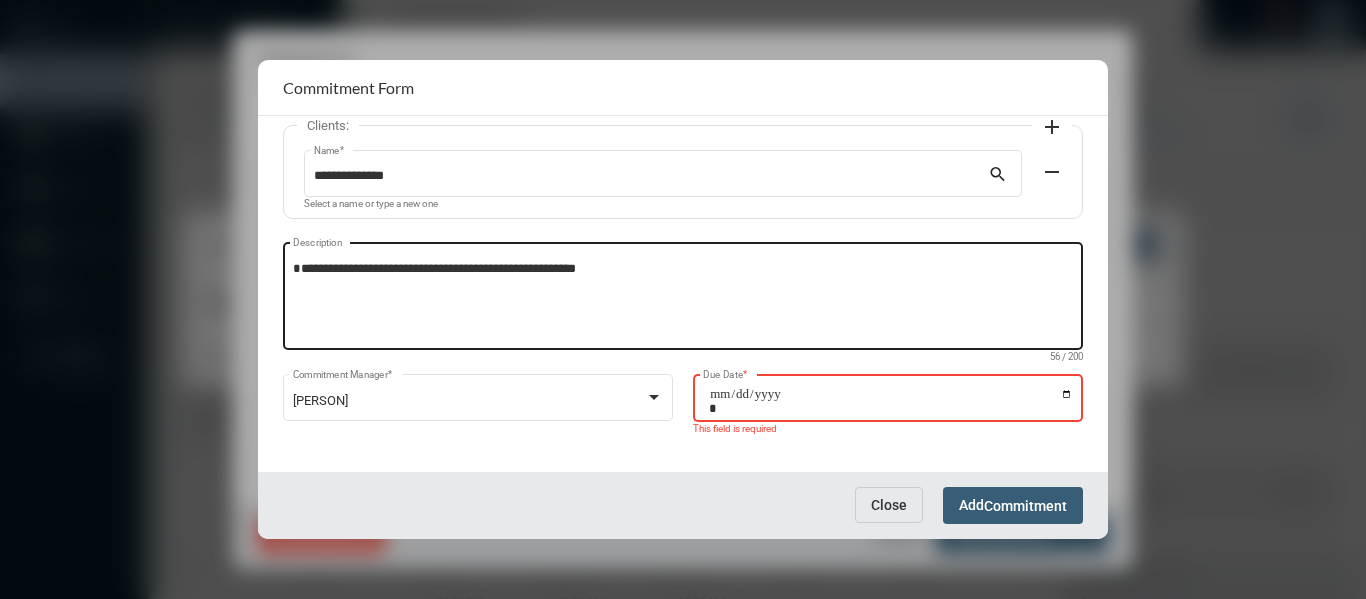 type on "**********" 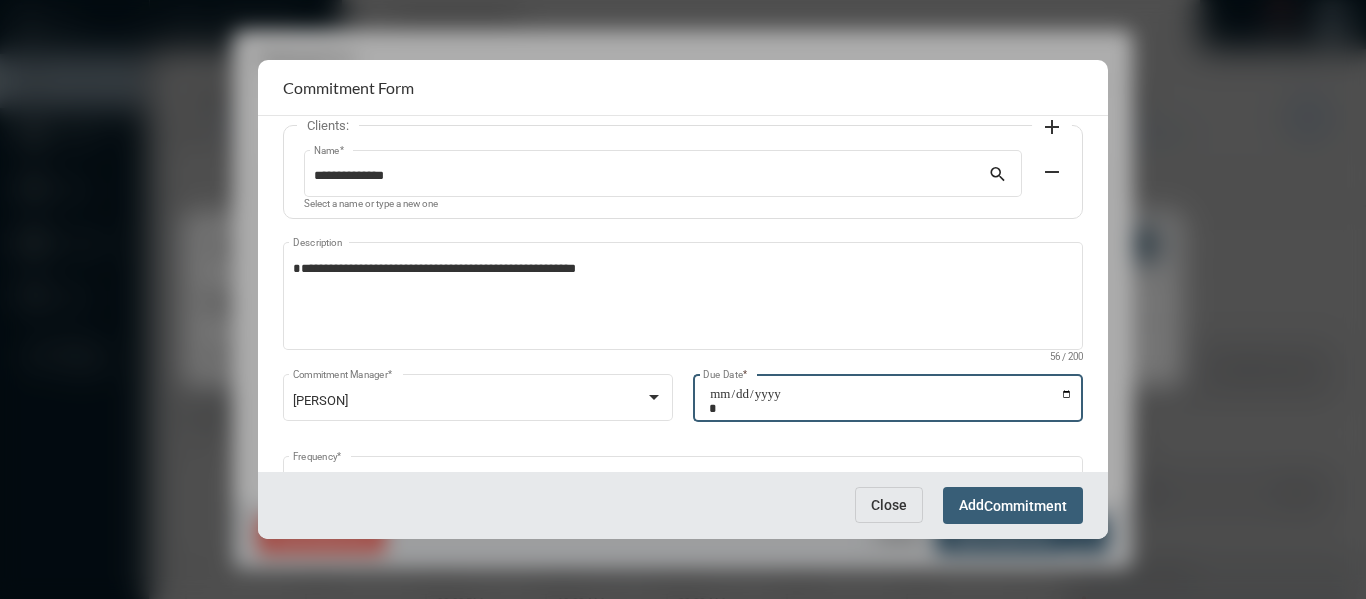click on "Commitment" at bounding box center (1025, 506) 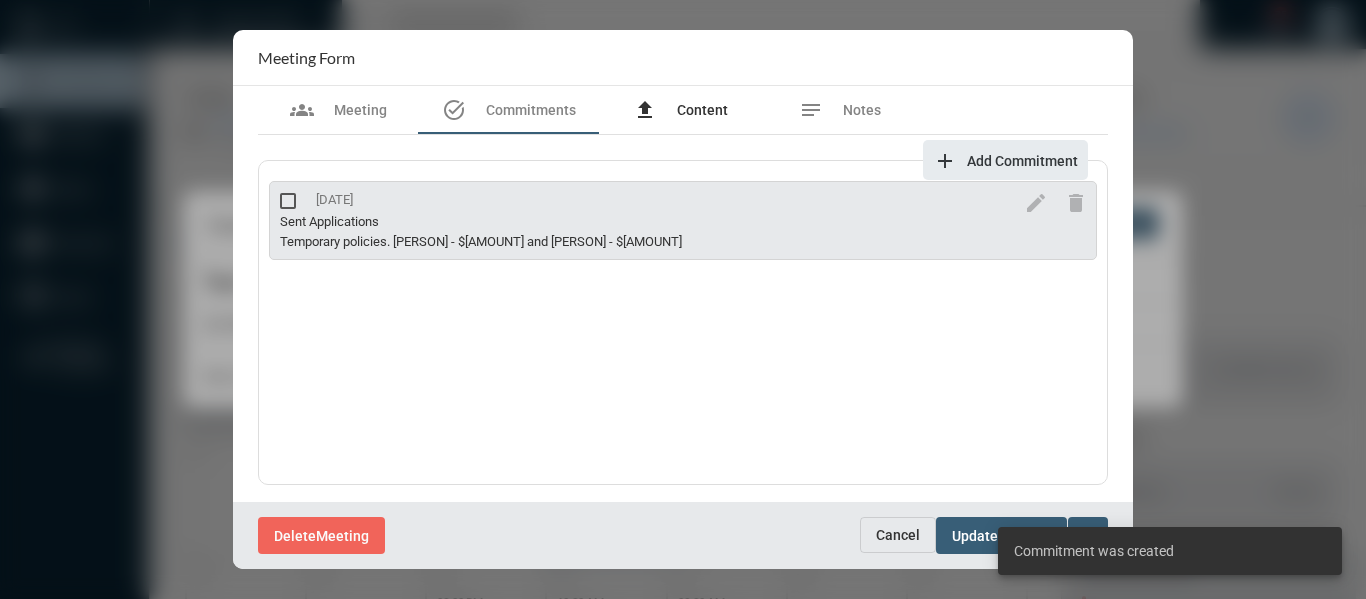 click on "Content" at bounding box center (702, 110) 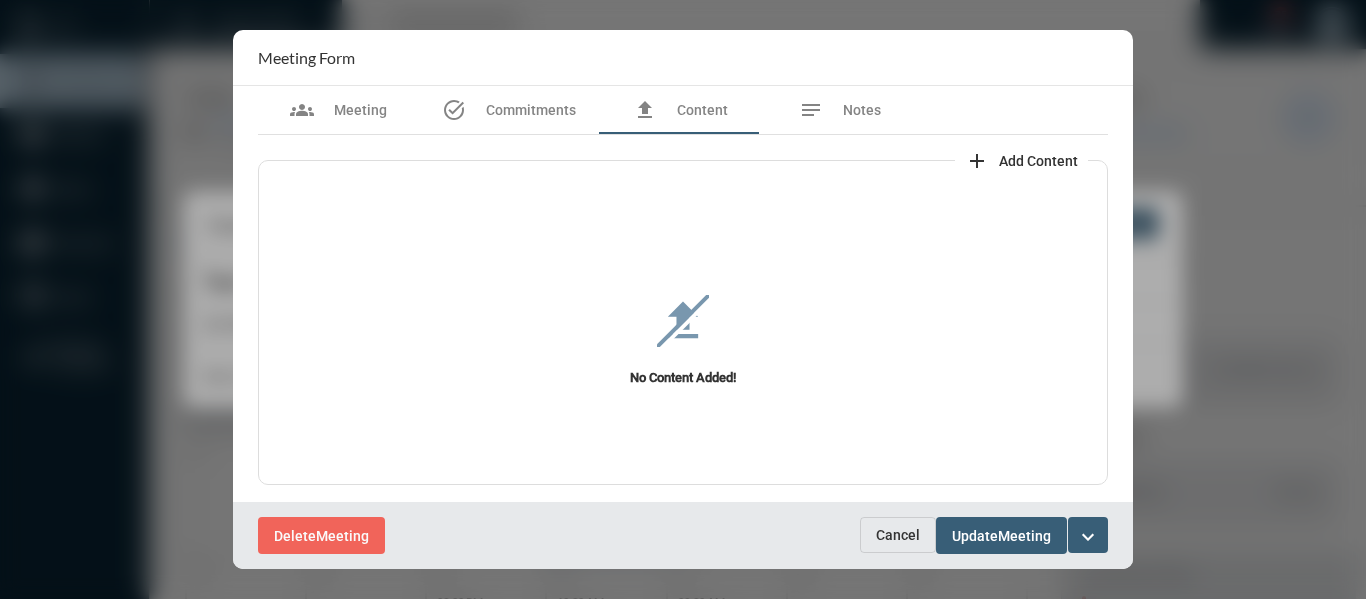 click on "Add Content" at bounding box center (1038, 161) 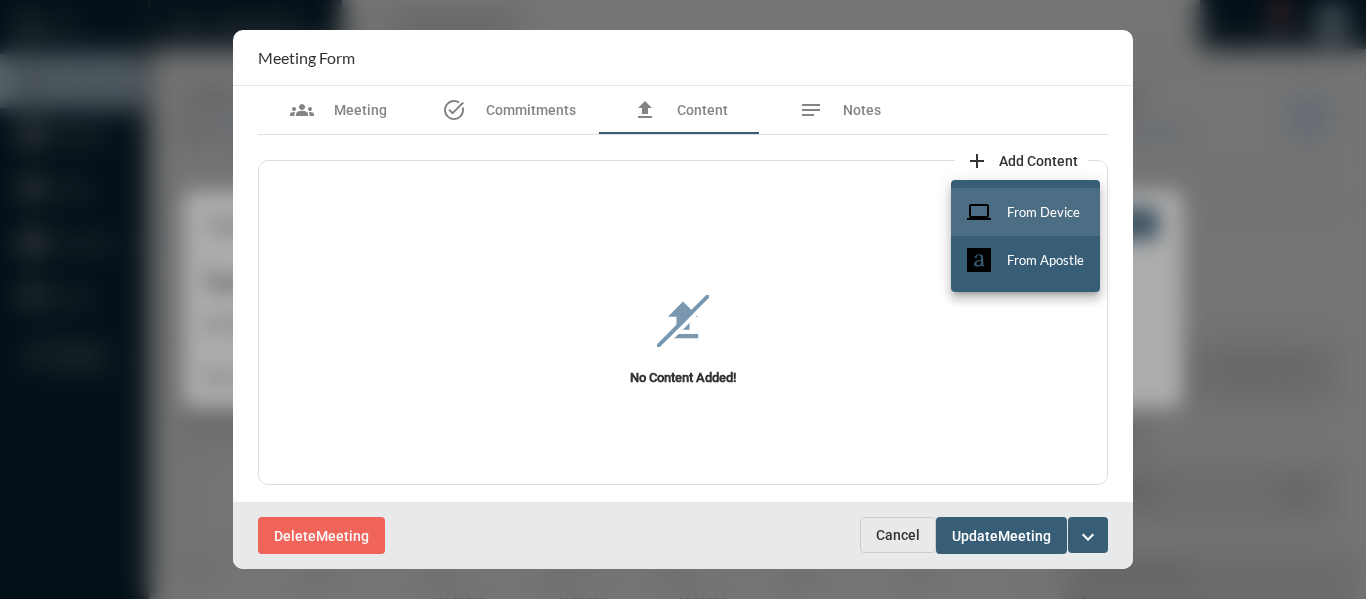 click on "From Device" at bounding box center [1043, 212] 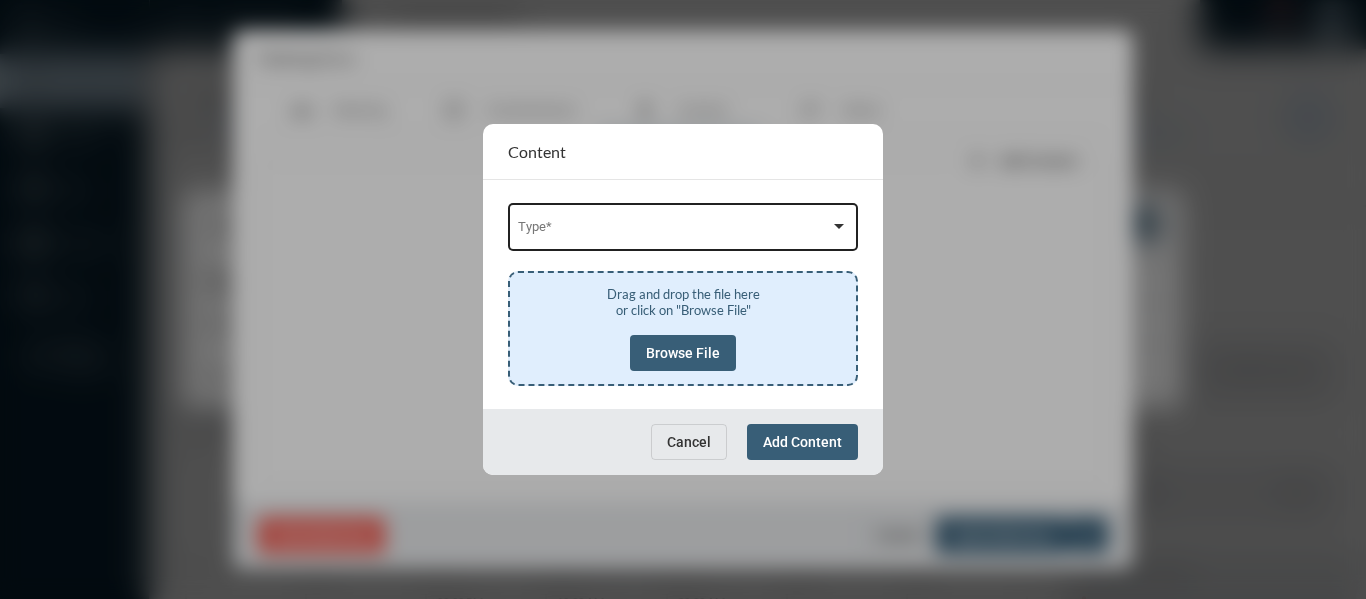 click at bounding box center (674, 230) 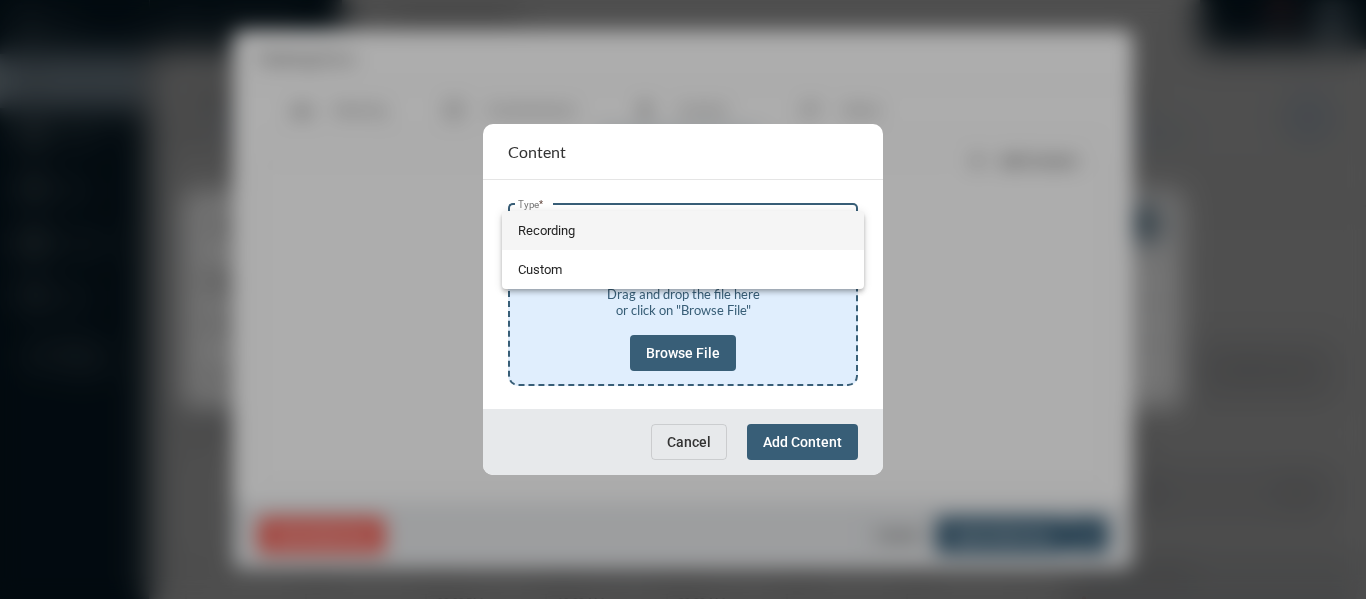 click on "Recording" at bounding box center [683, 230] 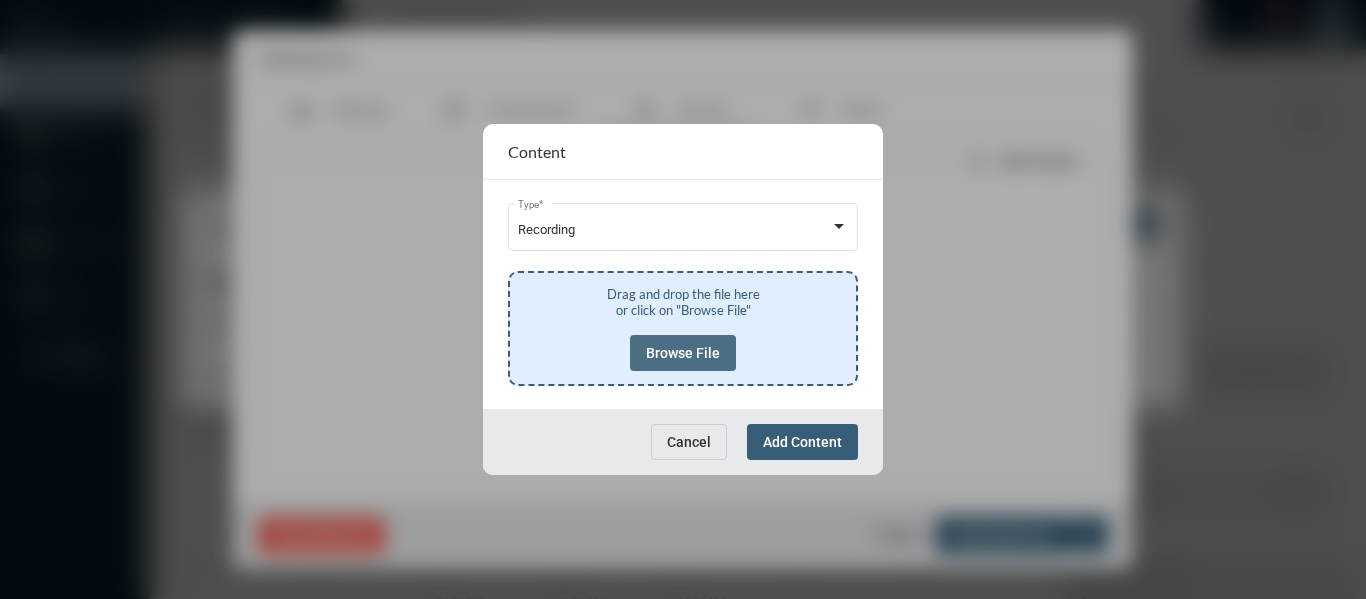 click on "Browse File" at bounding box center (683, 353) 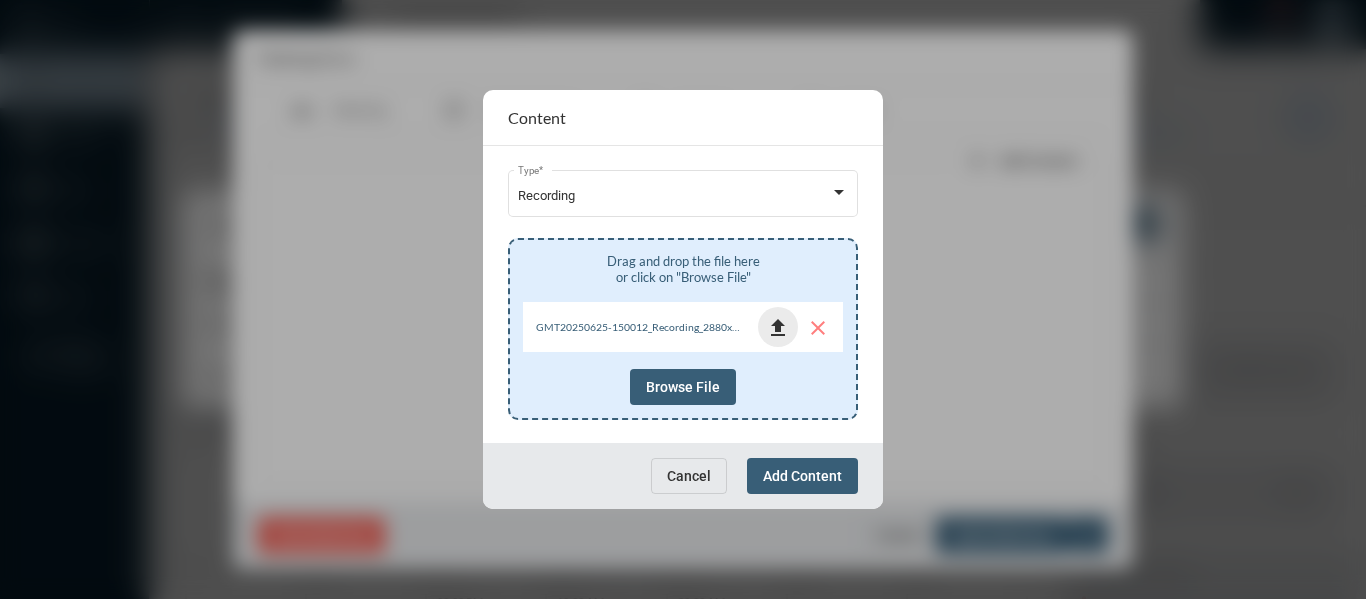 click on "file_upload" at bounding box center (778, 328) 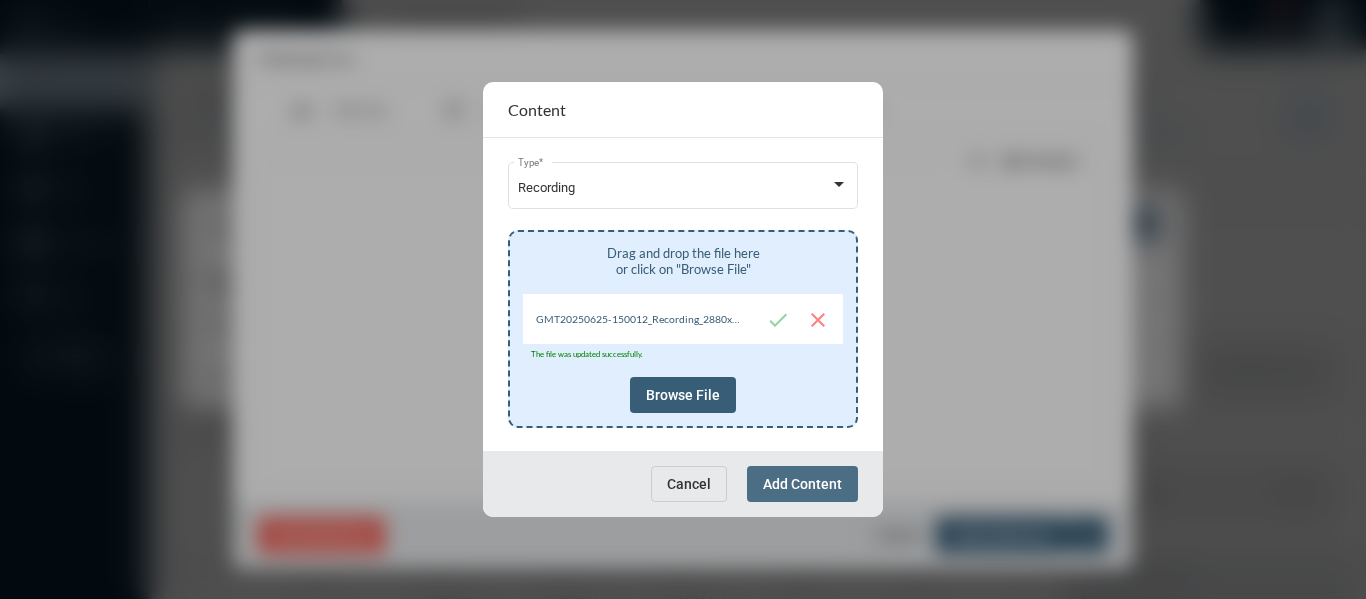 click on "Add Content" at bounding box center (802, 484) 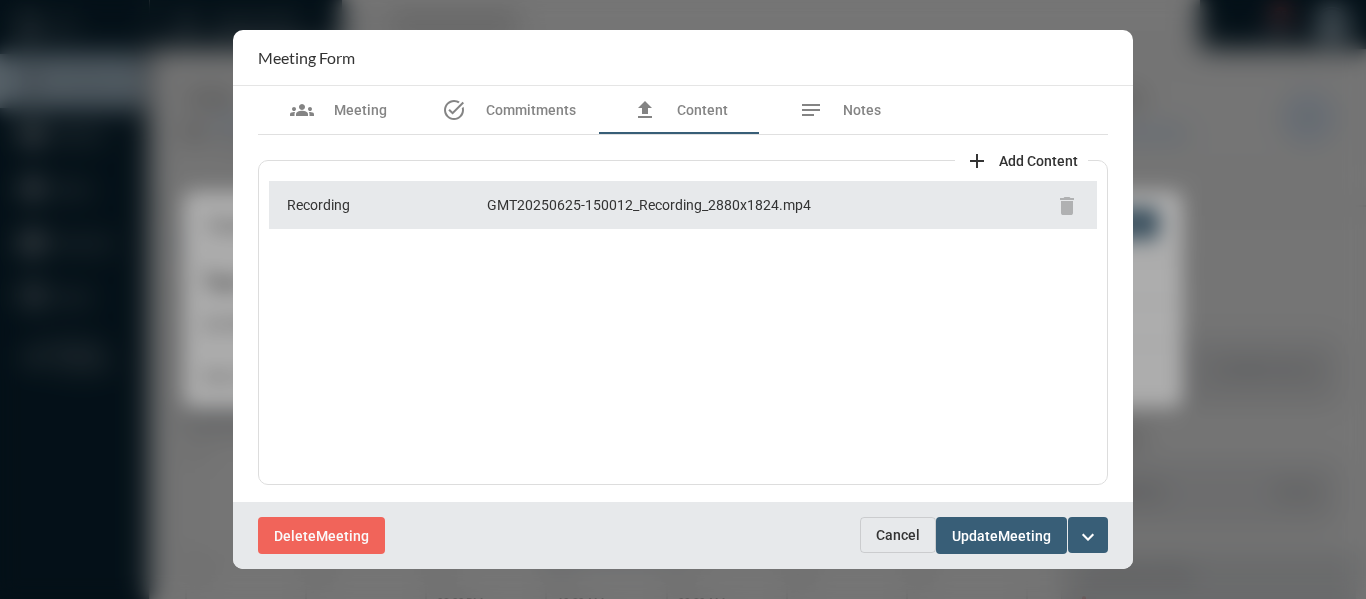drag, startPoint x: 997, startPoint y: 529, endPoint x: 1003, endPoint y: 514, distance: 16.155495 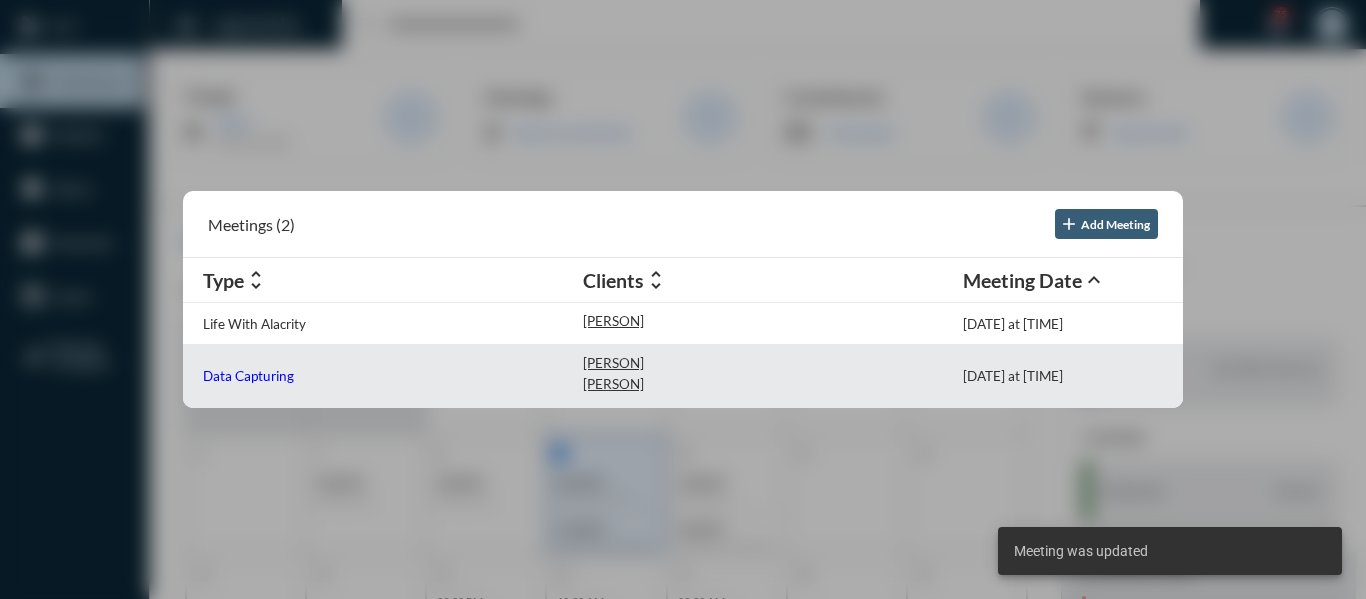 click on "Data Capturing" at bounding box center [254, 324] 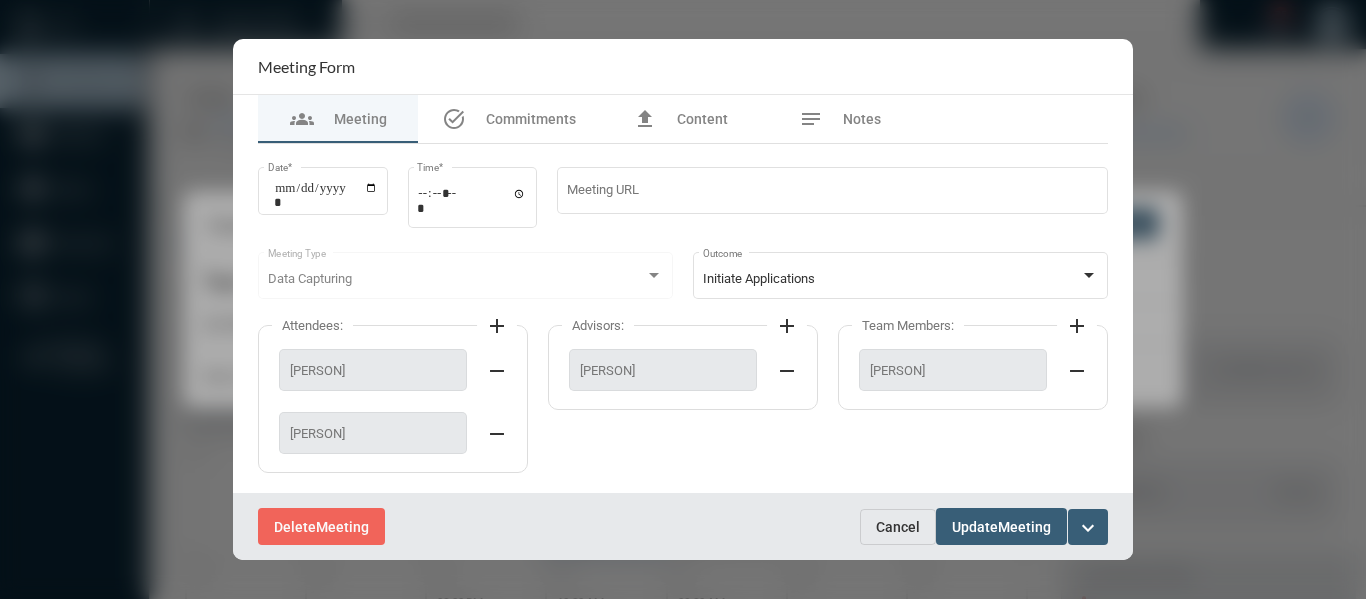 click on "expand_more" at bounding box center (1088, 528) 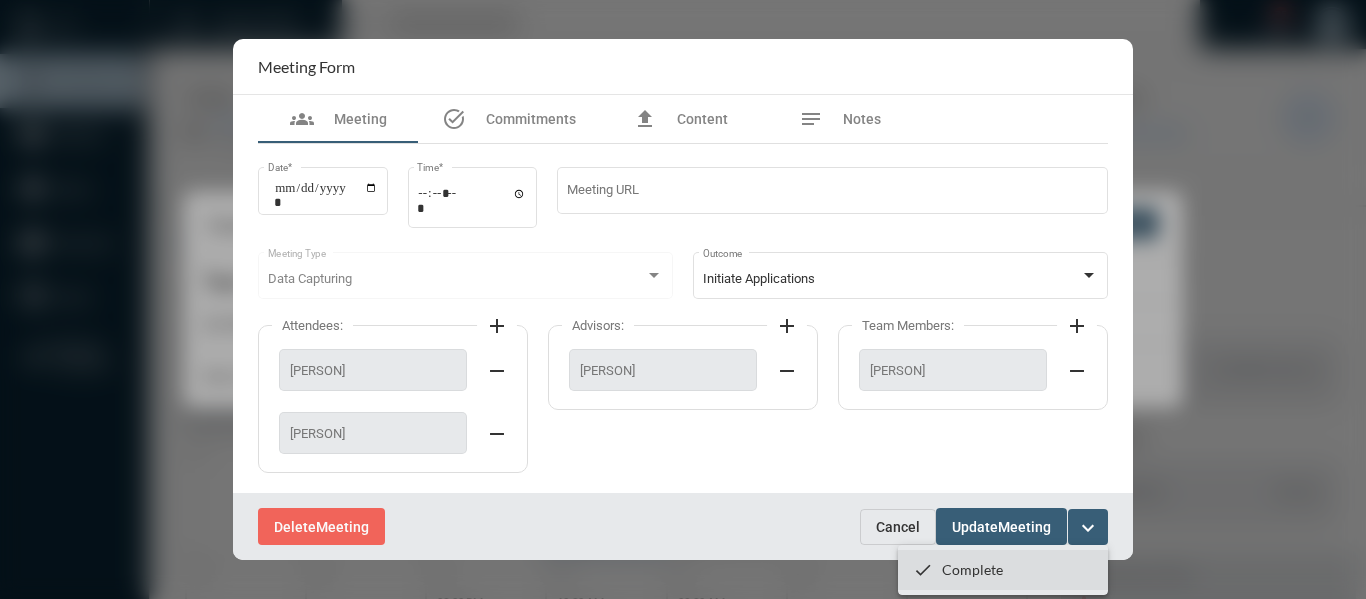 click on "Complete" at bounding box center (972, 569) 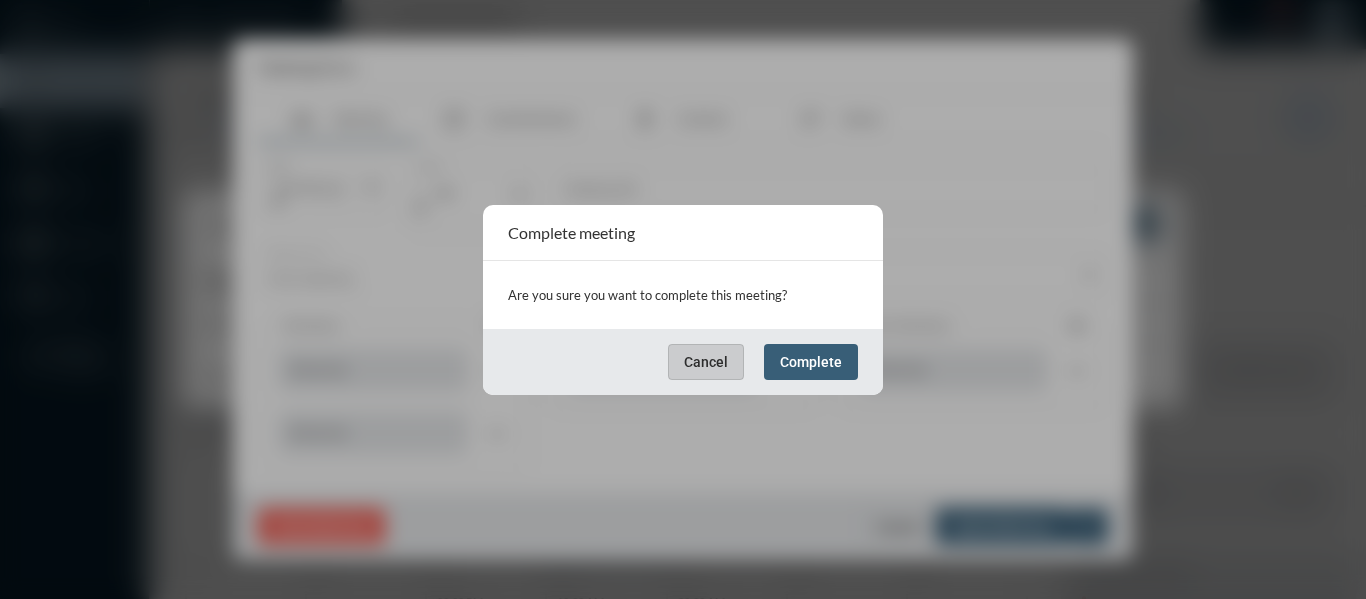 click on "Complete" at bounding box center (811, 362) 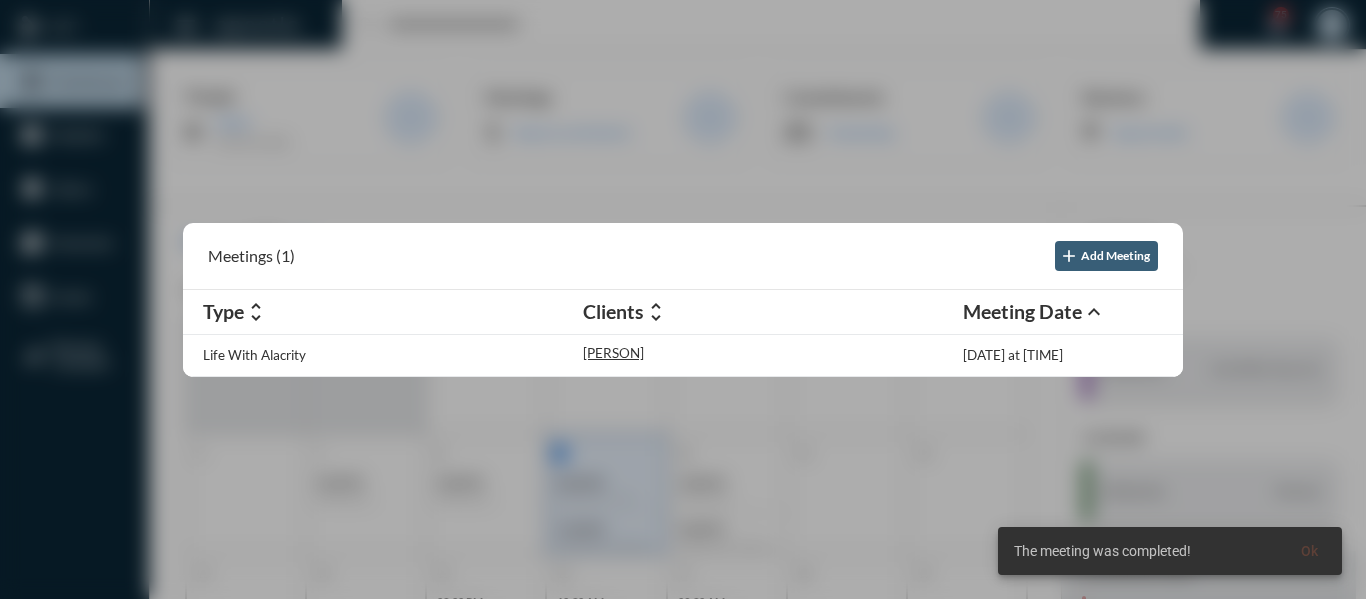 click at bounding box center [683, 299] 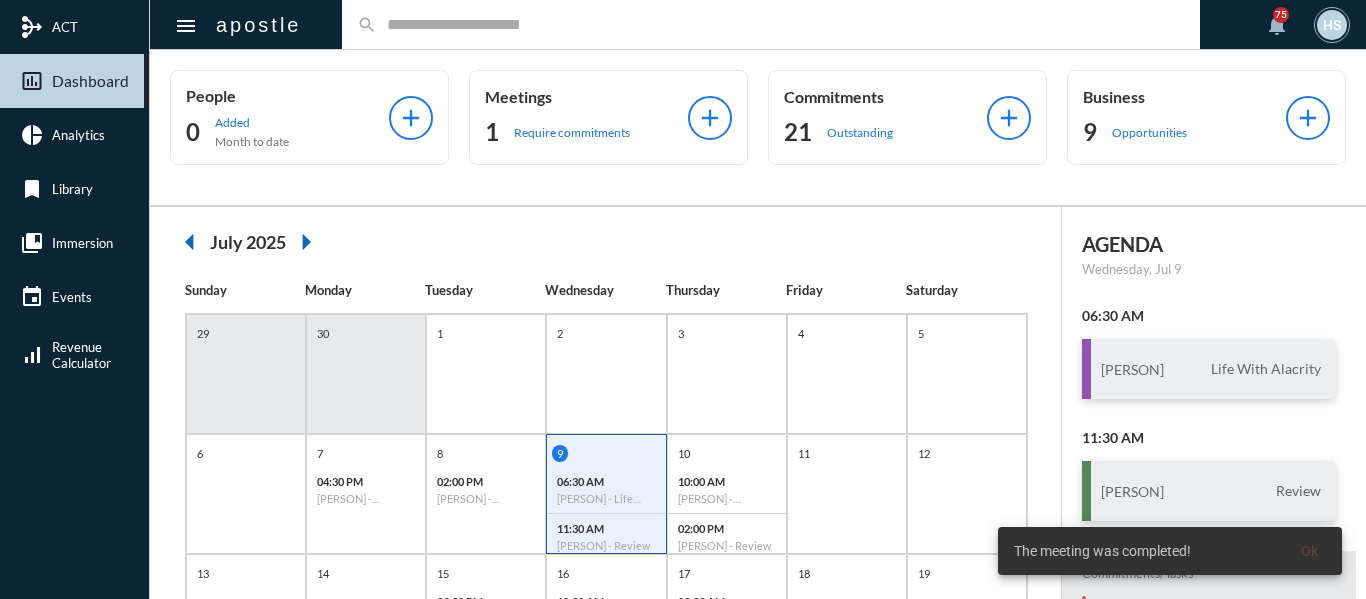 click at bounding box center (781, 24) 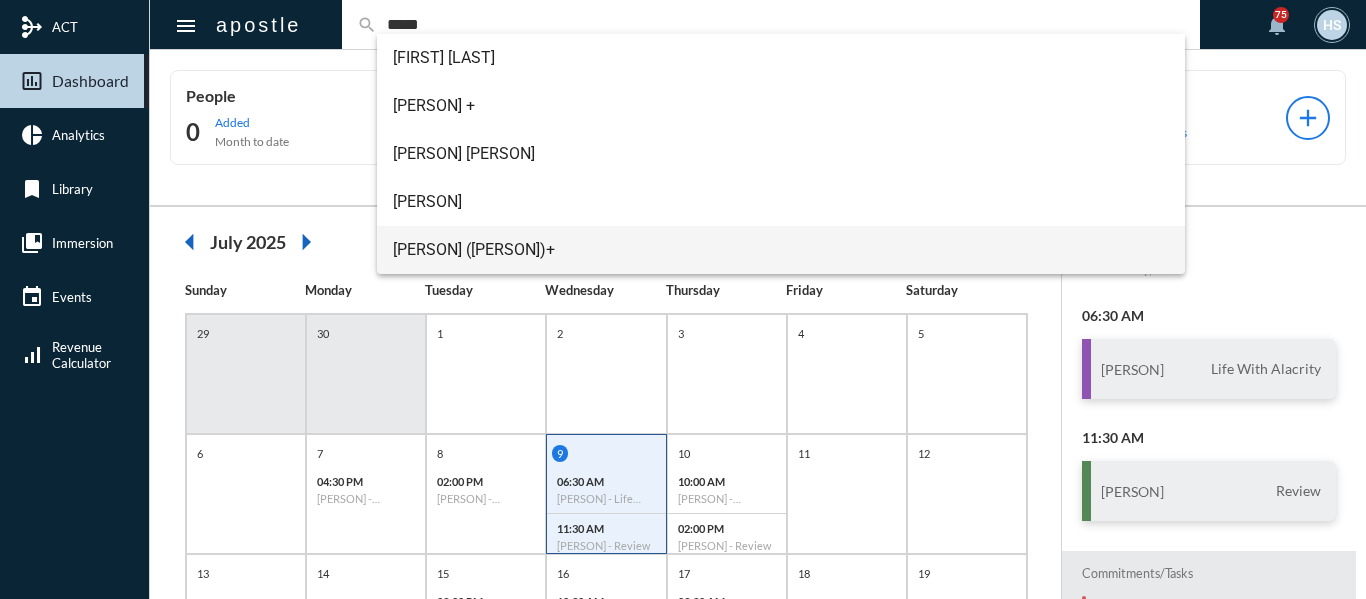 type on "*****" 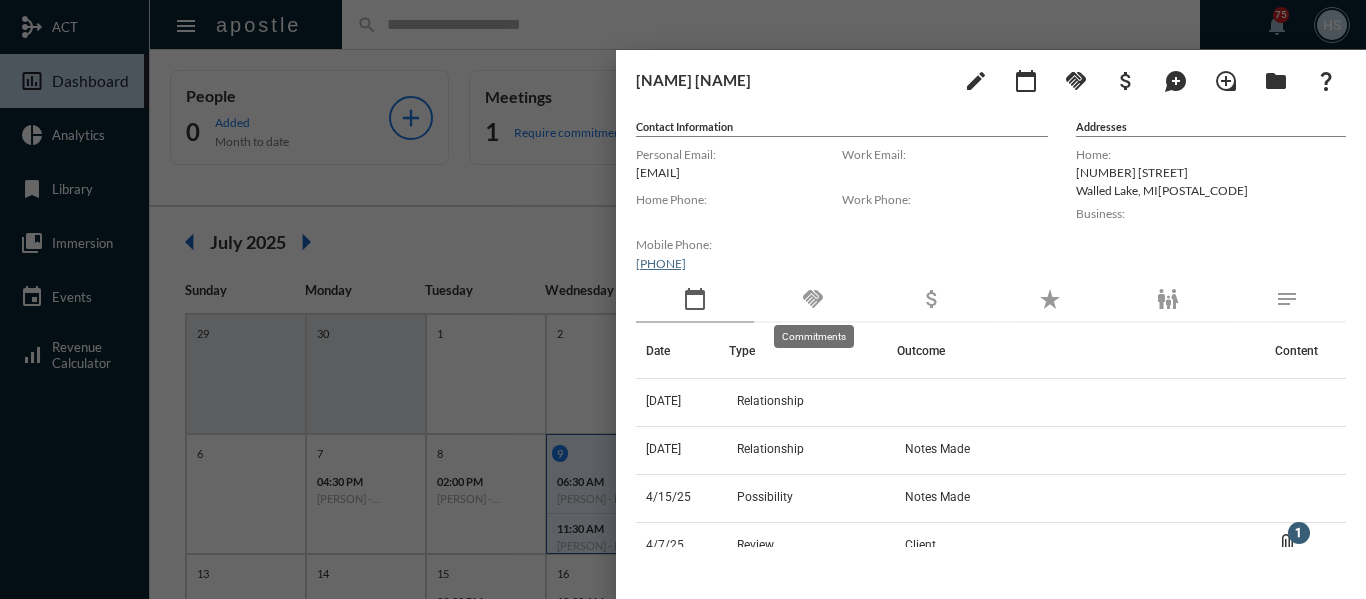 click on "handshake" at bounding box center (813, 299) 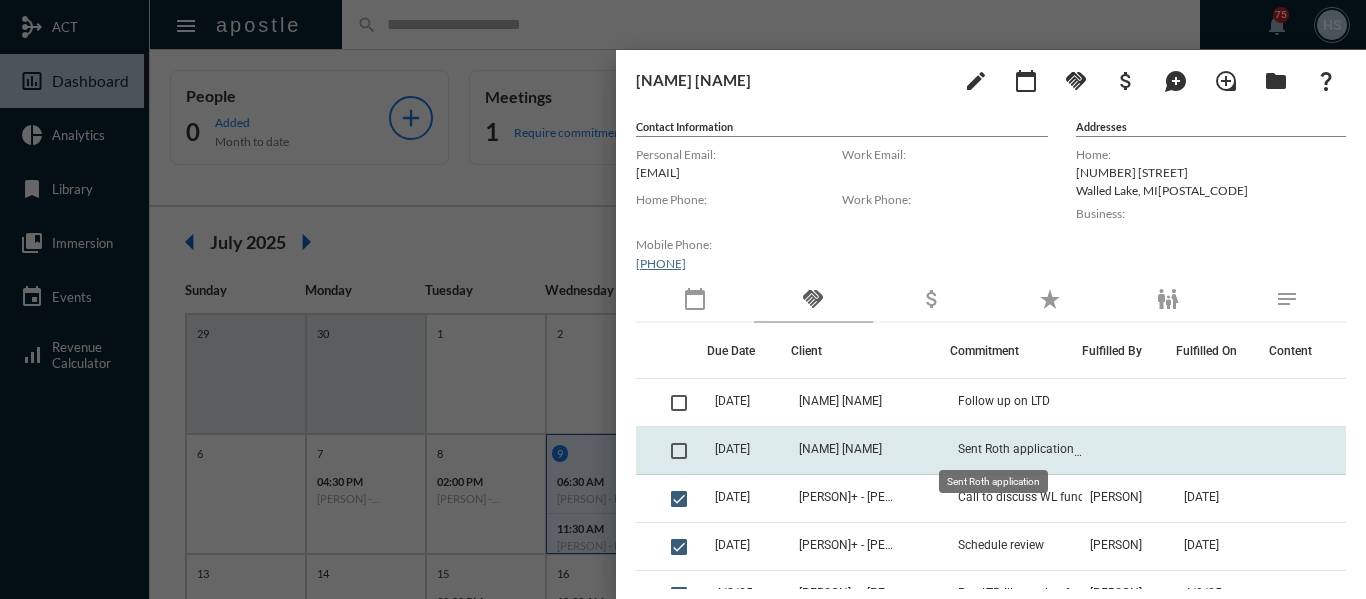 click on "Sent Roth application" at bounding box center [1016, 449] 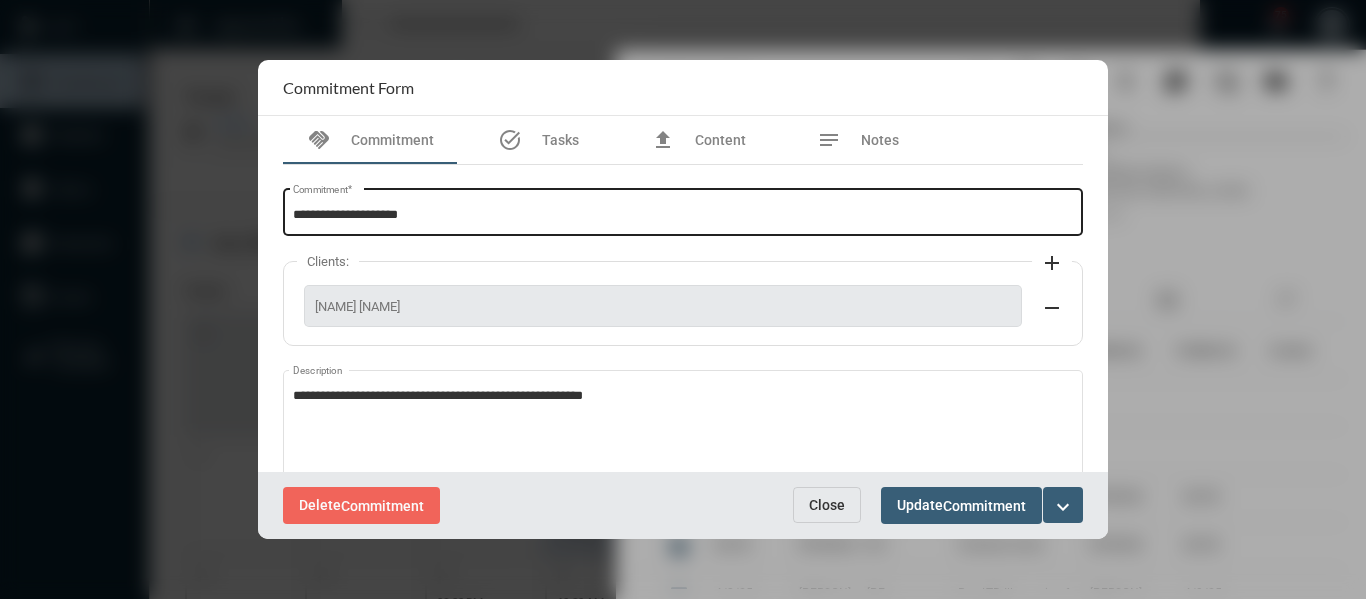 click on "**********" at bounding box center (683, 215) 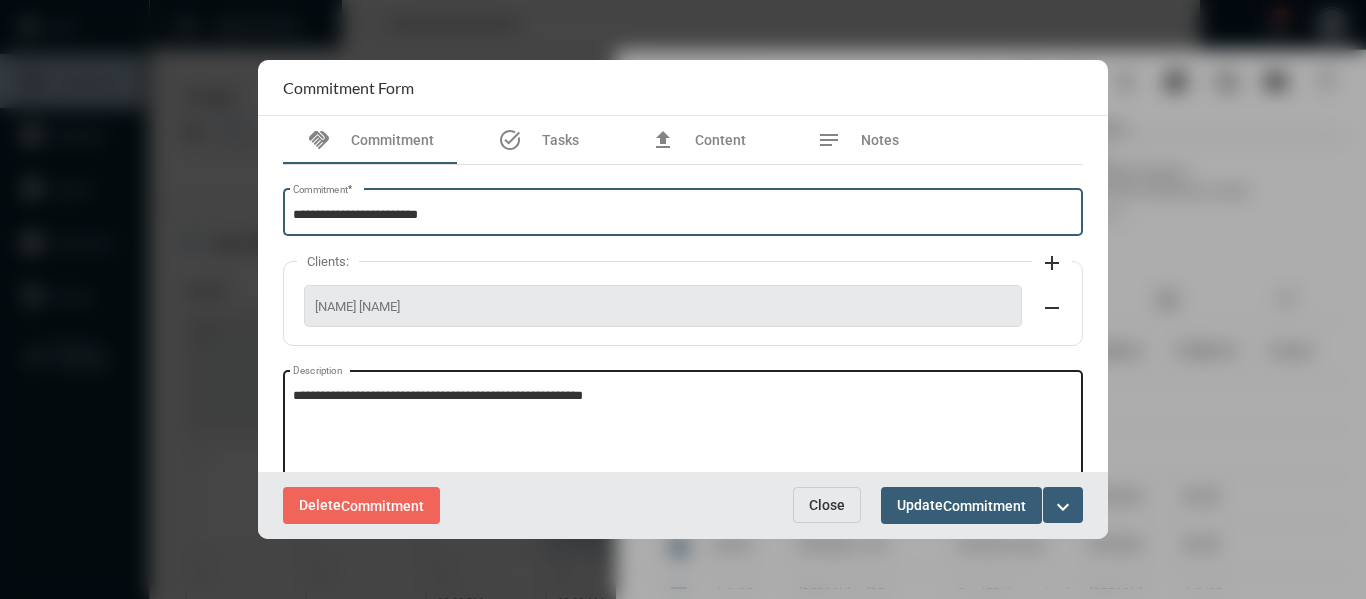 type on "**********" 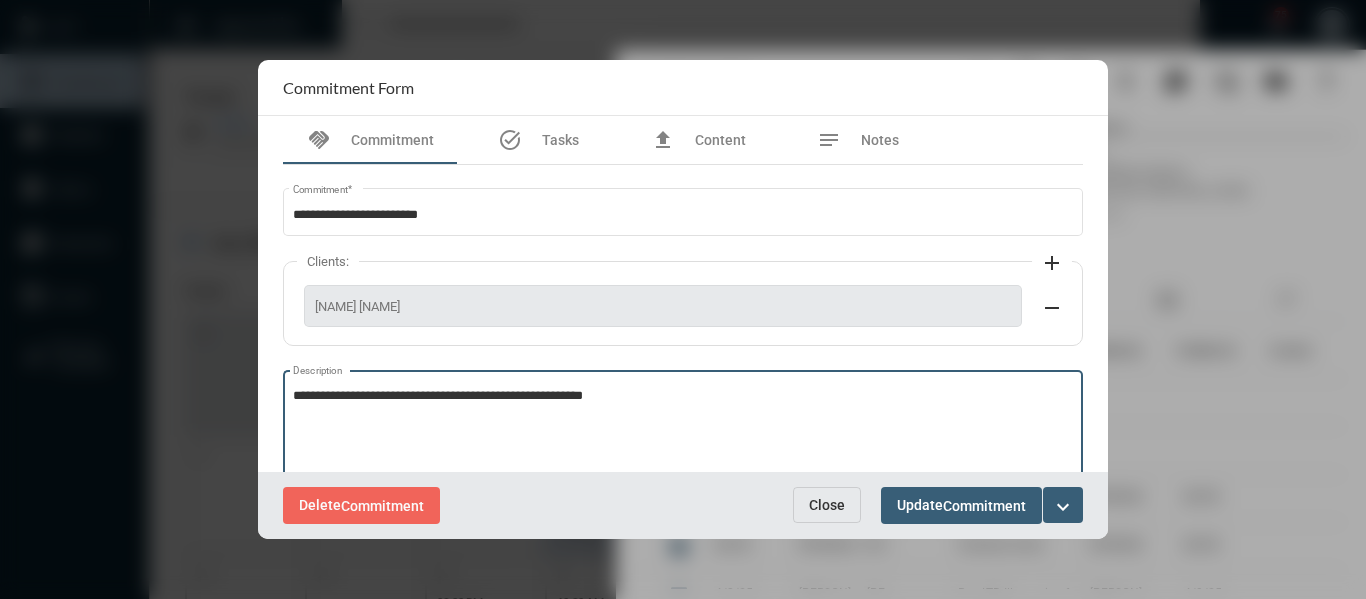 drag, startPoint x: 703, startPoint y: 399, endPoint x: 283, endPoint y: 372, distance: 420.86697 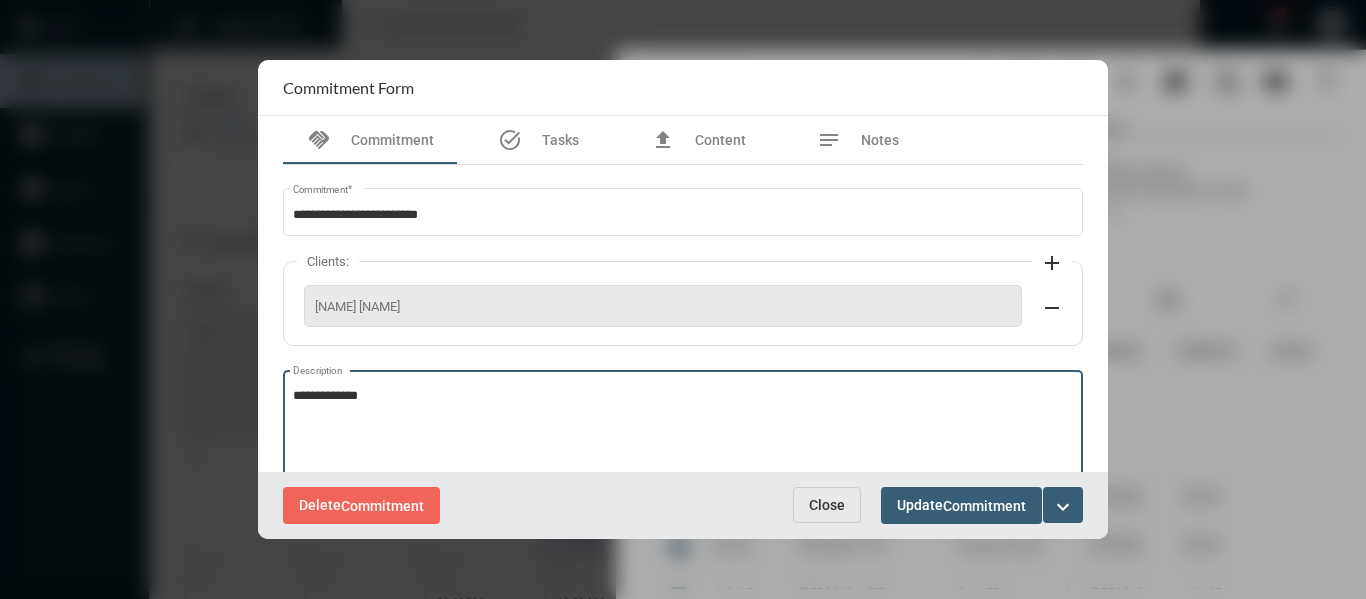 type on "**********" 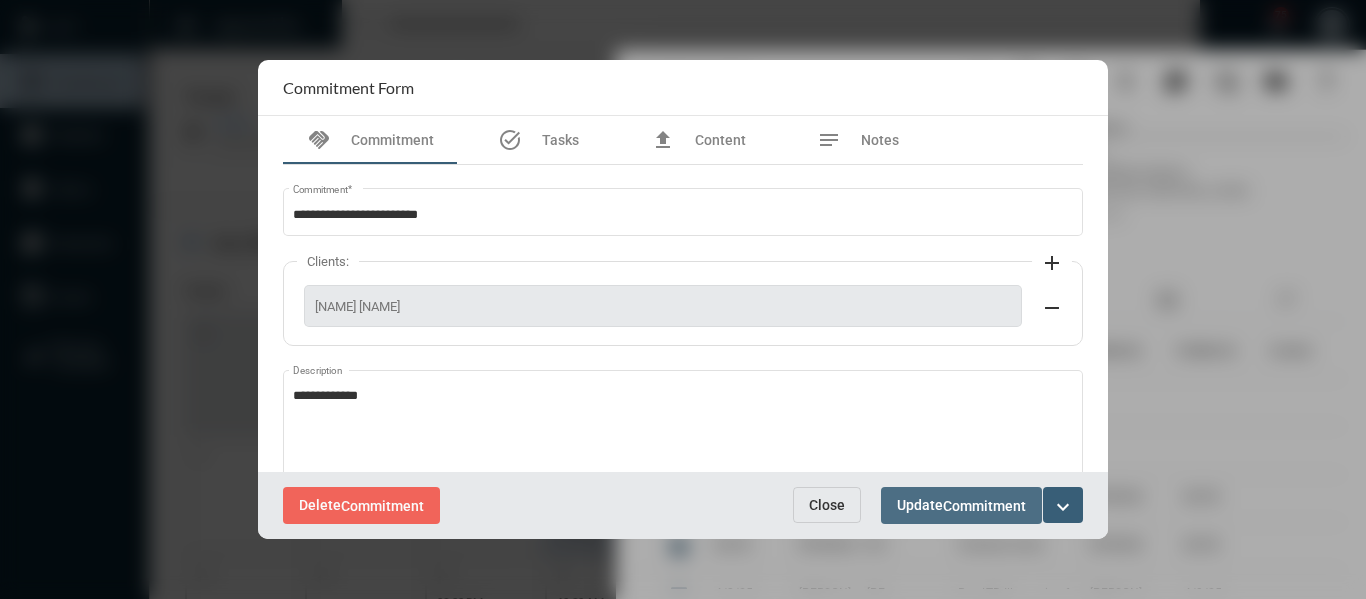 click on "Update  Commitment" at bounding box center [961, 505] 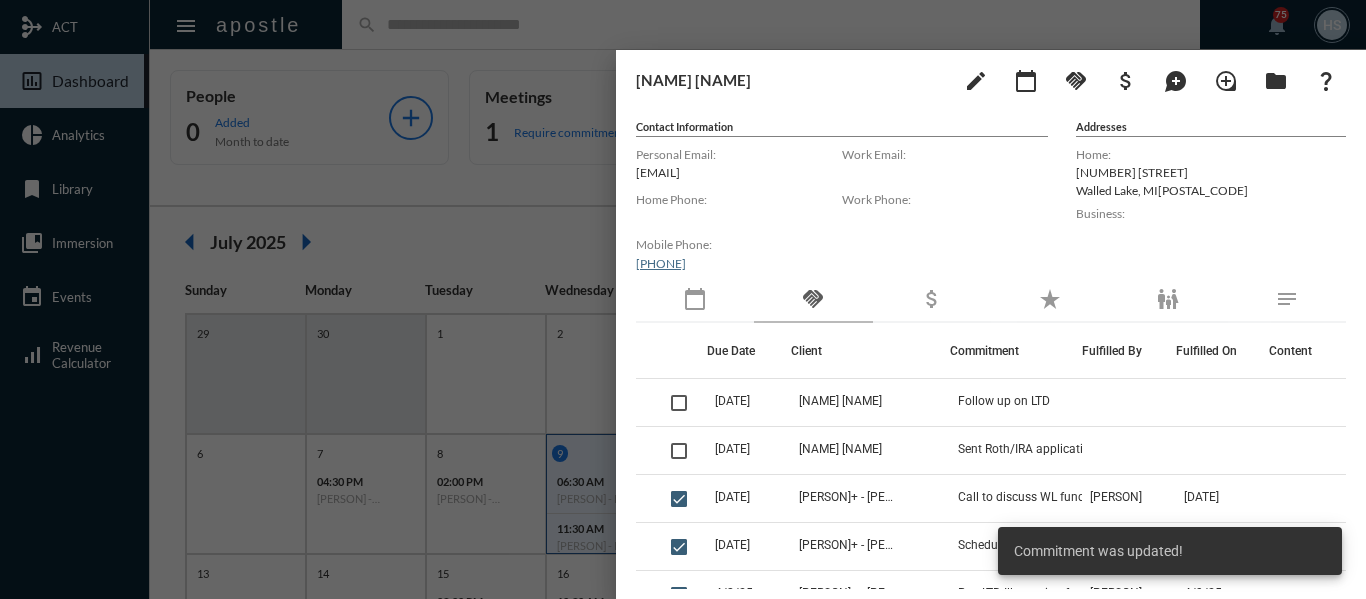 click at bounding box center [683, 299] 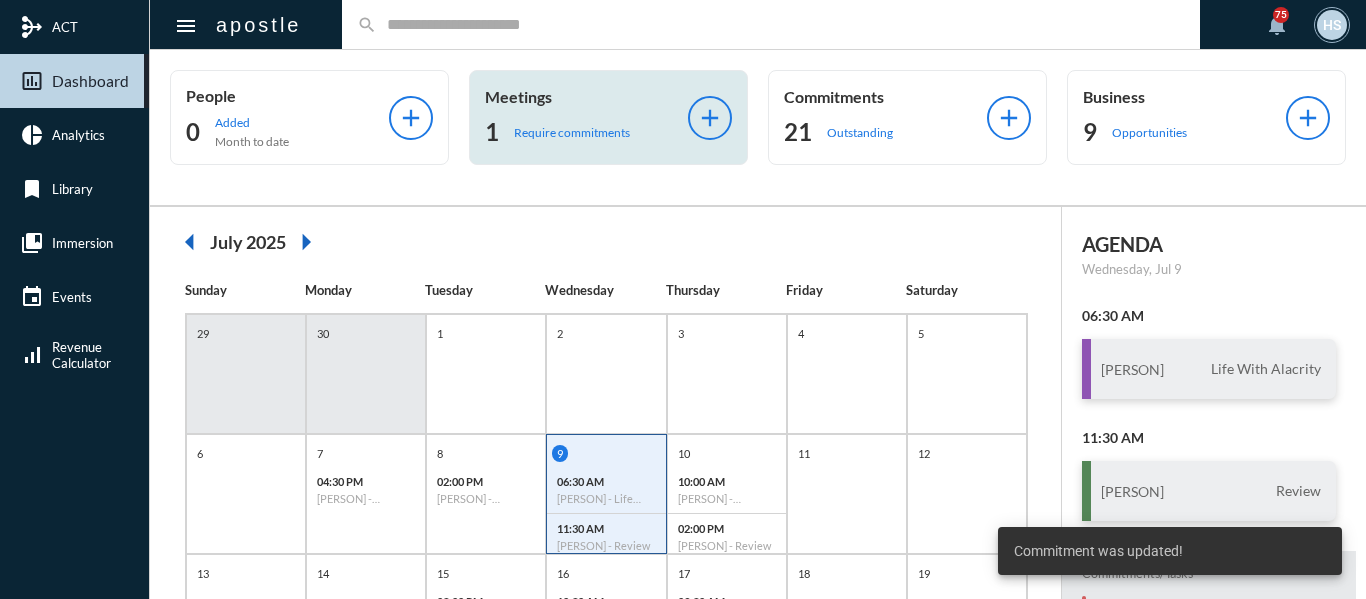 click on "Require commitments" at bounding box center (572, 132) 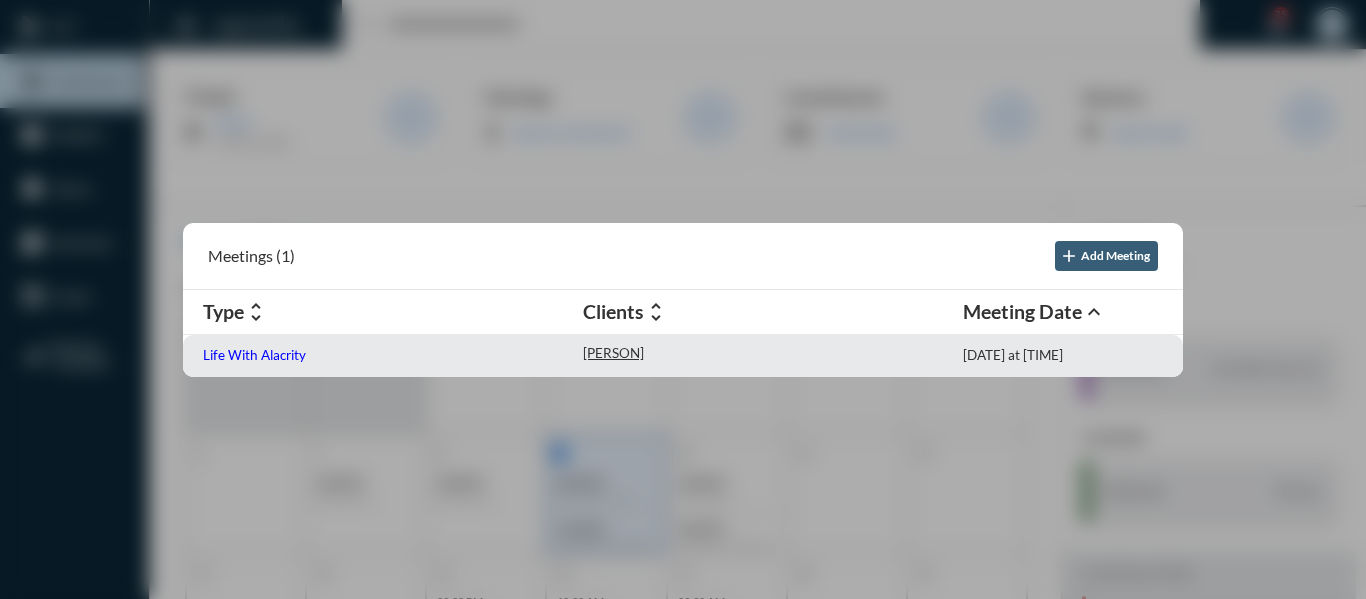 click on "Life With Alacrity" at bounding box center (254, 355) 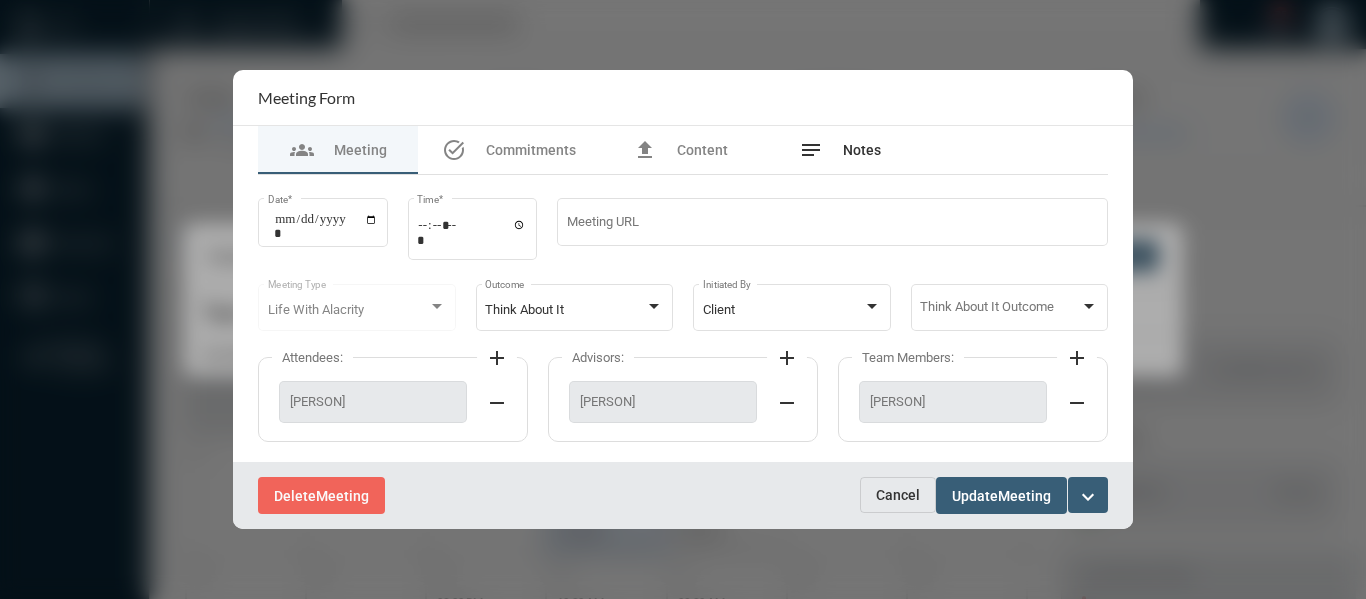 click on "Notes" at bounding box center [862, 150] 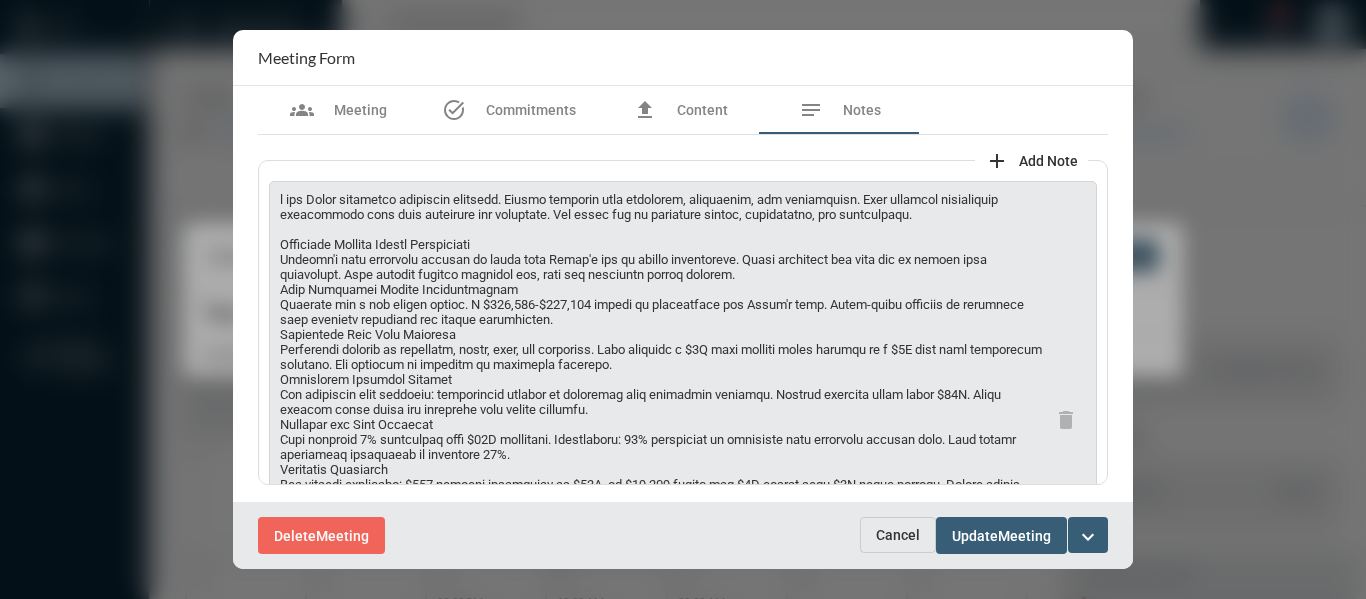 drag, startPoint x: 1102, startPoint y: 210, endPoint x: 1107, endPoint y: 392, distance: 182.06866 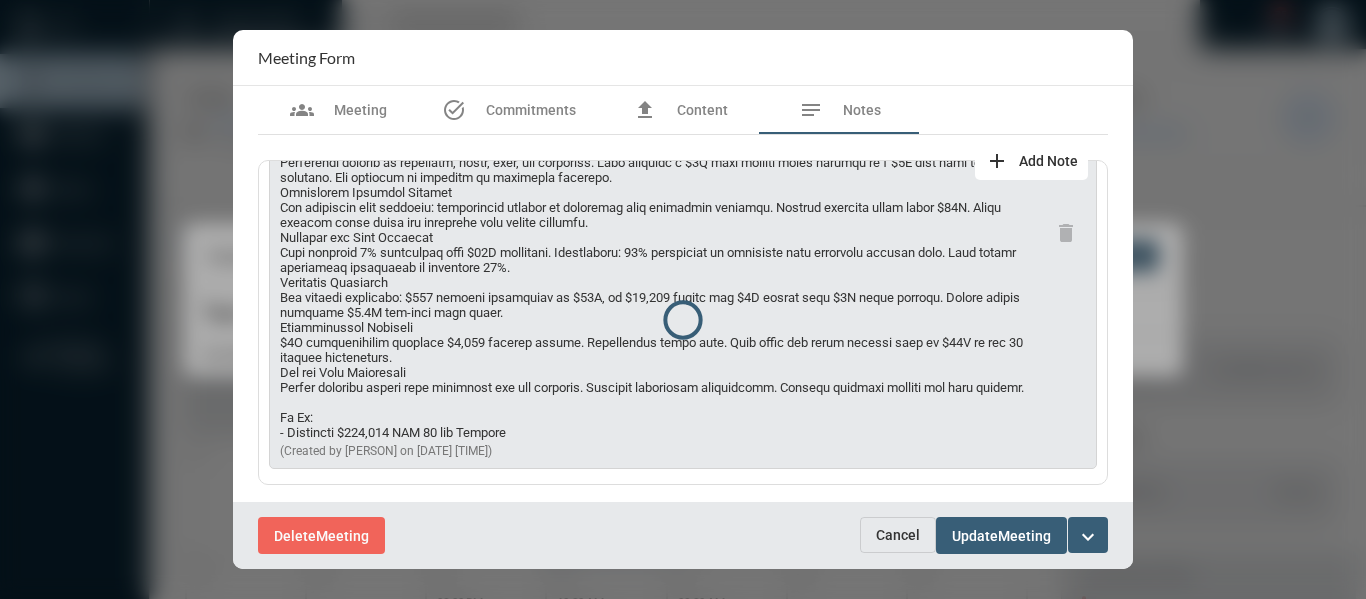 scroll, scrollTop: 191, scrollLeft: 0, axis: vertical 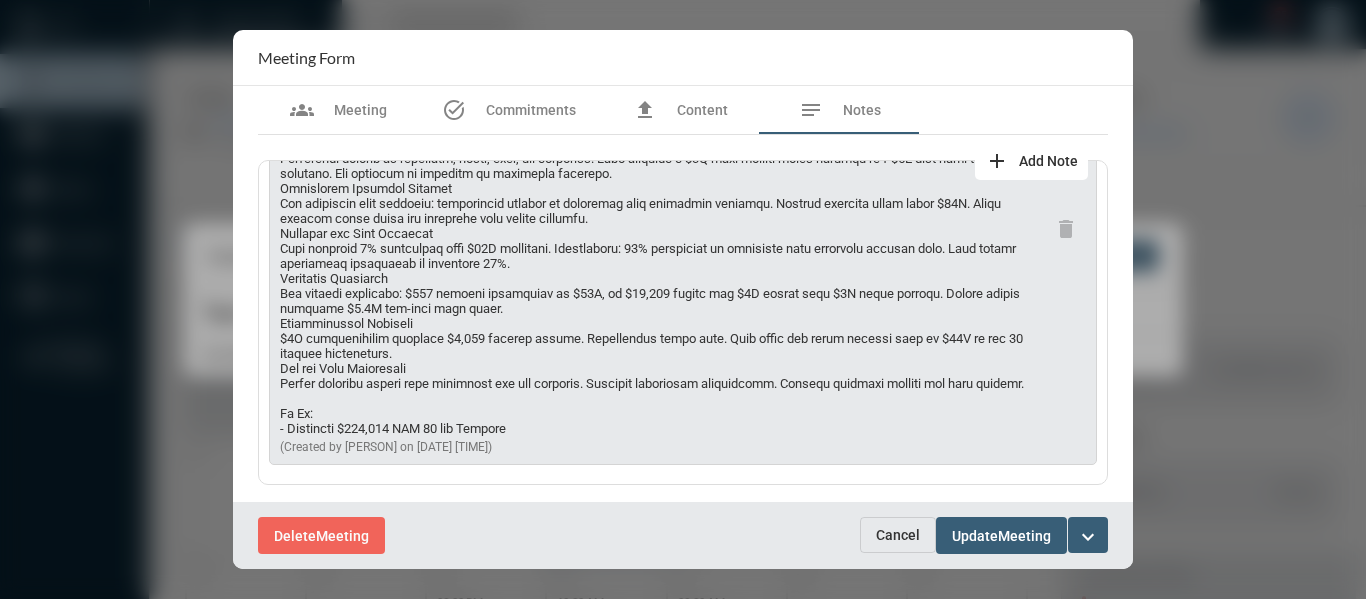 drag, startPoint x: 510, startPoint y: 424, endPoint x: 351, endPoint y: 426, distance: 159.01257 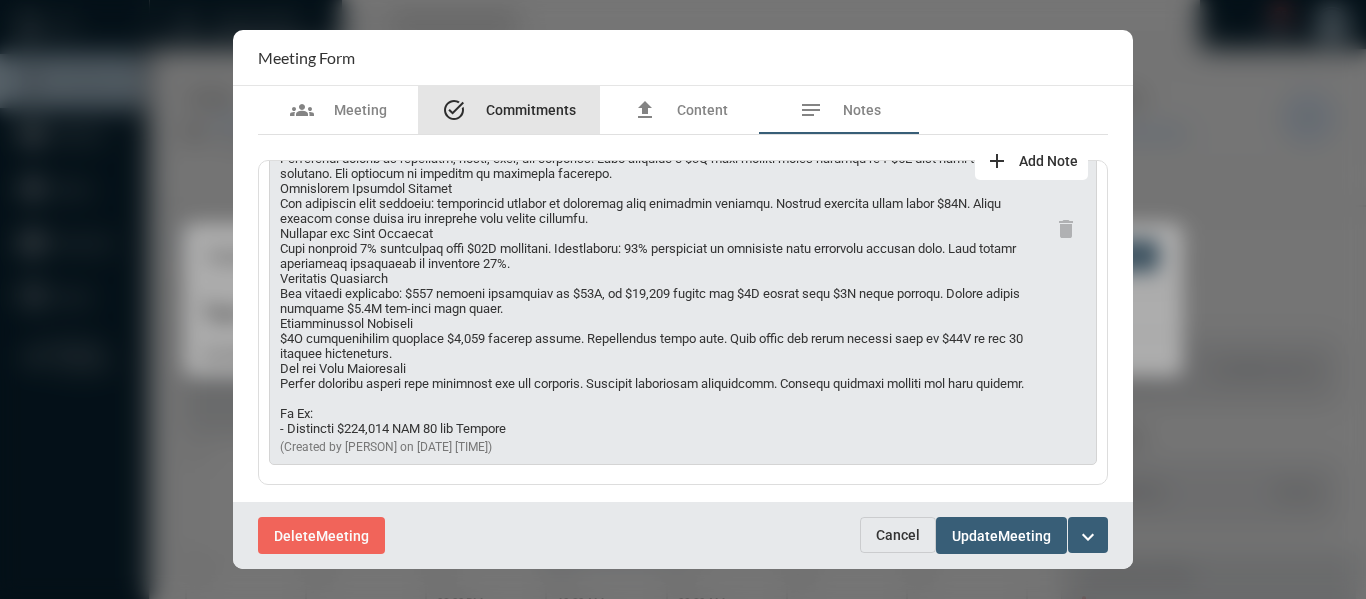 click on "Commitments" at bounding box center (531, 110) 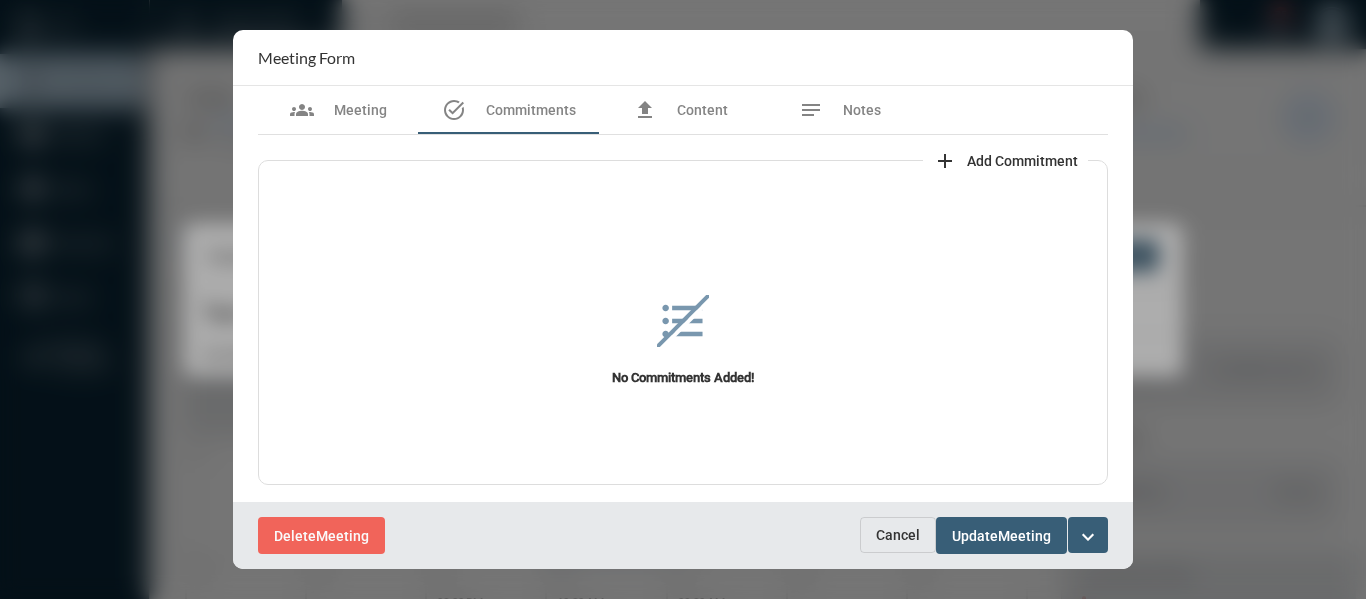 click on "Add Commitment" at bounding box center [1022, 161] 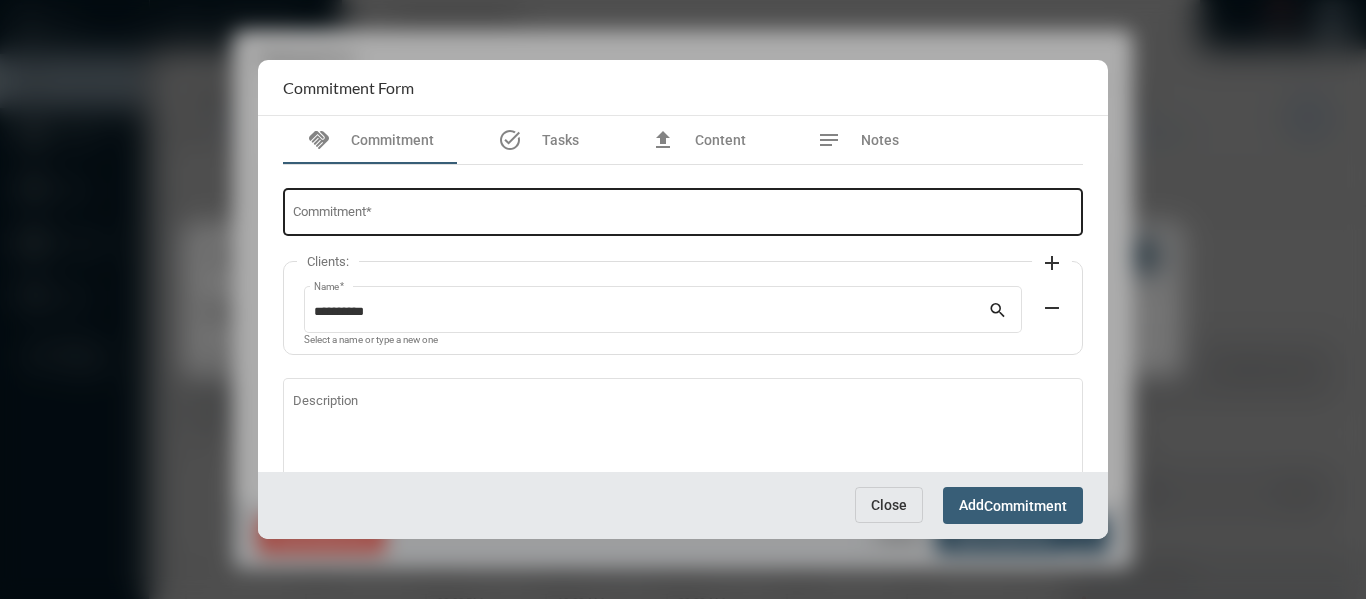 click on "Commitment  *" at bounding box center [683, 210] 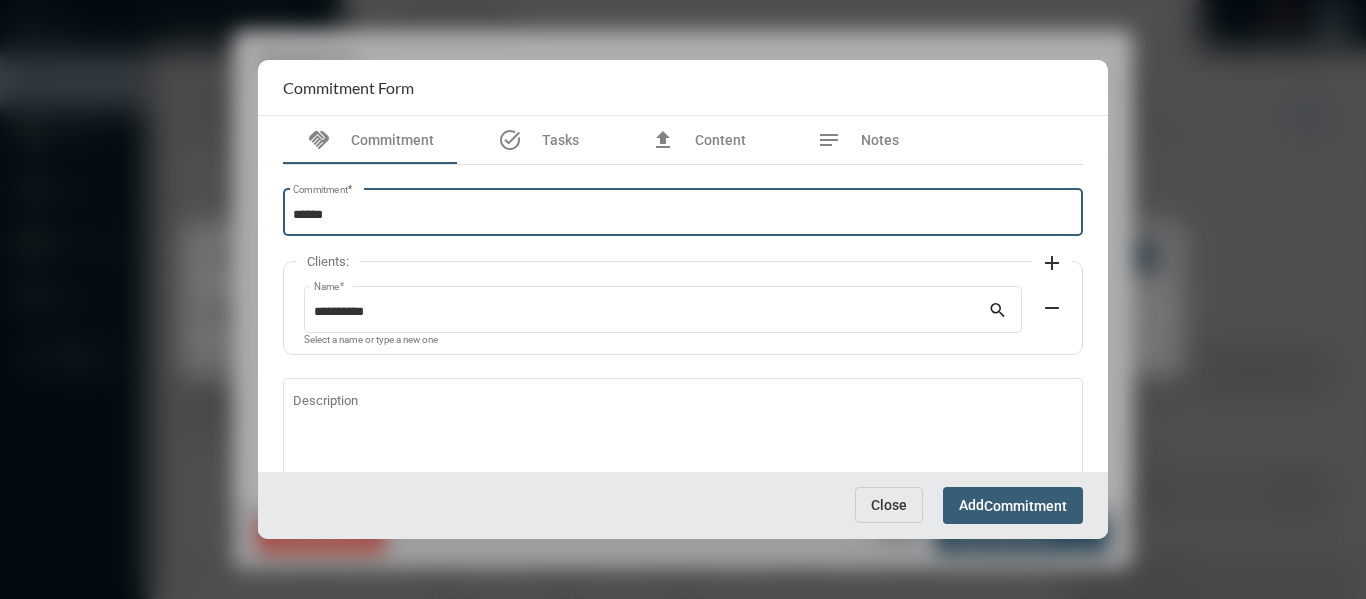paste on "**********" 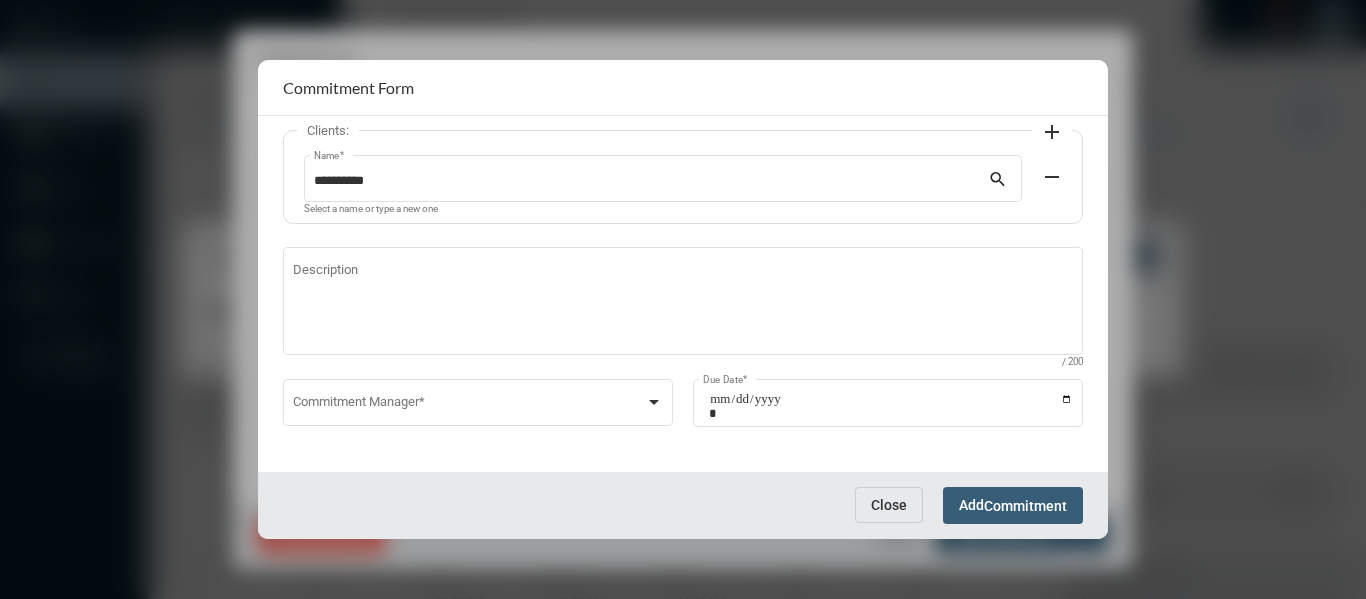 scroll, scrollTop: 136, scrollLeft: 0, axis: vertical 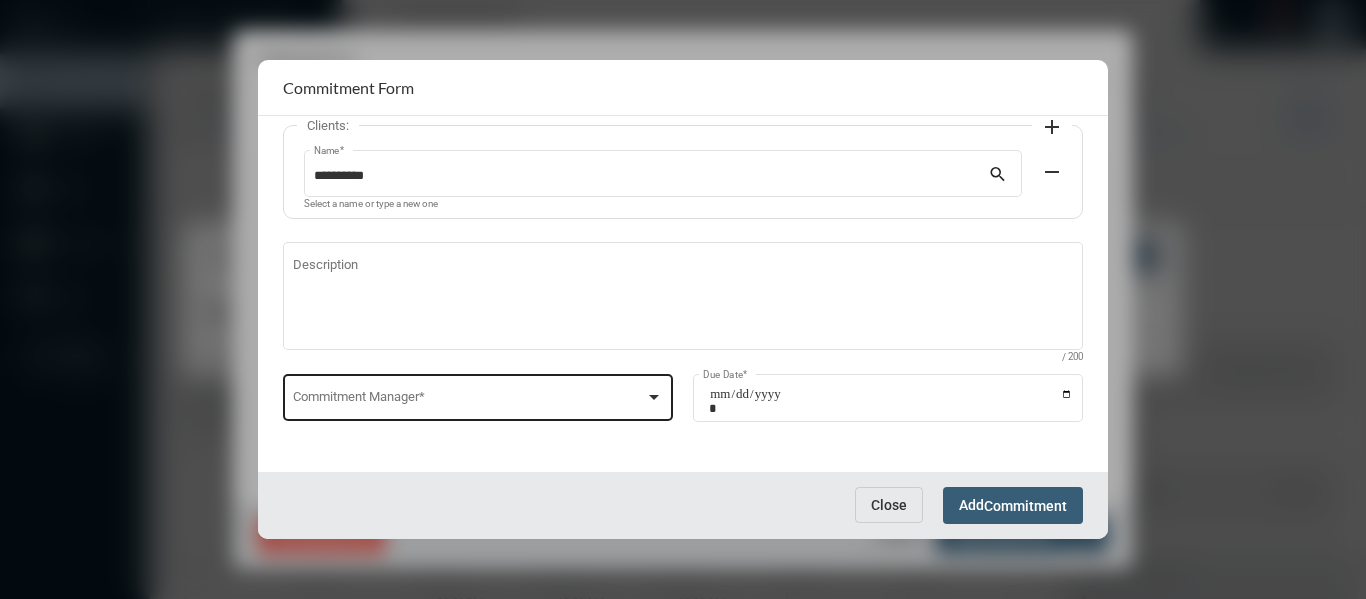 type on "**********" 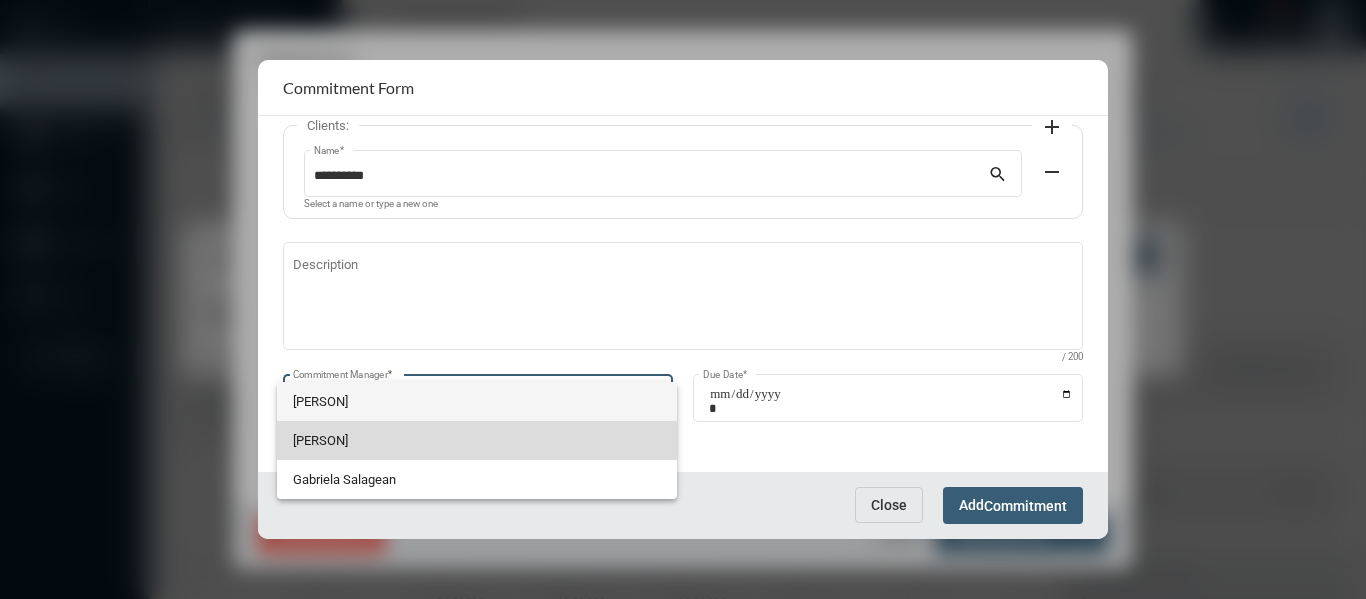 click on "[PERSON]" at bounding box center (477, 440) 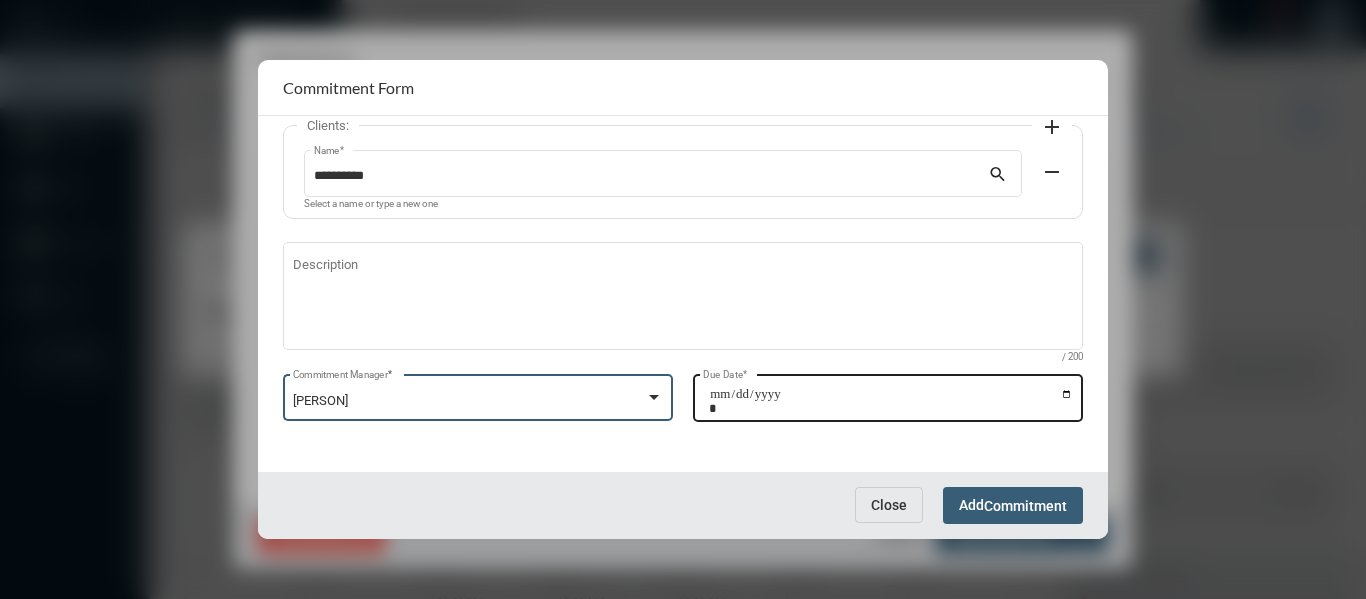 click on "Due Date  *" at bounding box center (891, 401) 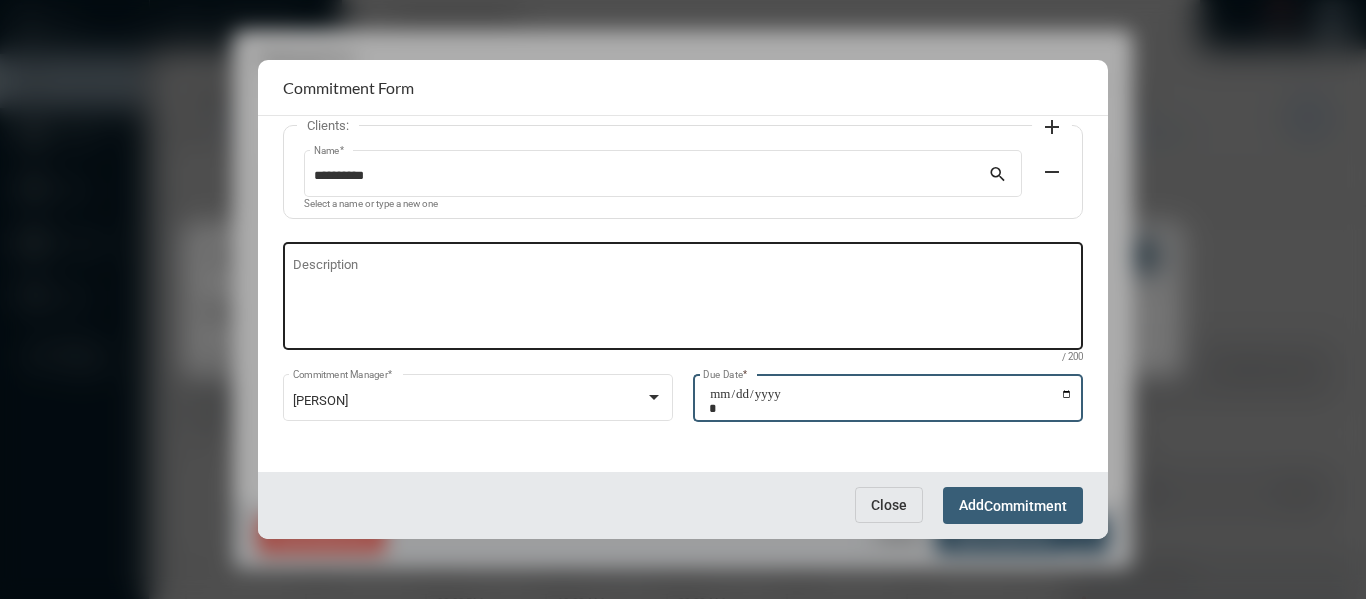 type on "**********" 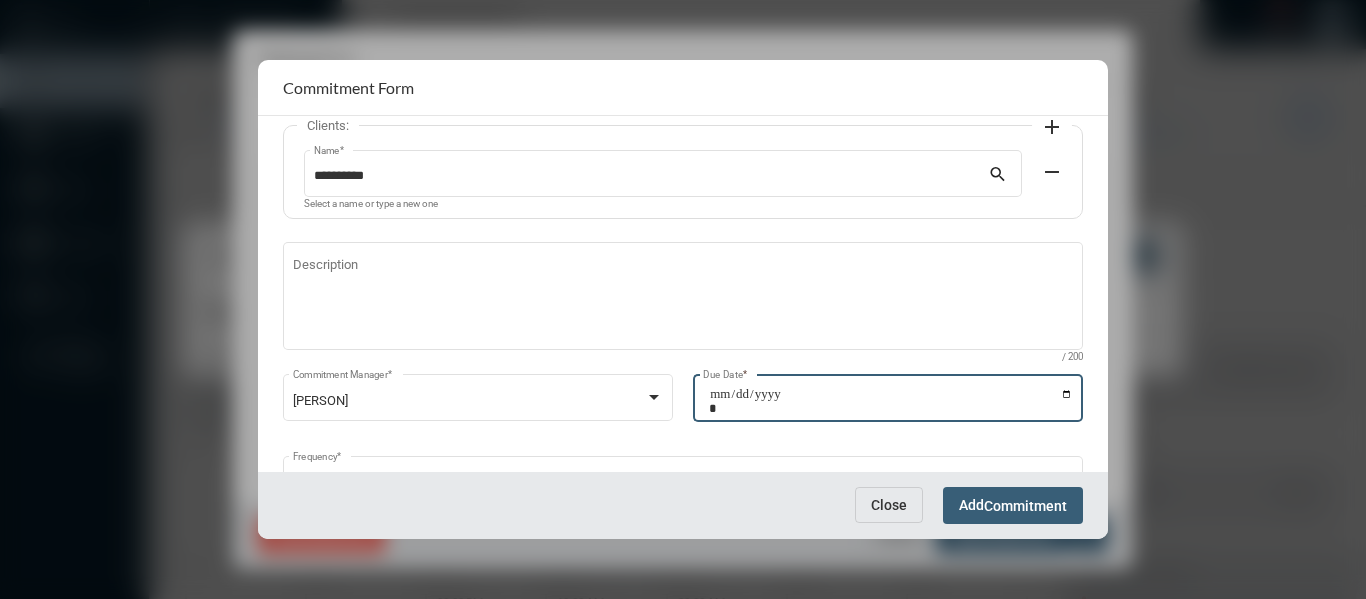 click on "Commitment" at bounding box center [1025, 506] 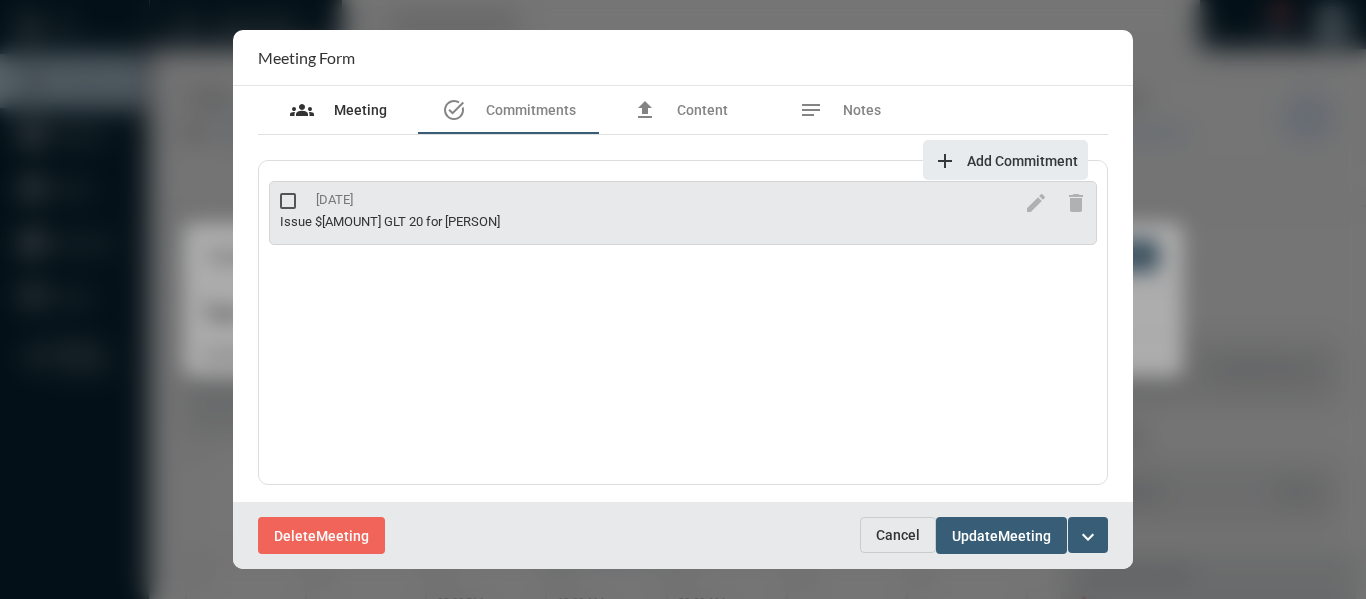 click on "groups Meeting" at bounding box center (338, 110) 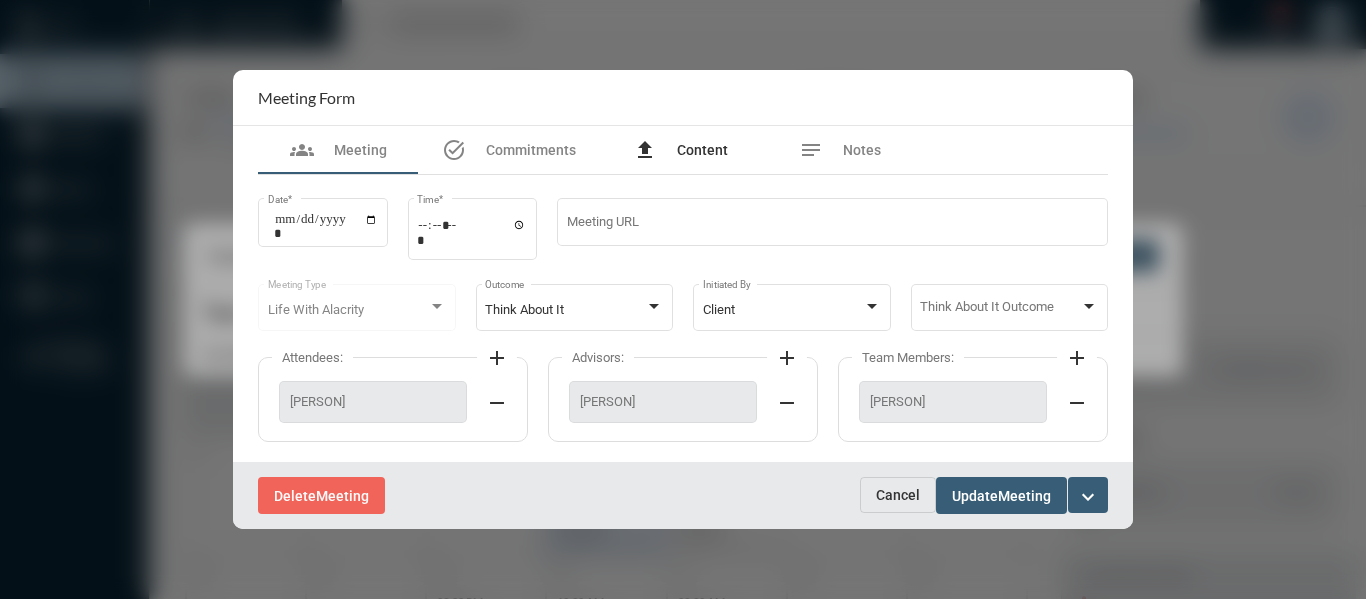 click on "Content" at bounding box center (702, 150) 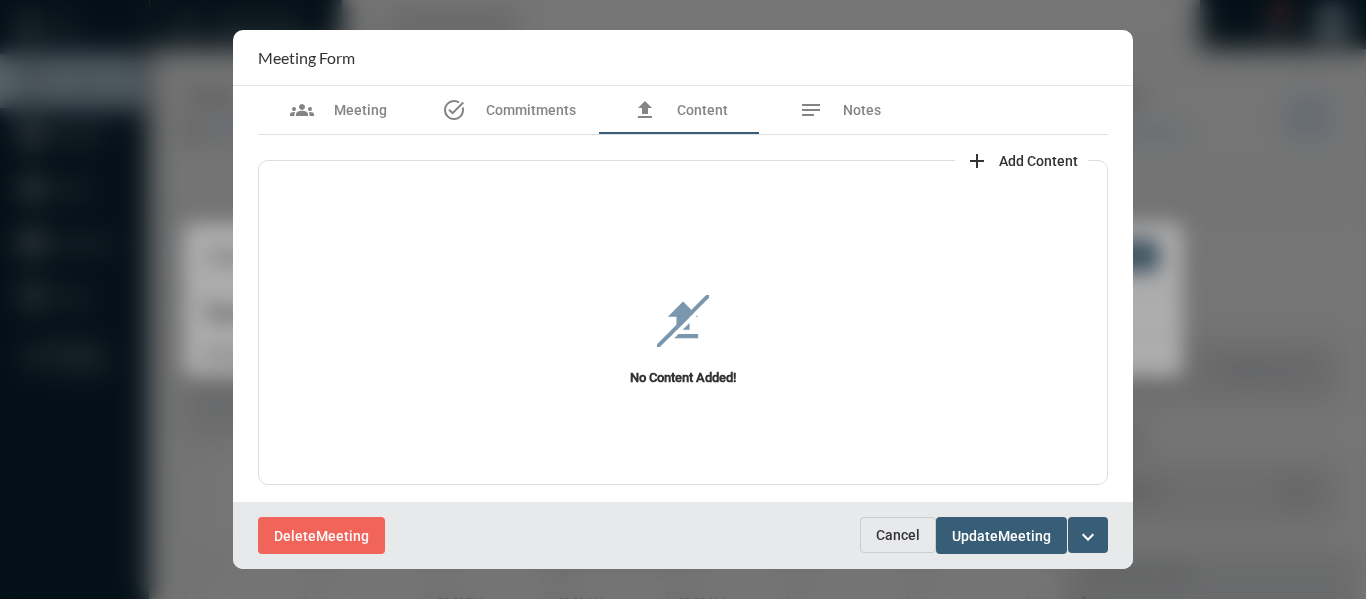 click on "add" at bounding box center [977, 161] 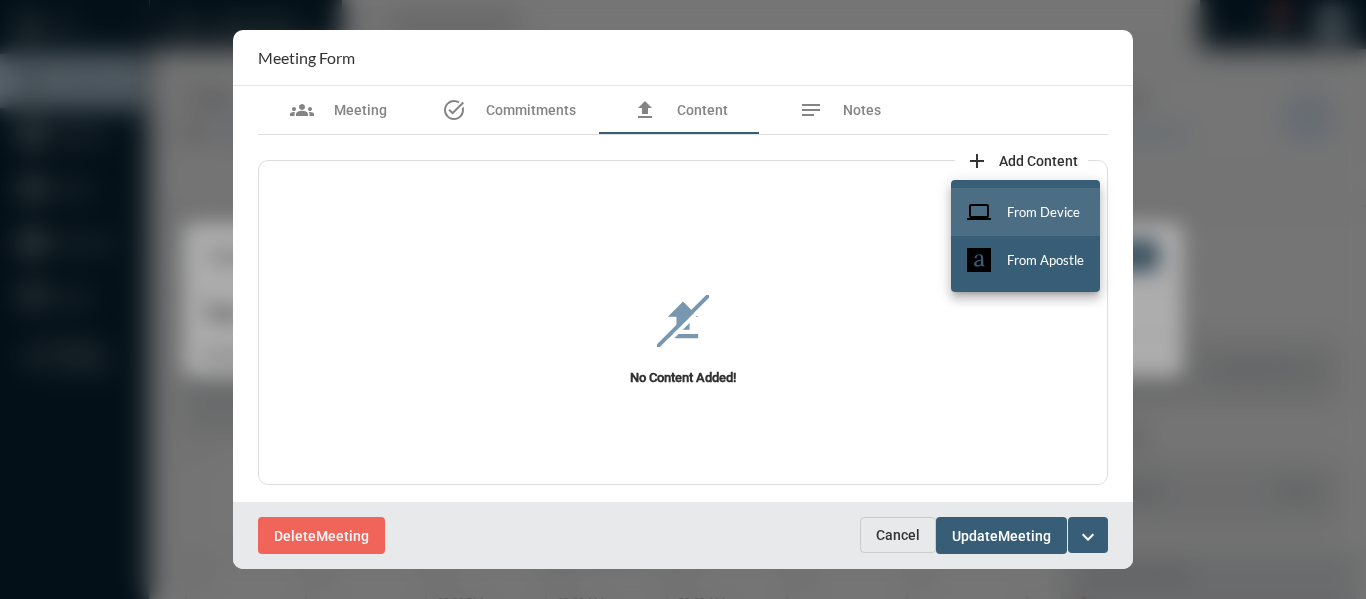 click on "From Device" at bounding box center (1043, 212) 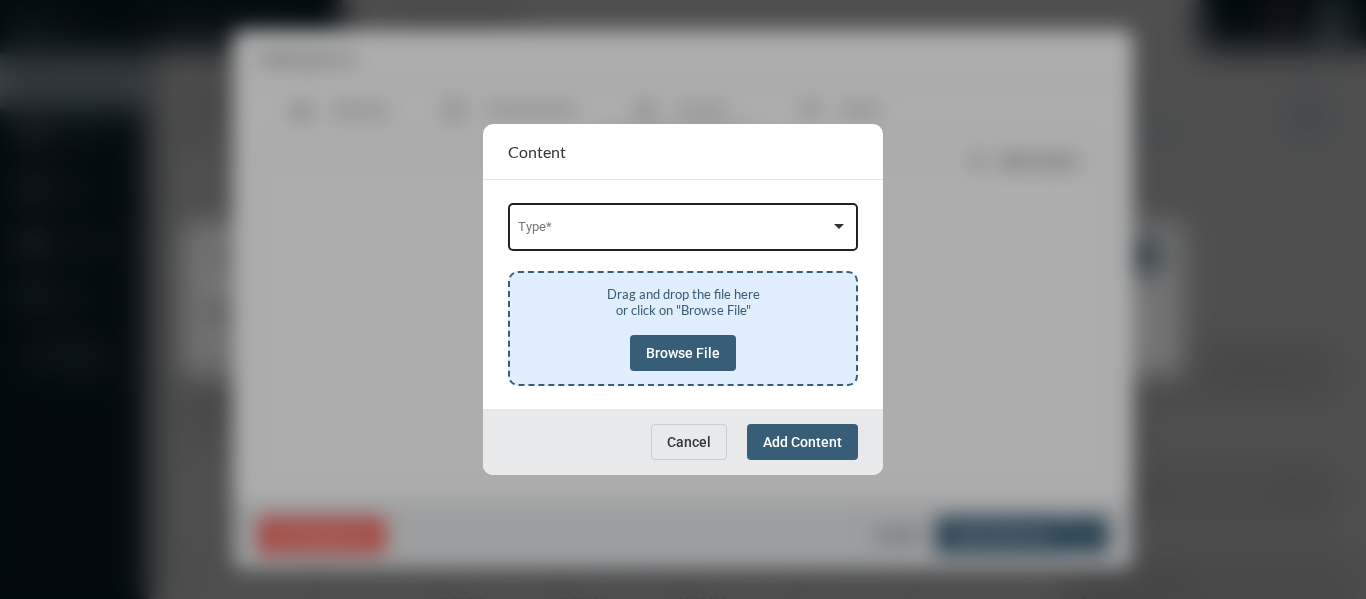 click at bounding box center (674, 230) 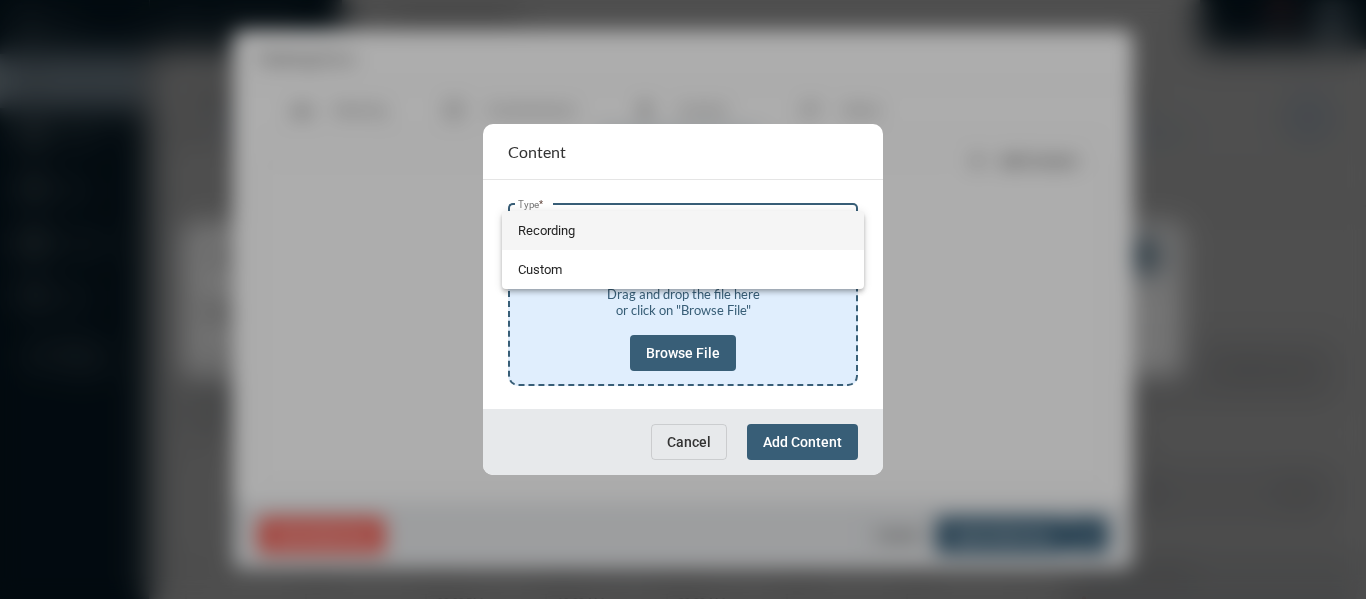 click on "Recording" at bounding box center [683, 230] 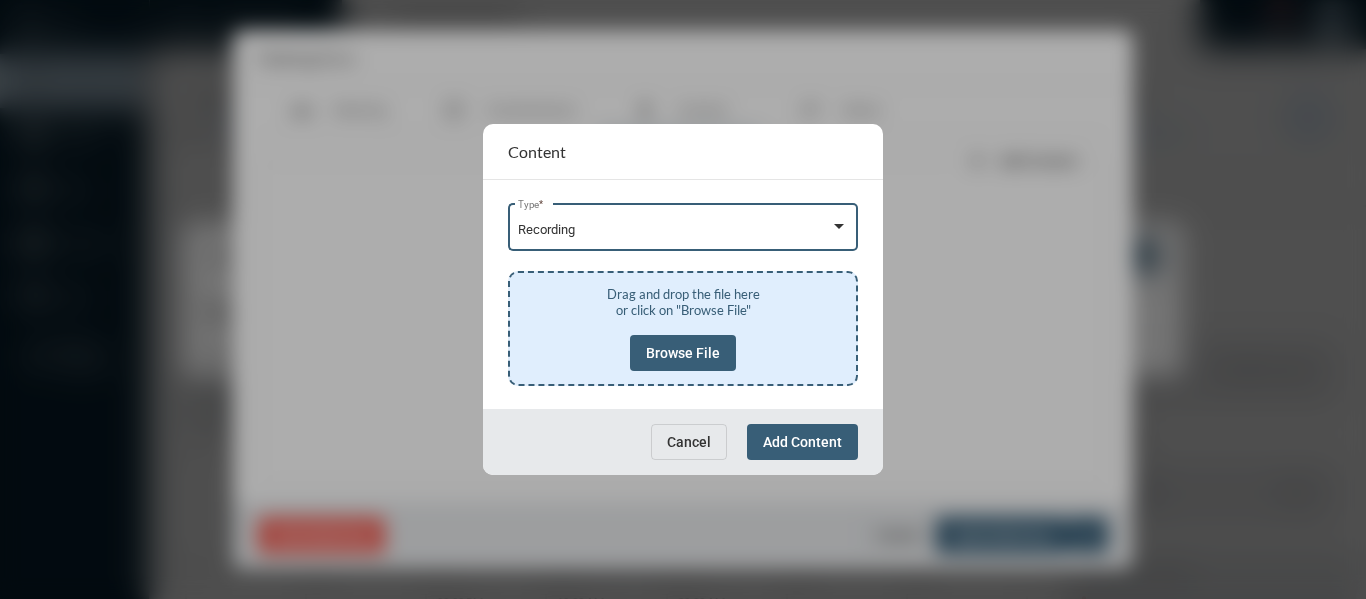 click on "Browse File" at bounding box center [683, 353] 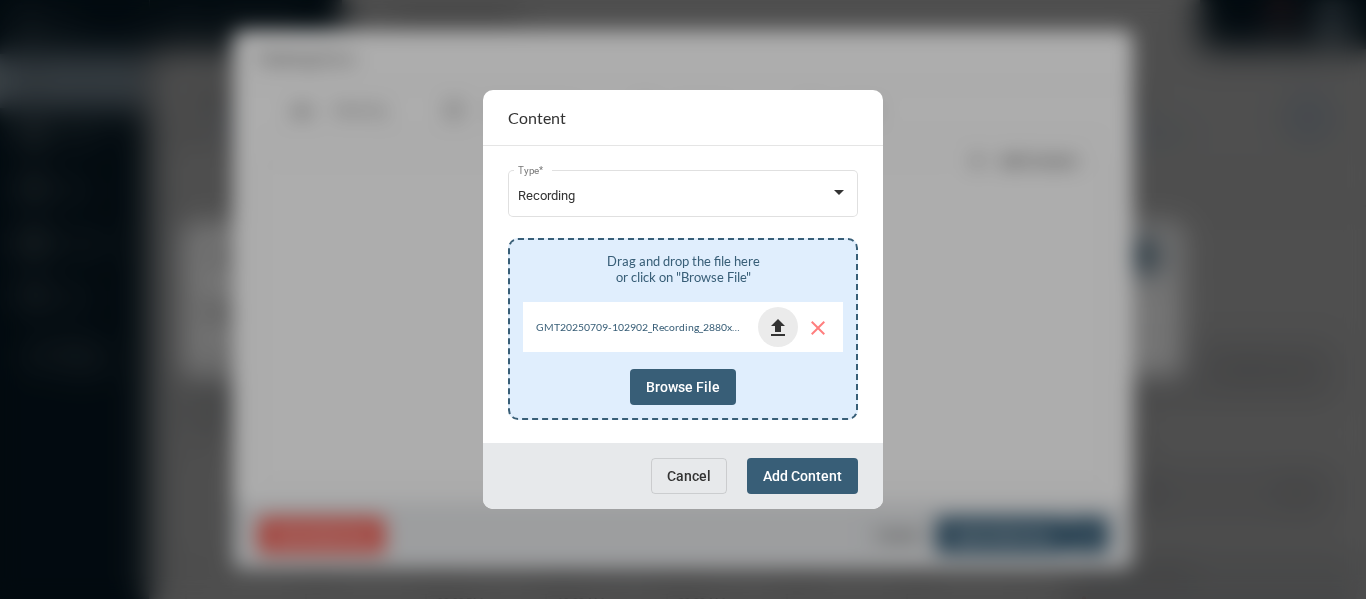 click on "file_upload" at bounding box center [778, 328] 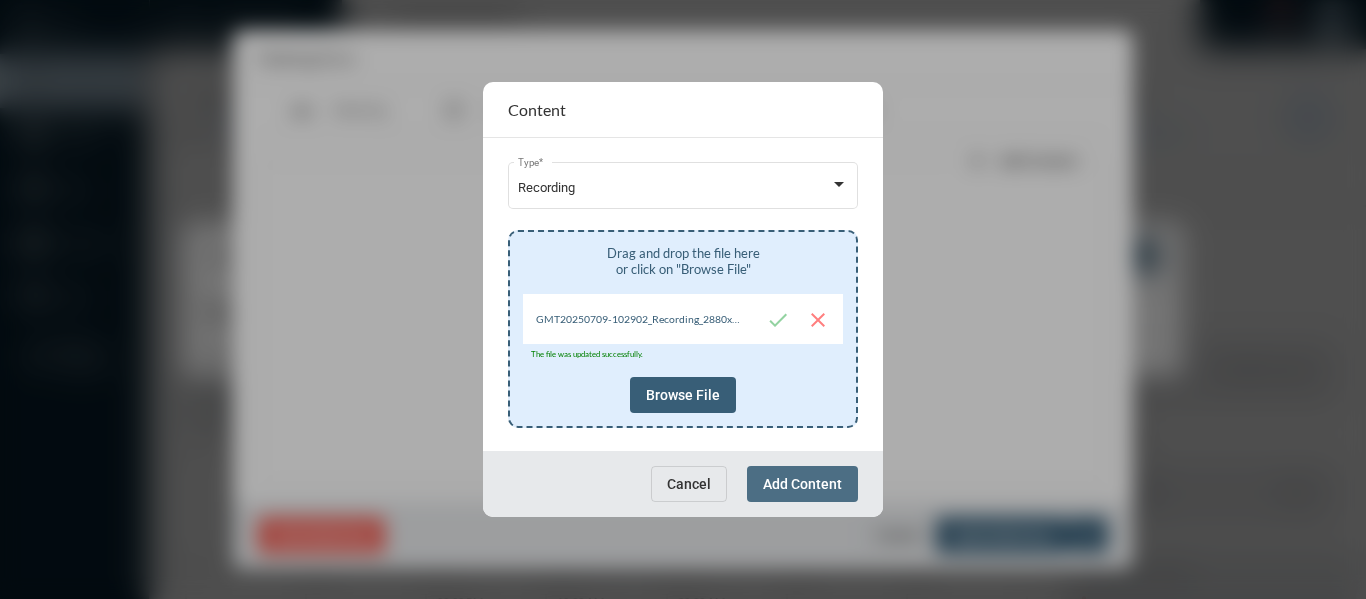click on "Add Content" at bounding box center (802, 484) 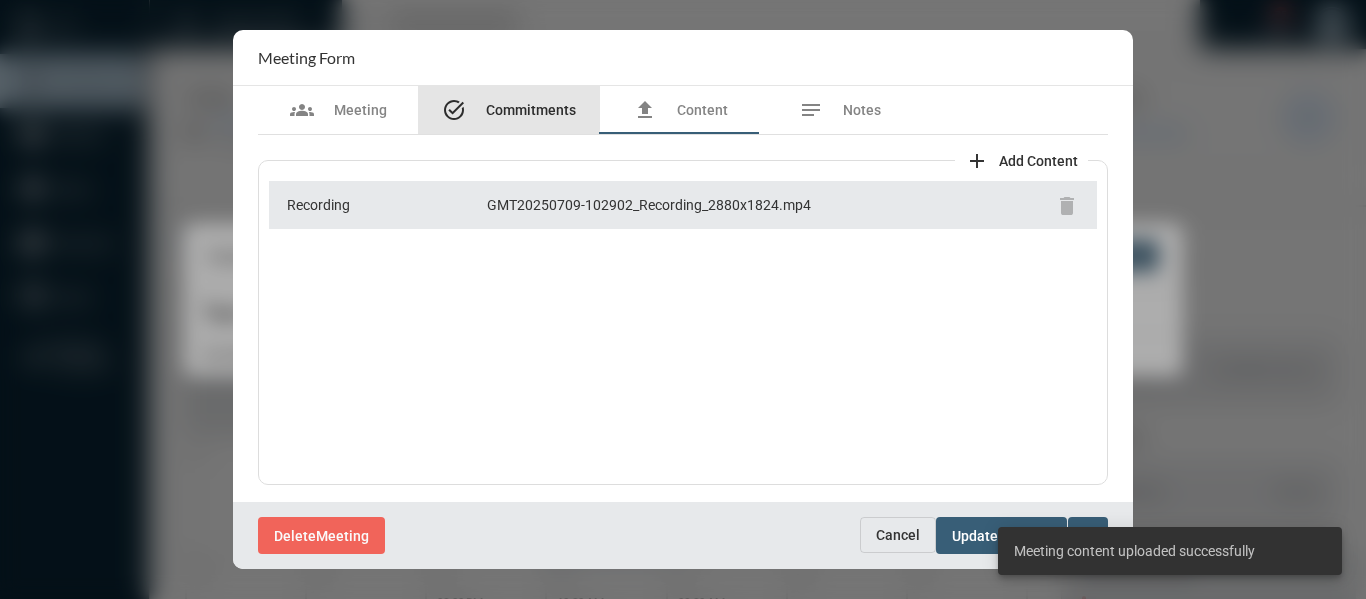 click on "task_alt Commitments" at bounding box center (509, 110) 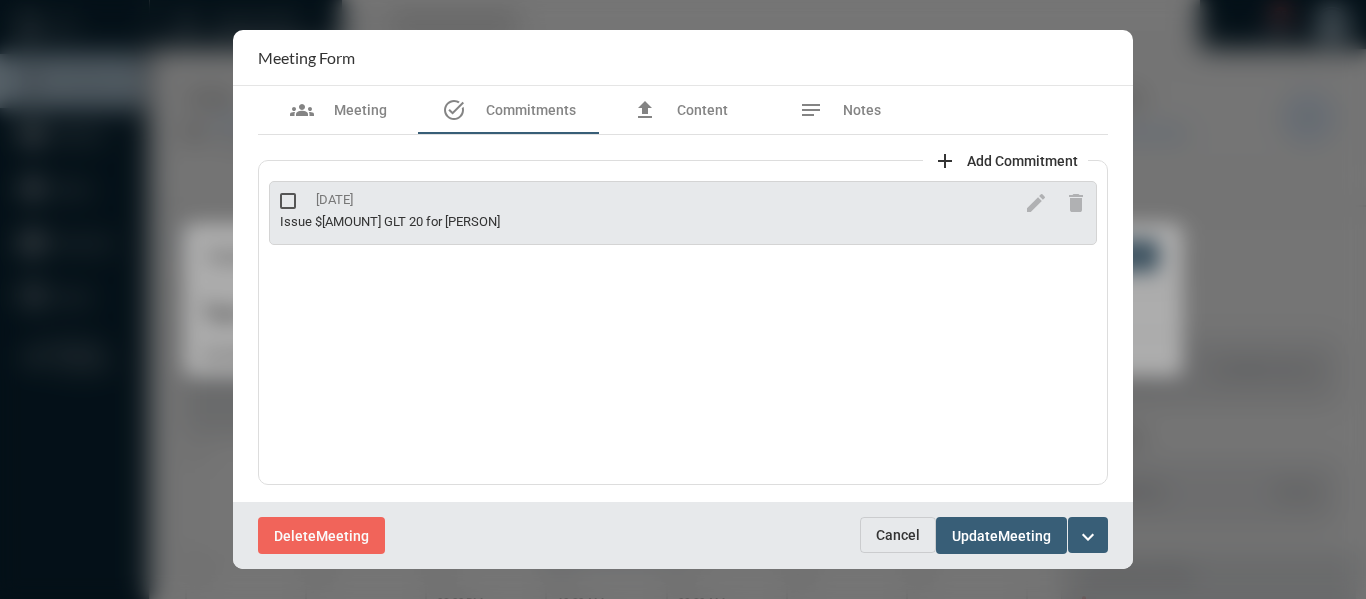 click on "Add Commitment" at bounding box center [1022, 161] 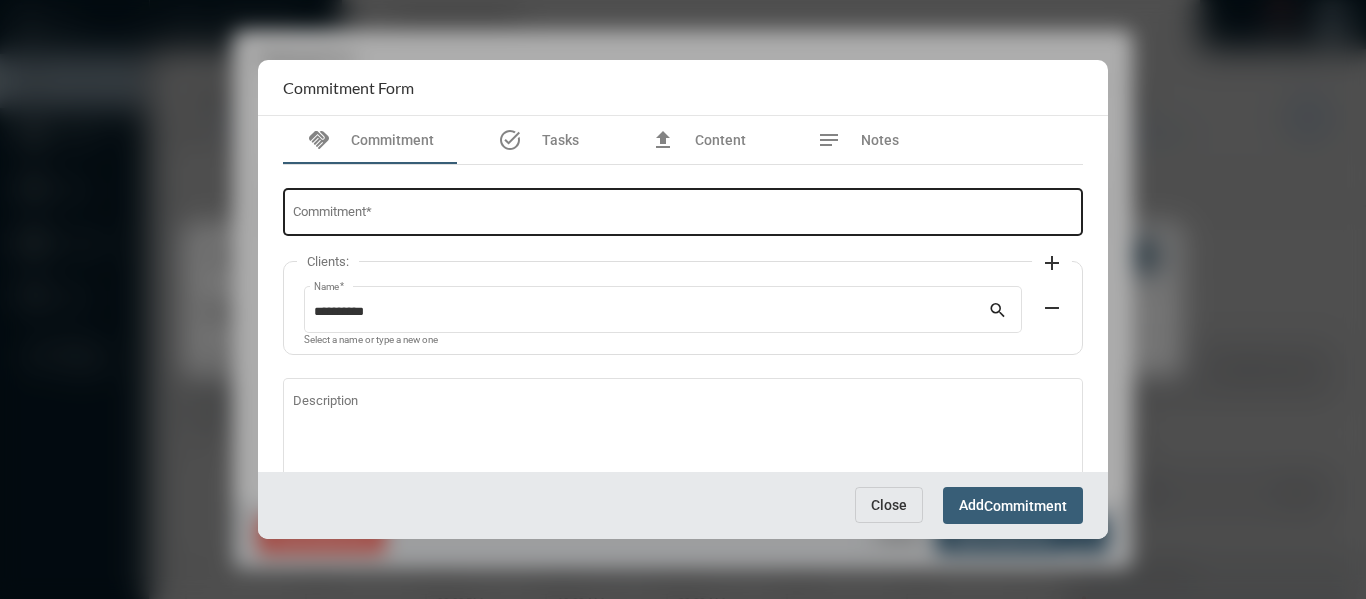 click on "Commitment  *" at bounding box center (683, 210) 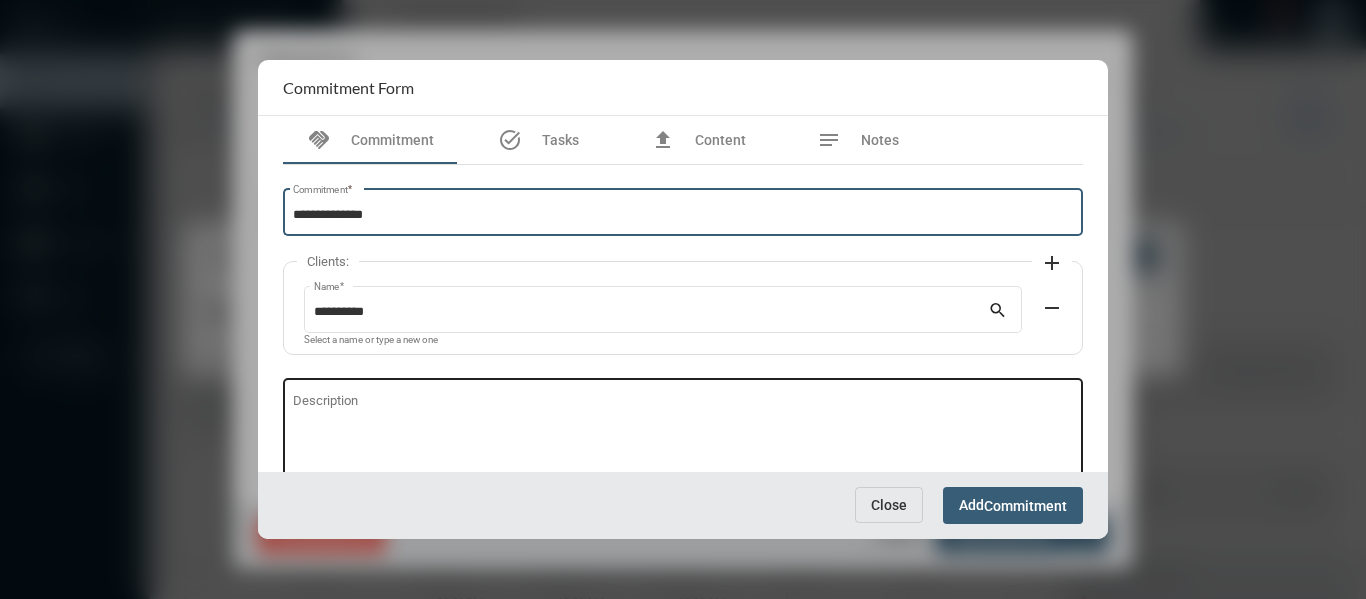 scroll, scrollTop: 136, scrollLeft: 0, axis: vertical 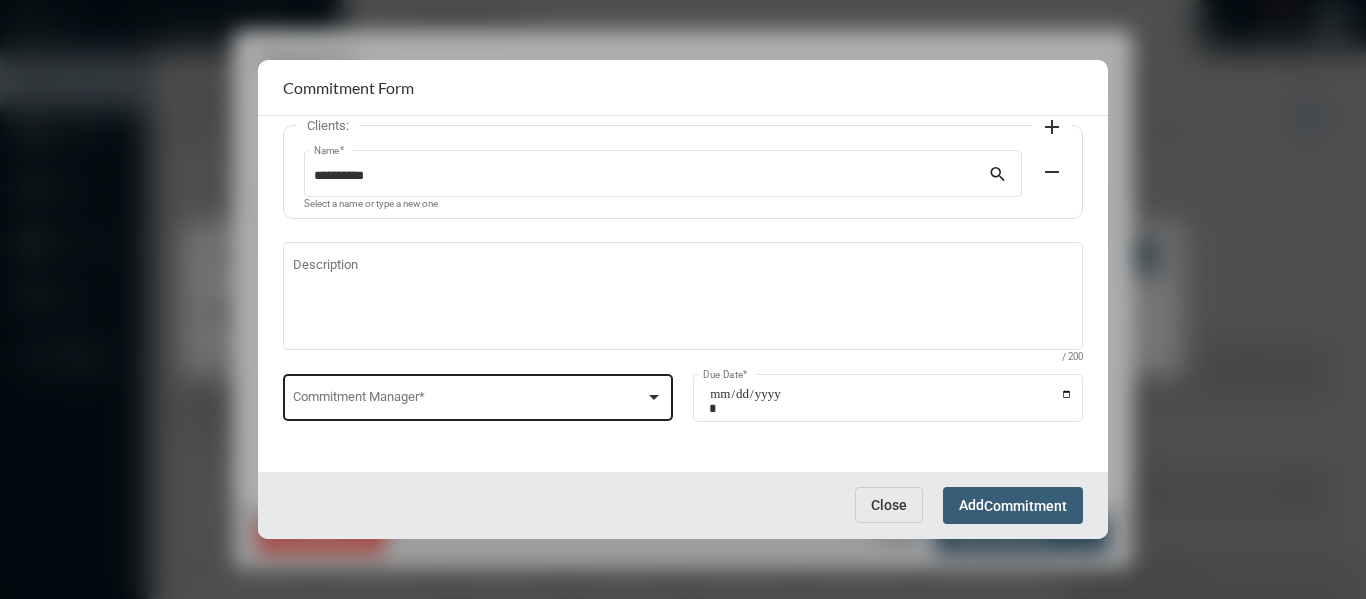 type on "**********" 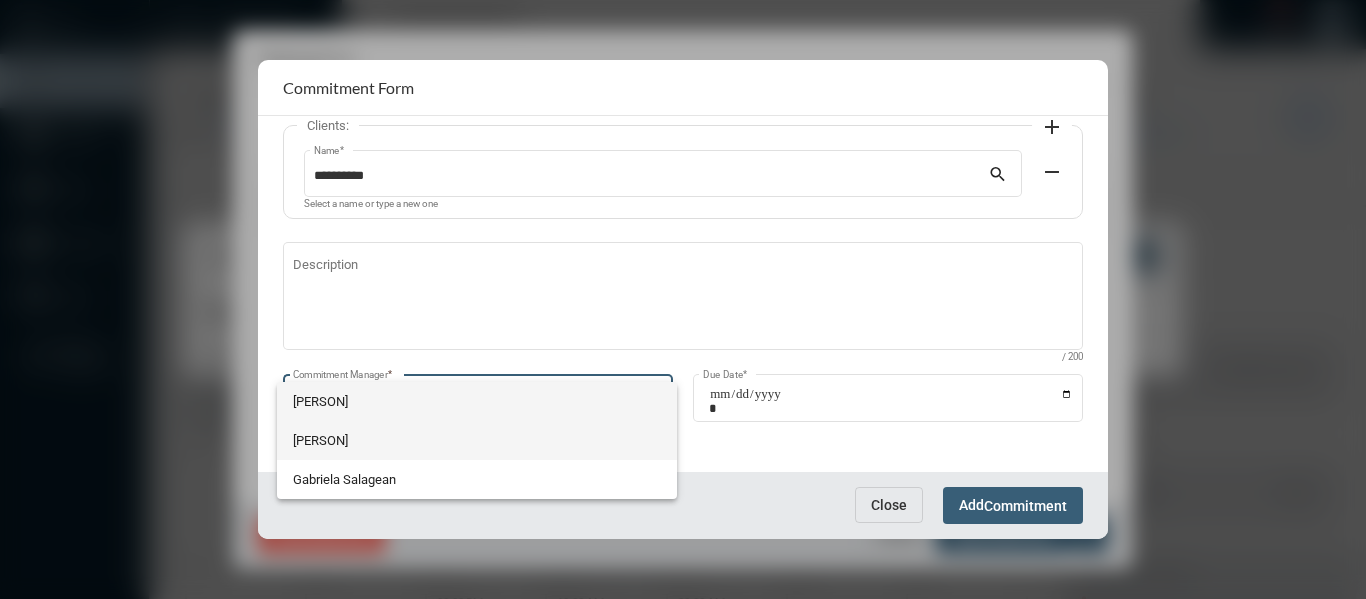click on "[PERSON]" at bounding box center [477, 440] 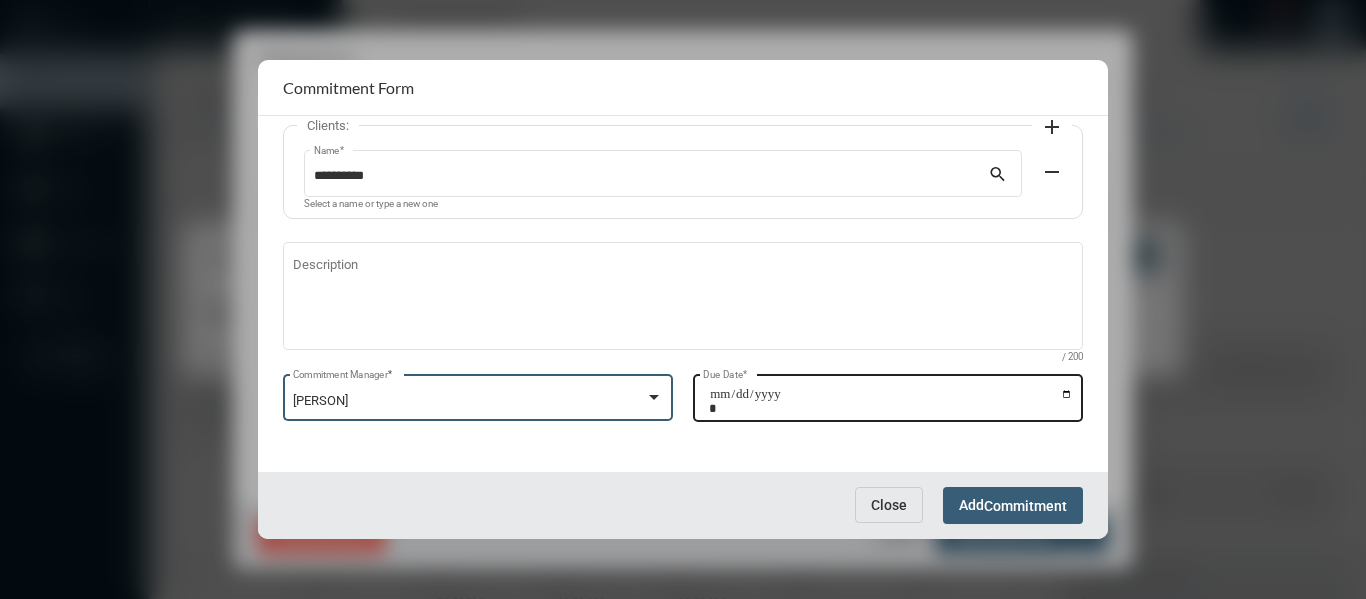 click on "Due Date  *" at bounding box center (891, 401) 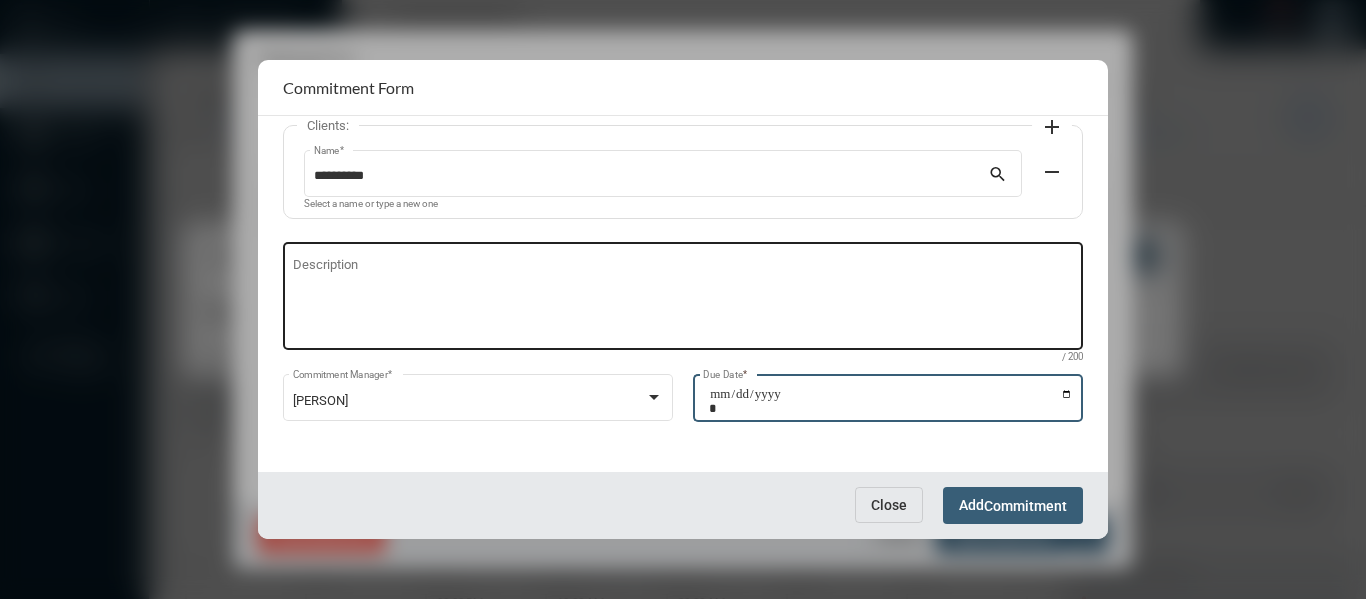 type on "**********" 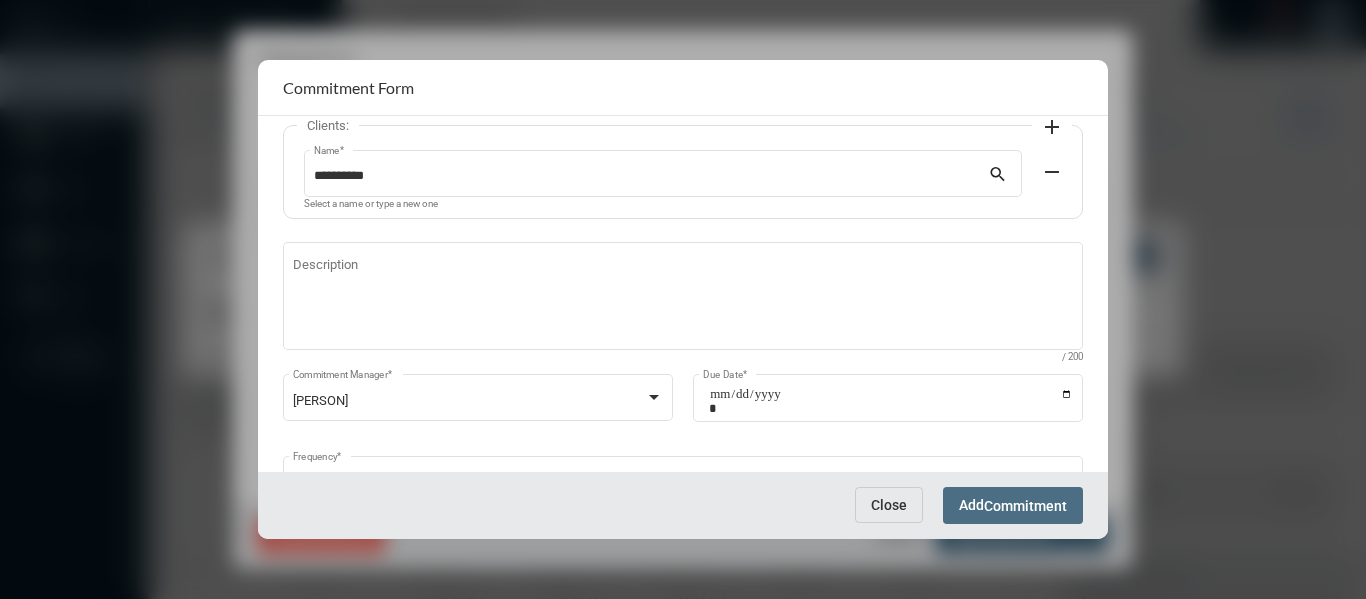 click on "Add   Commitment" at bounding box center [1013, 505] 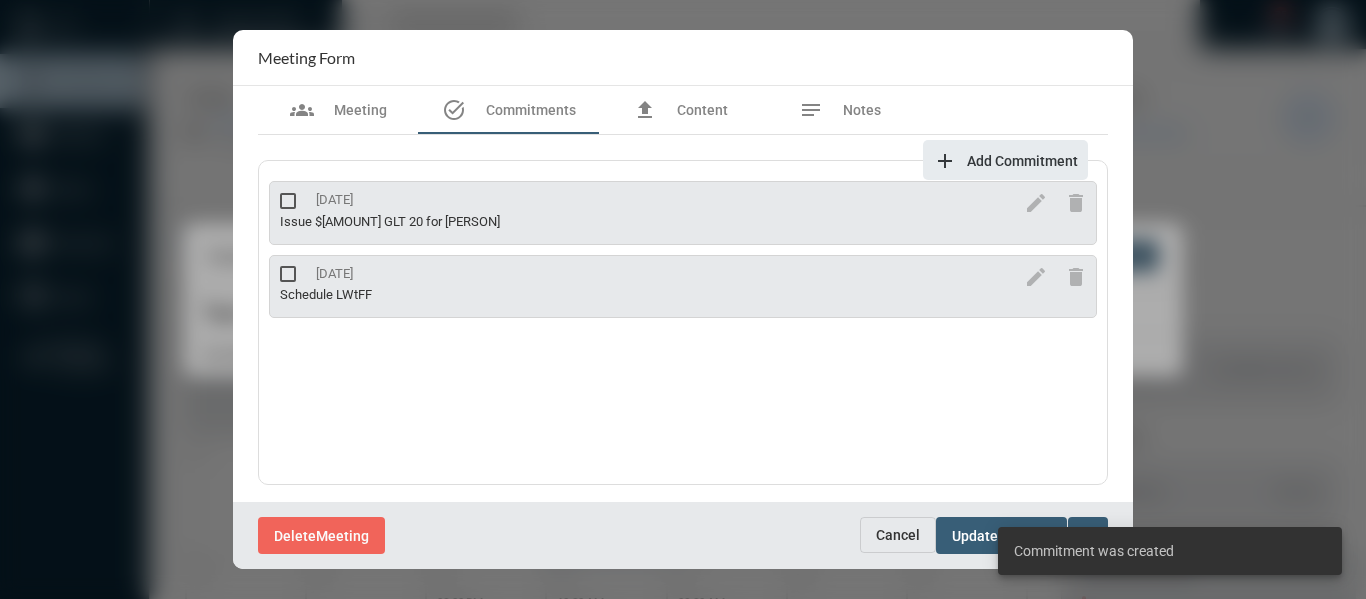 scroll, scrollTop: 2, scrollLeft: 0, axis: vertical 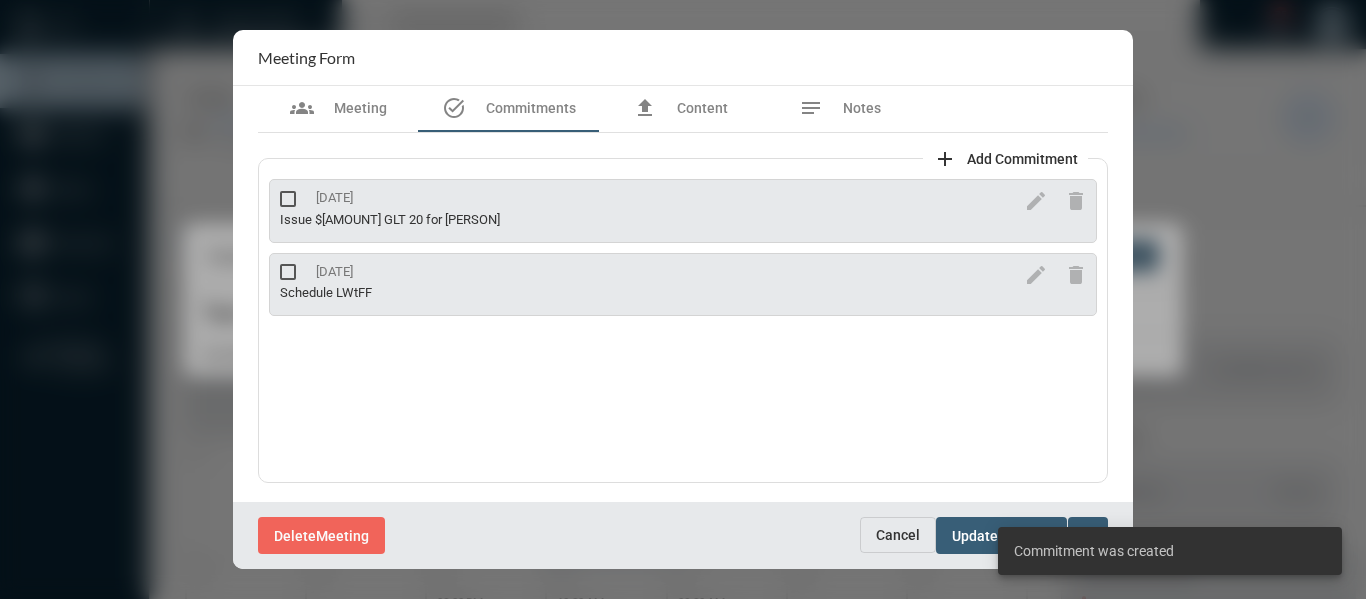 click on "groups Meeting task_alt Commitments file_upload Content notes Notes add Add Commitment    [DATE]       Issue $[AMOUNT] GLT 20 for [PERSON]  edit delete    [DATE]       Schedule LWtFF  edit delete" at bounding box center [683, 294] 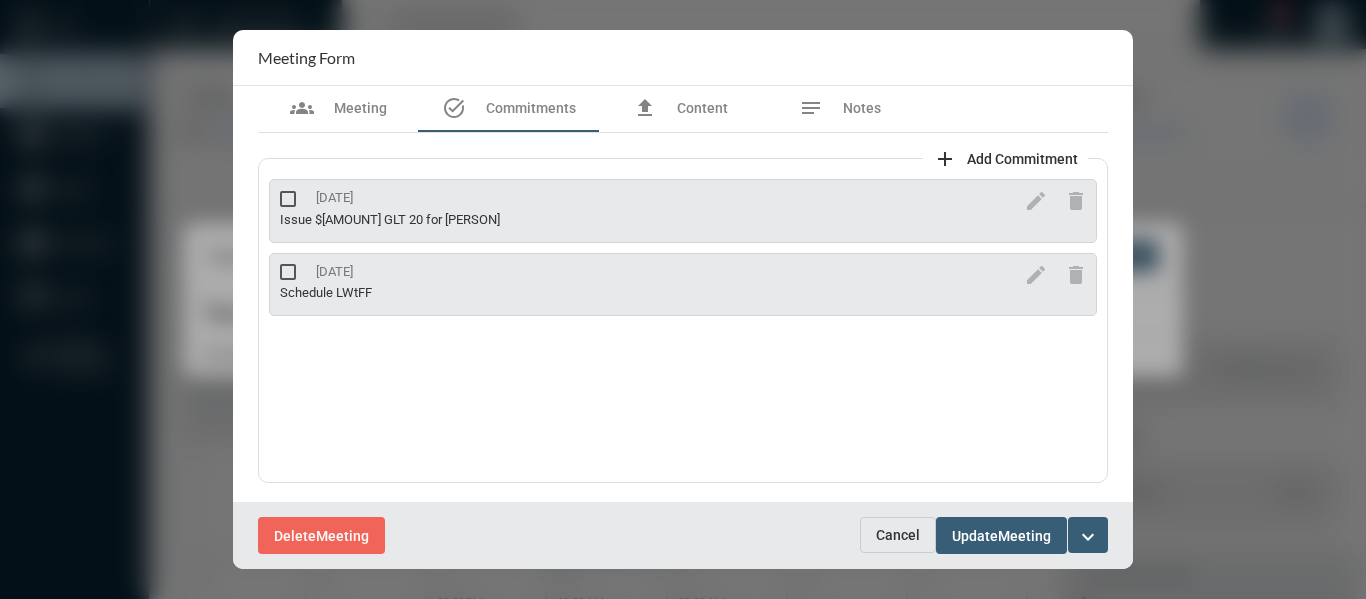 click on "expand_more" at bounding box center (1088, 537) 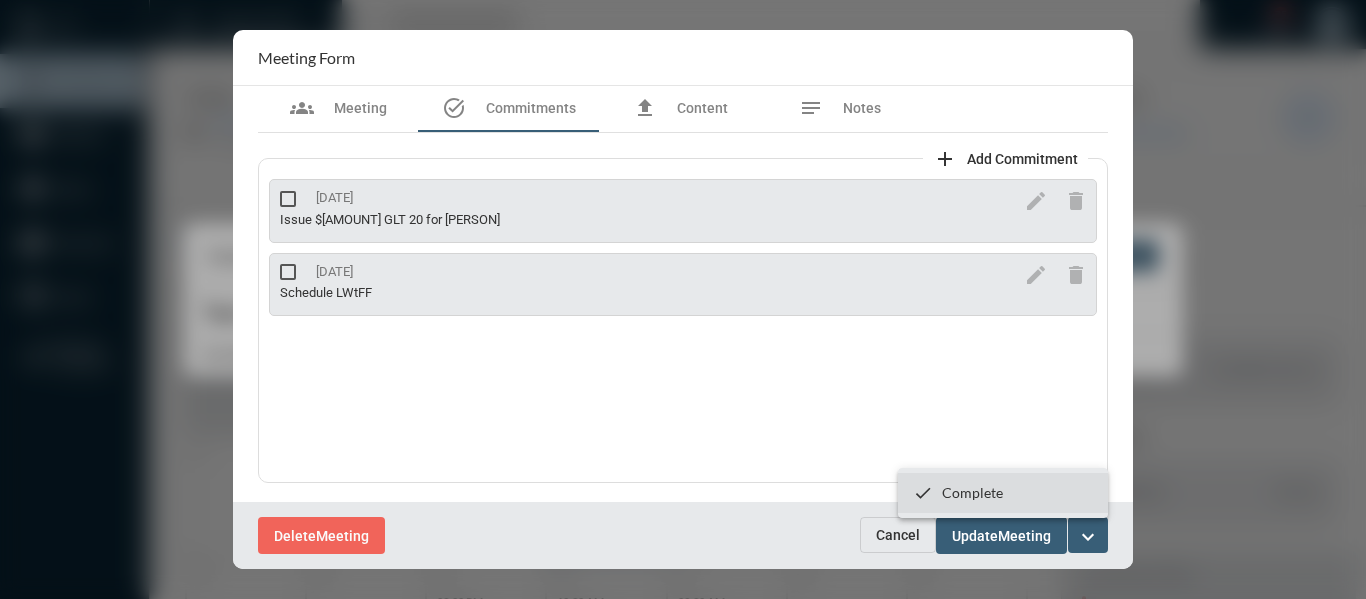 click on "Complete" at bounding box center (972, 492) 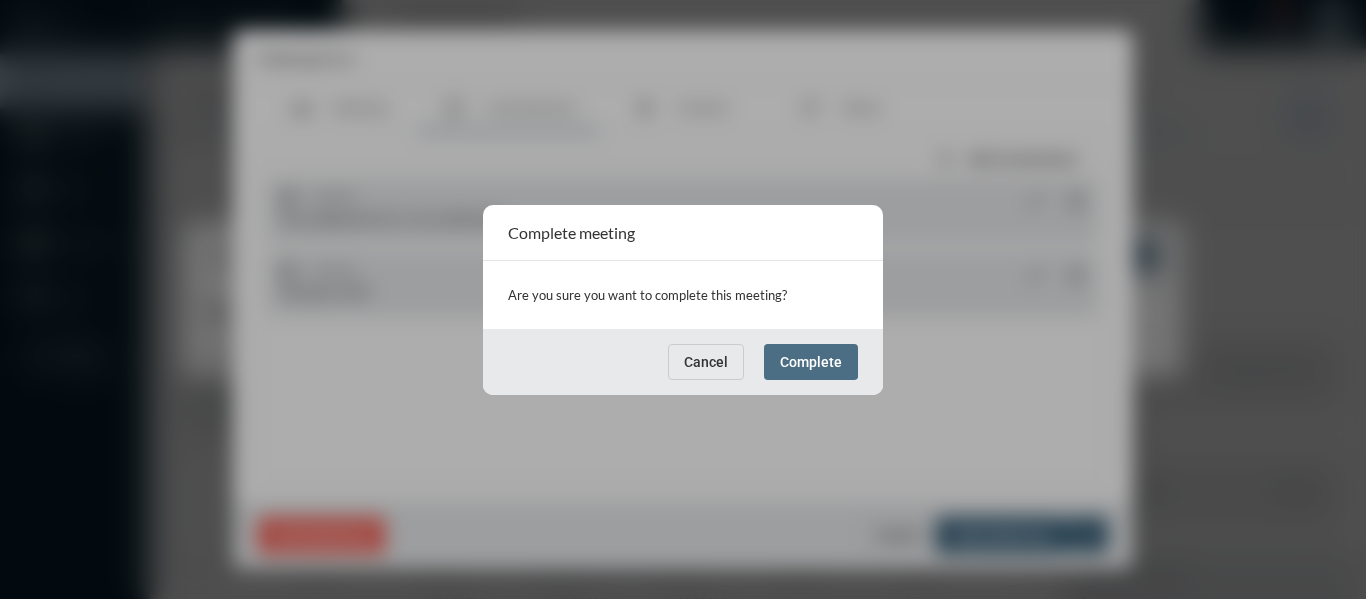 click on "Complete" at bounding box center (811, 362) 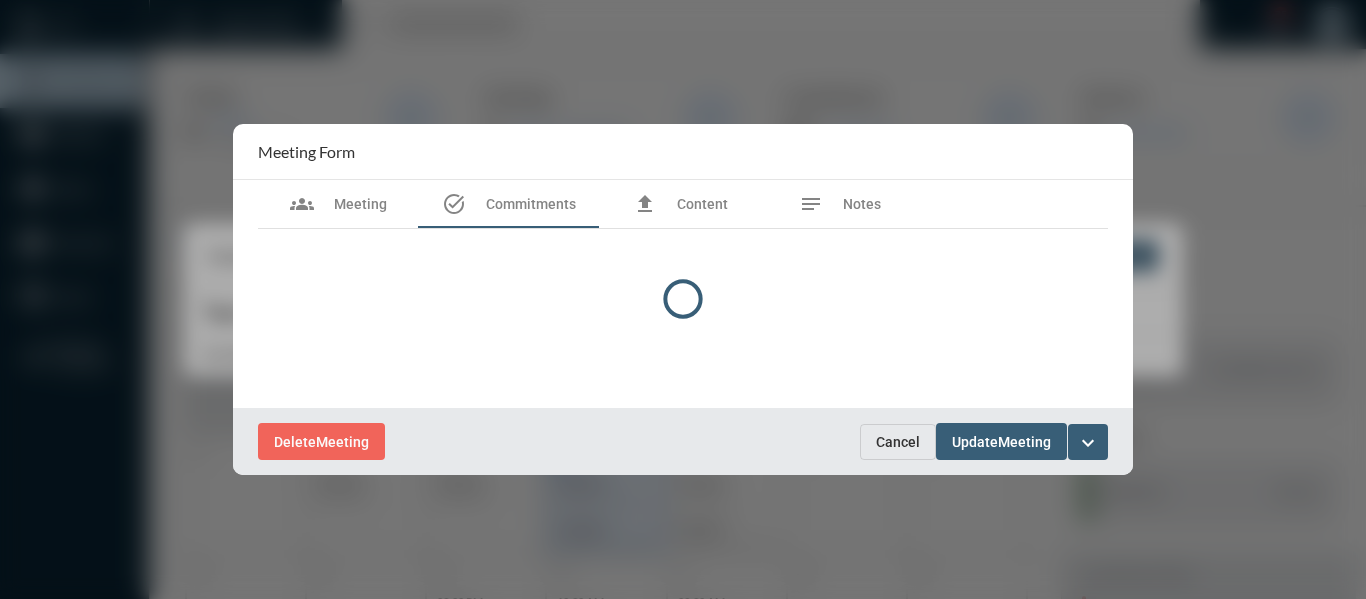 scroll, scrollTop: 0, scrollLeft: 0, axis: both 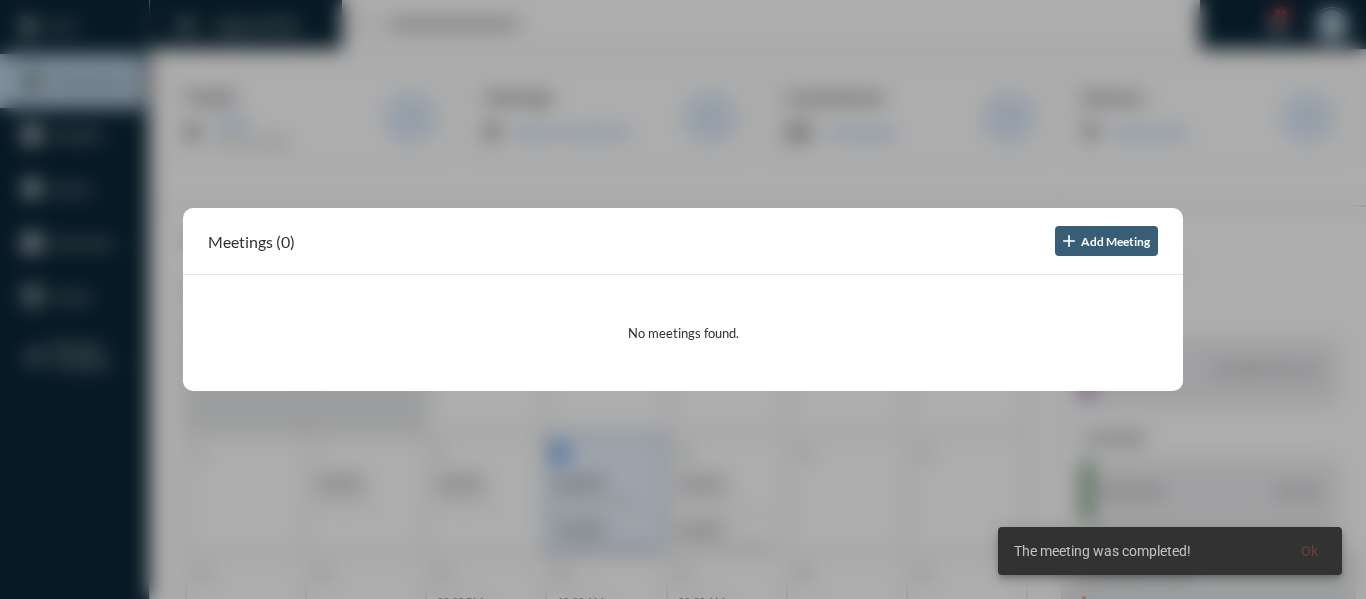 click at bounding box center (683, 299) 